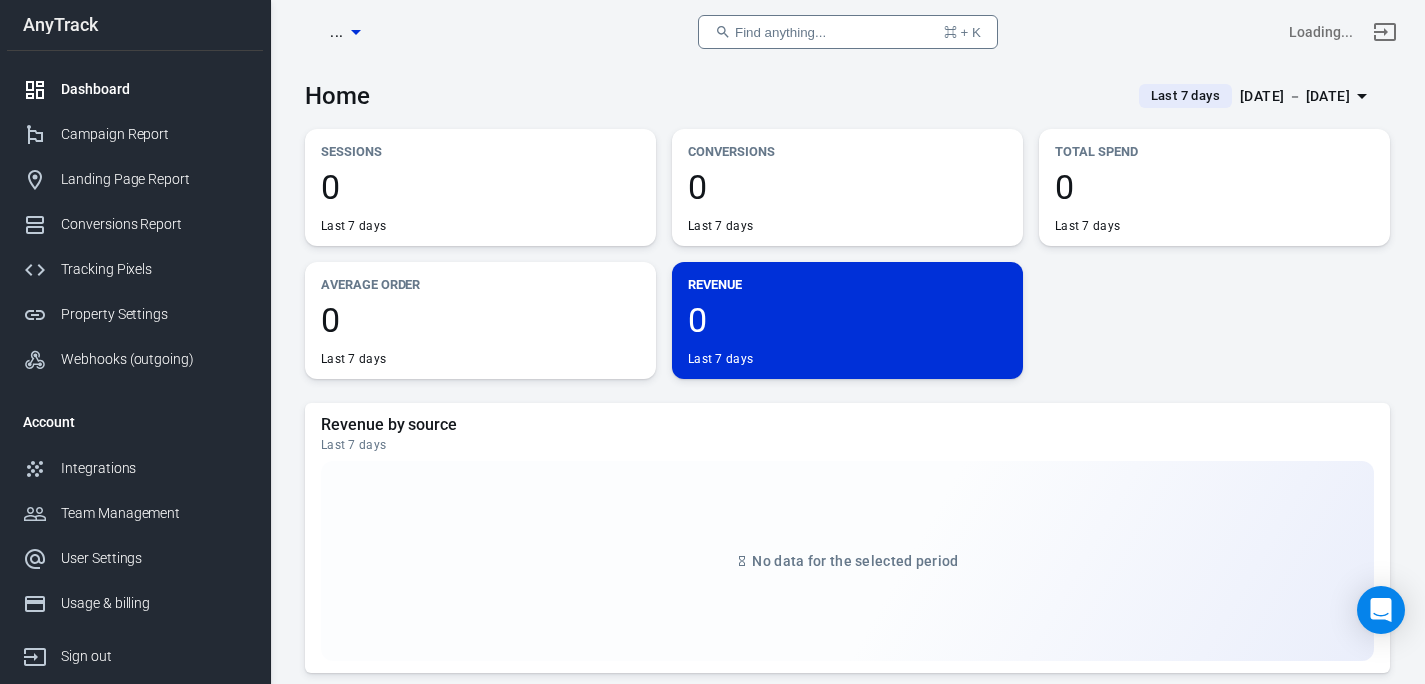 scroll, scrollTop: 0, scrollLeft: 0, axis: both 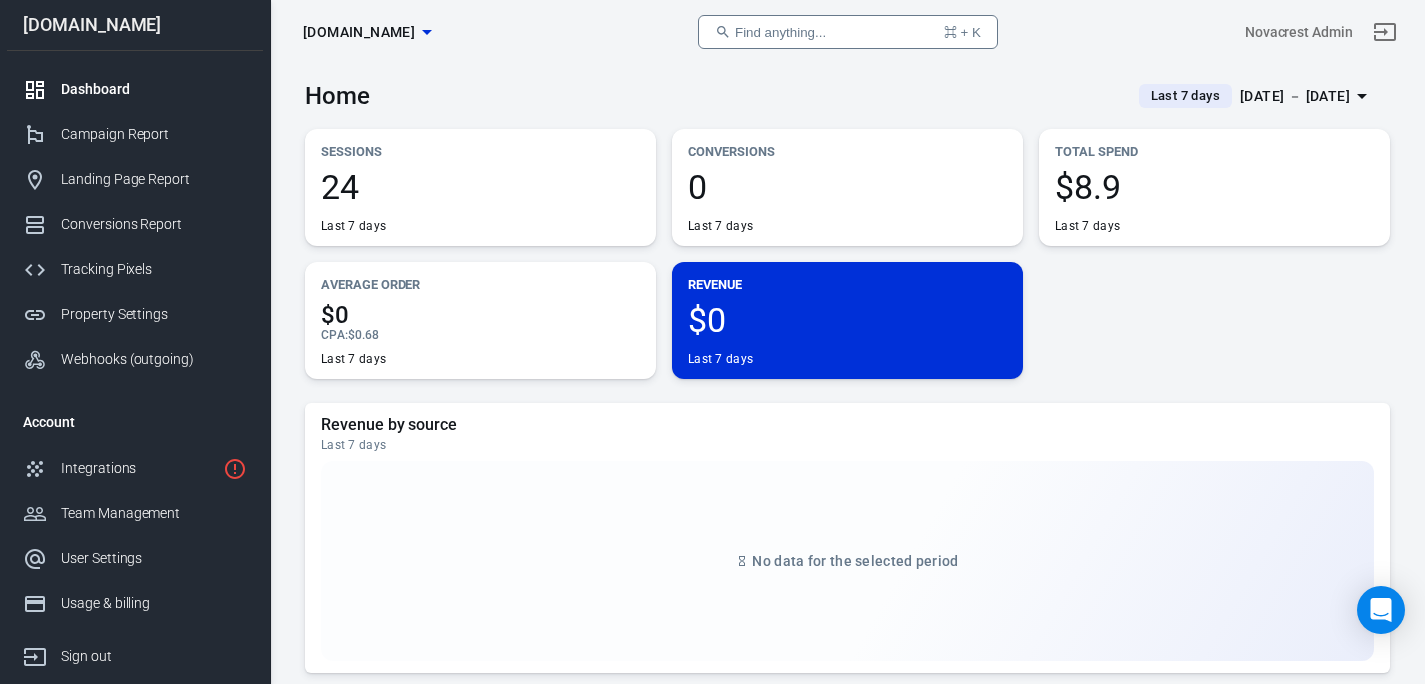 click on "[DATE] － [DATE]" at bounding box center (1295, 96) 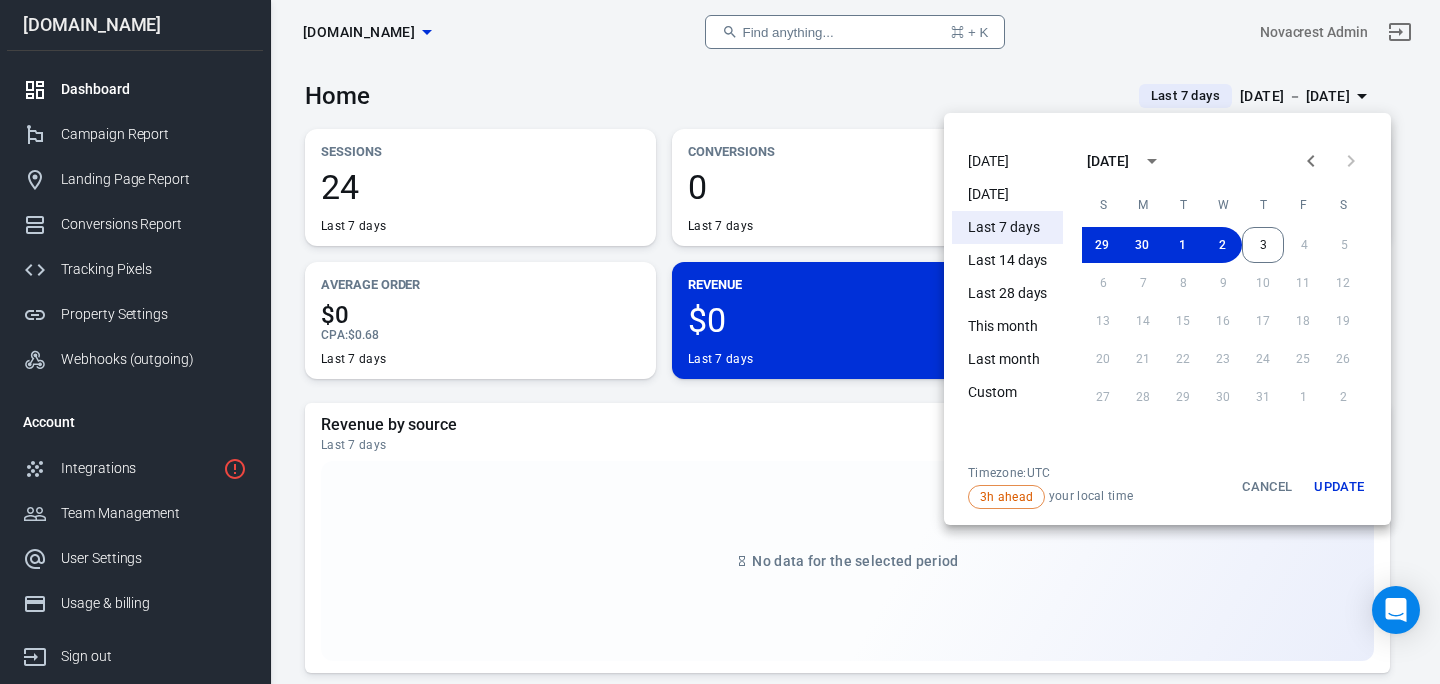 click on "[DATE]" at bounding box center [1007, 161] 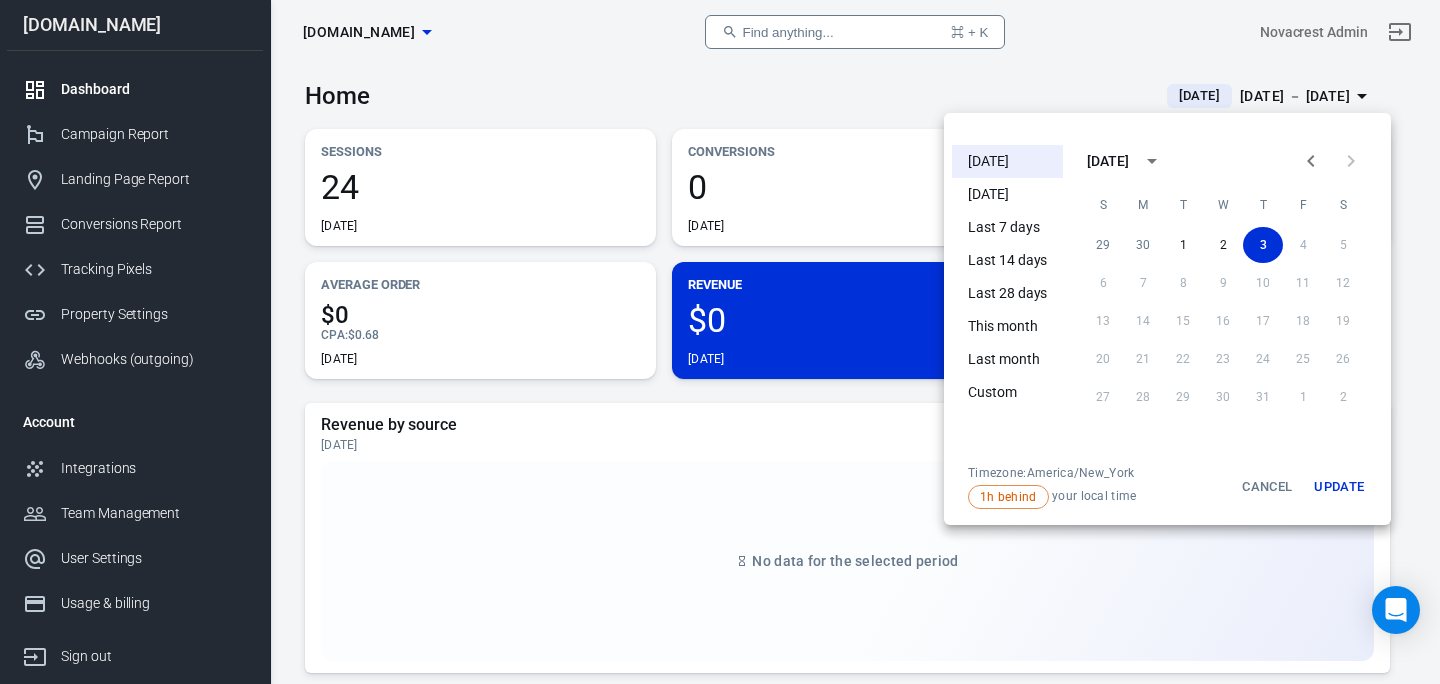 click at bounding box center (720, 342) 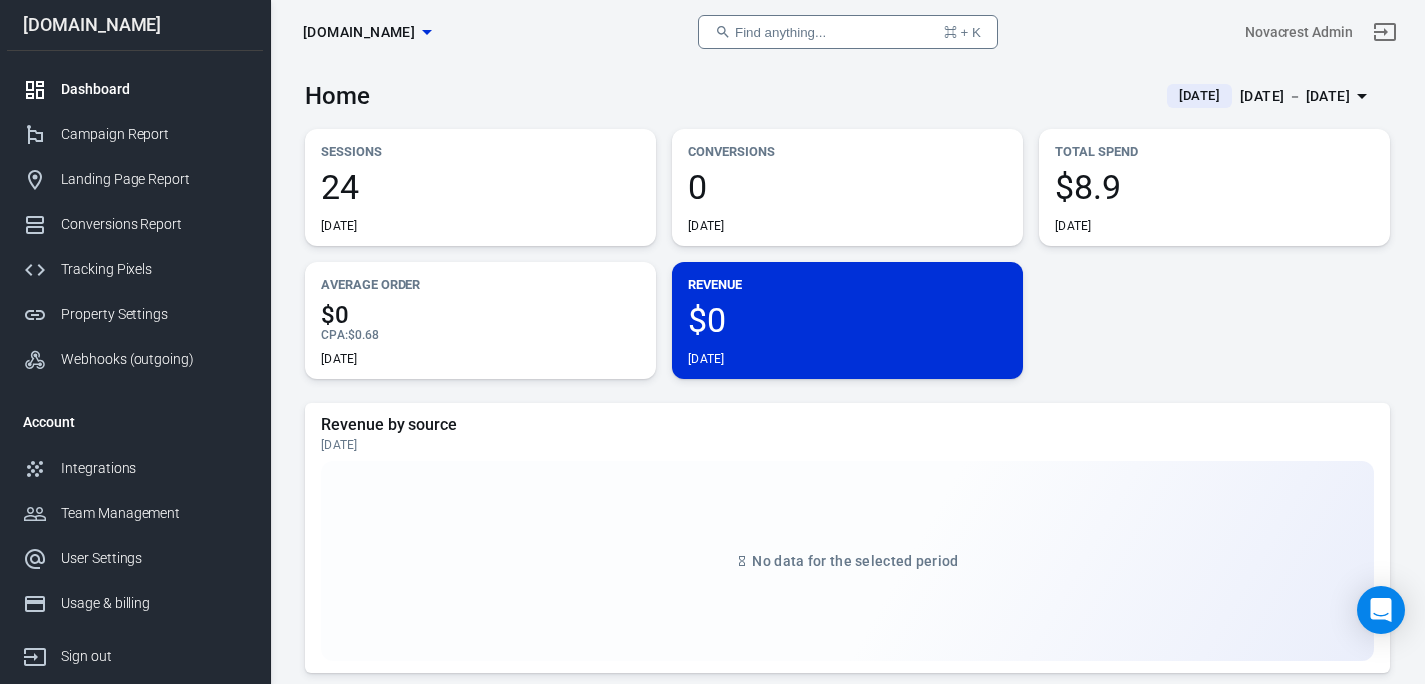 click on "Conversions" at bounding box center [847, 151] 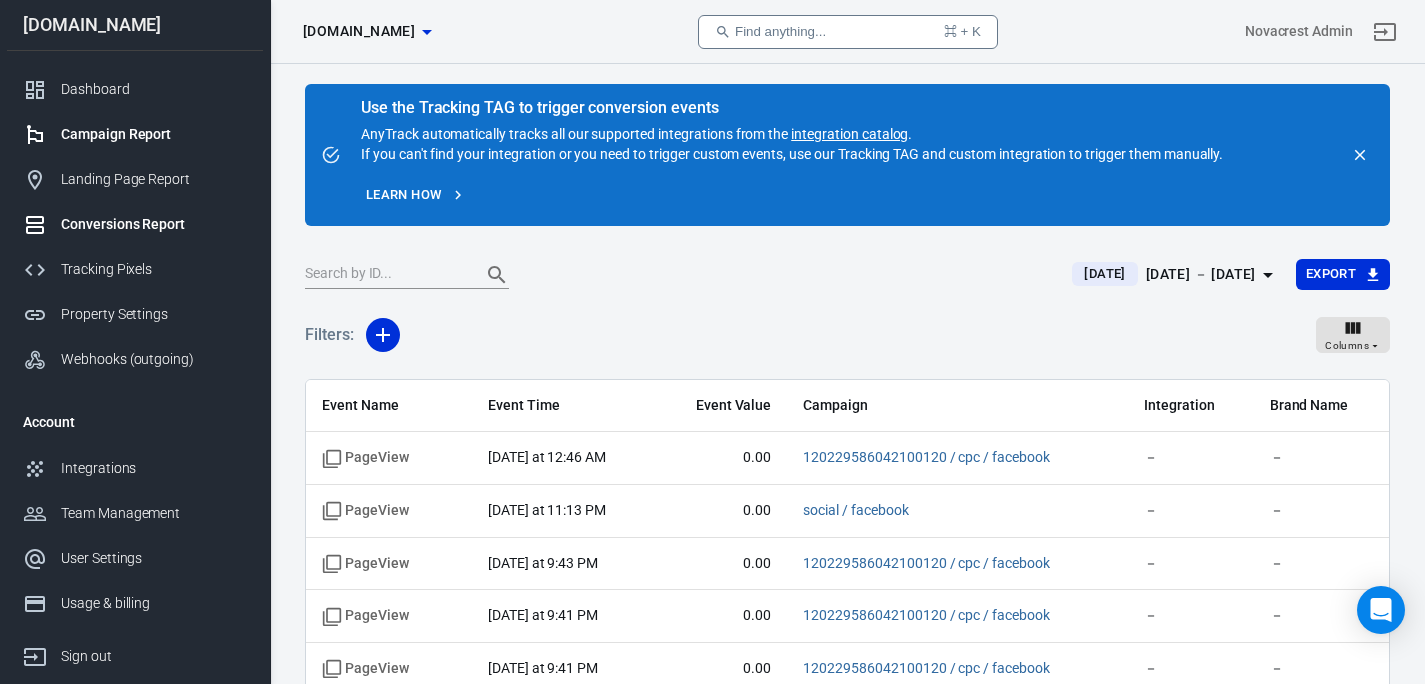 click on "Campaign Report" at bounding box center (135, 134) 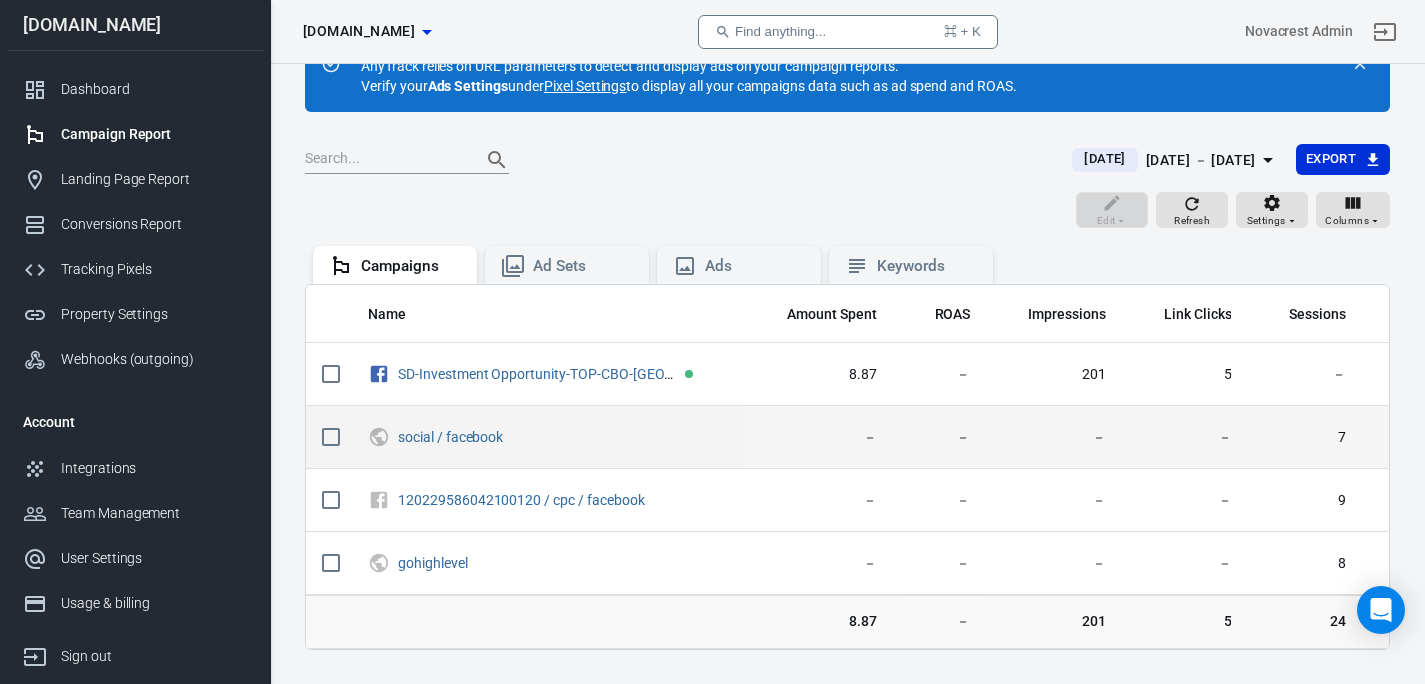 scroll, scrollTop: 153, scrollLeft: 0, axis: vertical 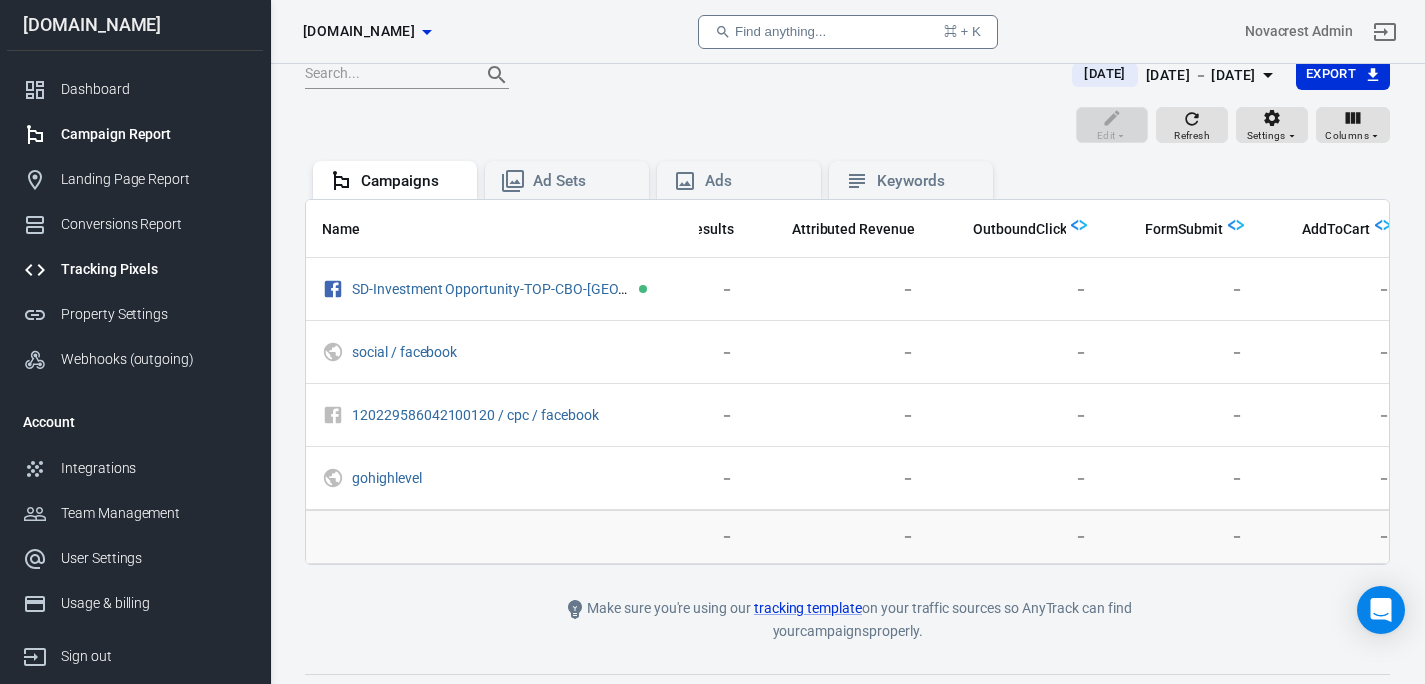 click on "Tracking Pixels" at bounding box center [154, 269] 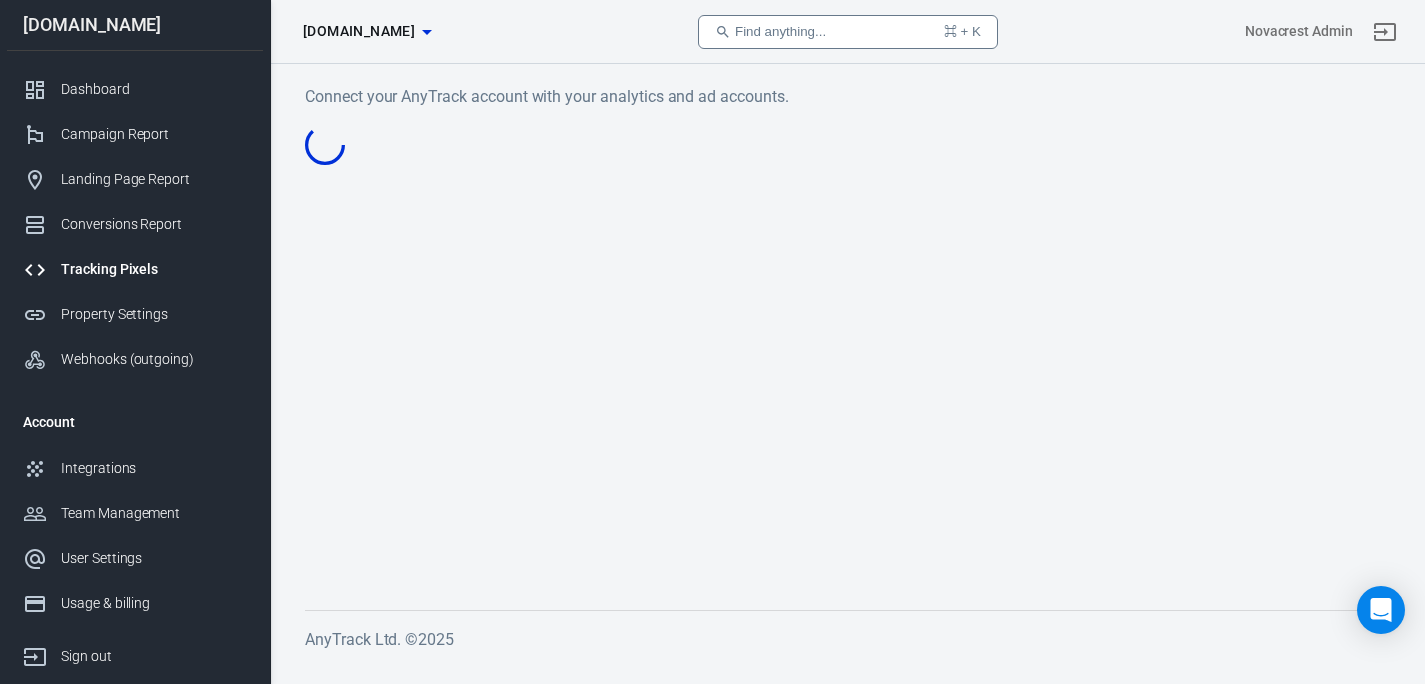scroll, scrollTop: 0, scrollLeft: 0, axis: both 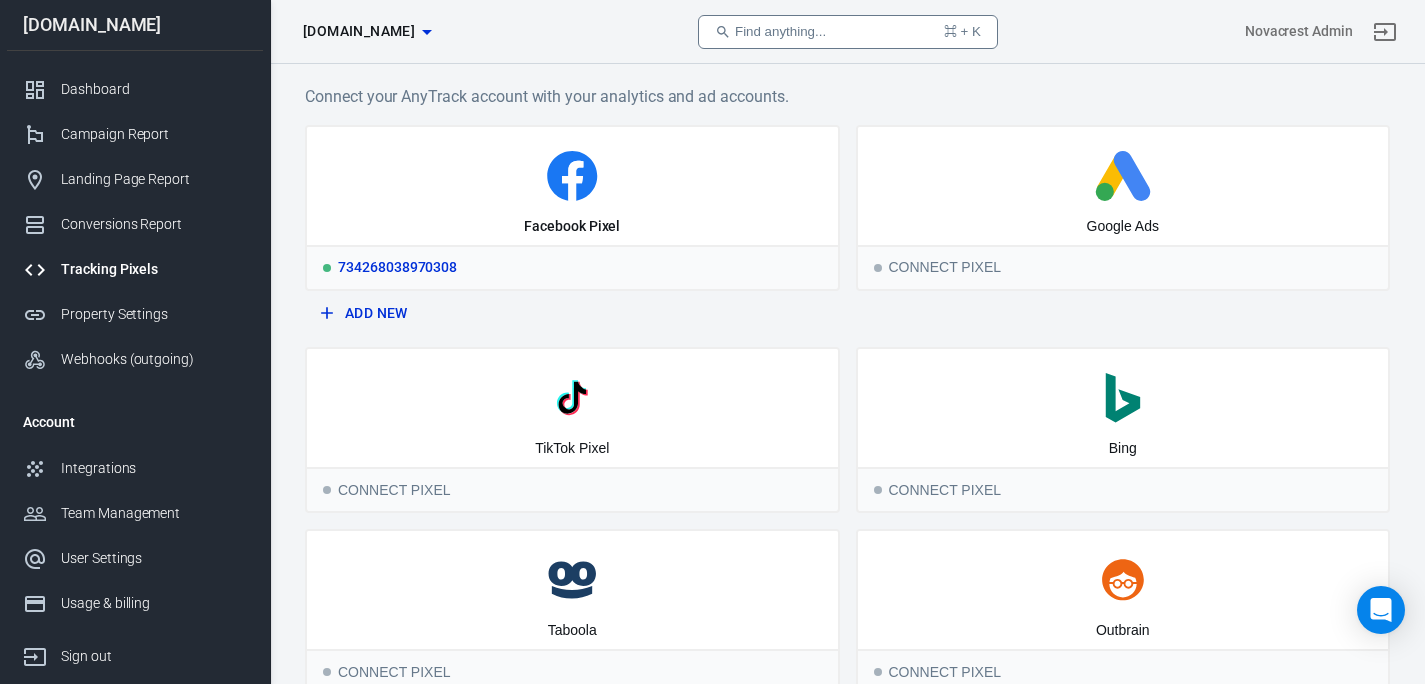 click 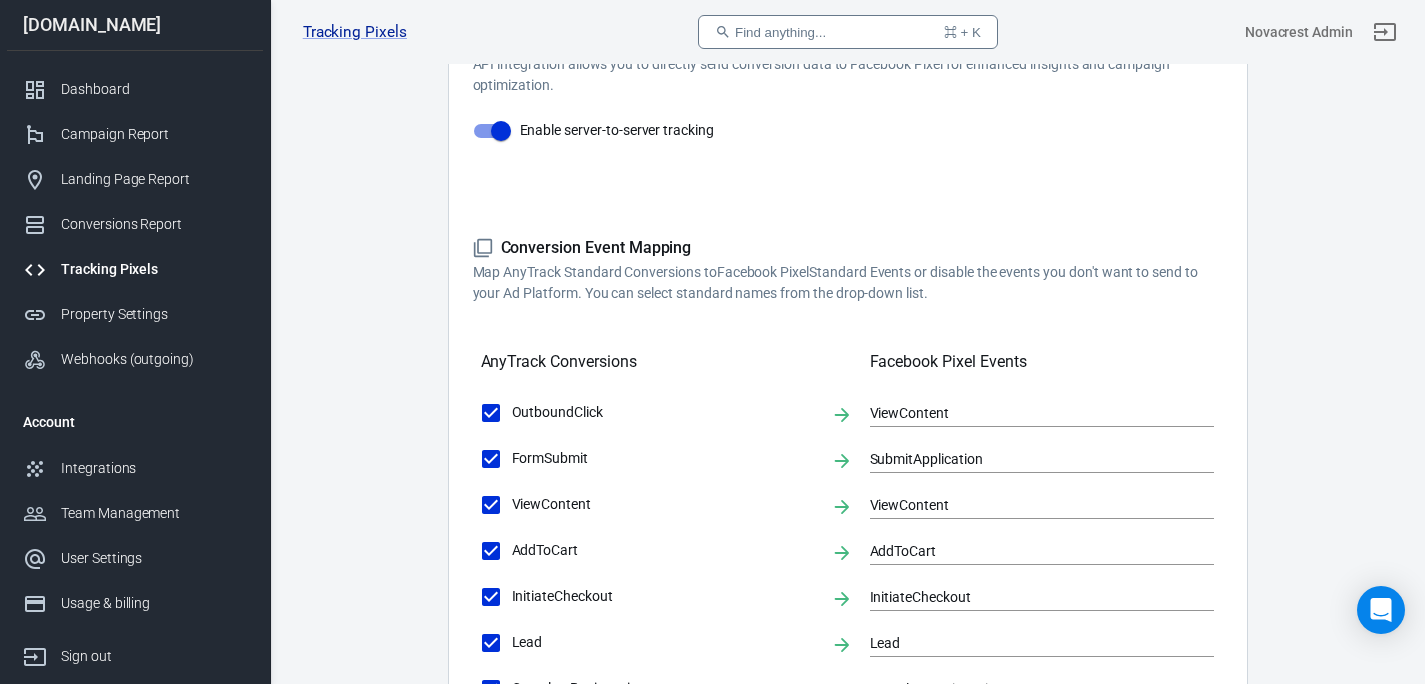 scroll, scrollTop: 431, scrollLeft: 0, axis: vertical 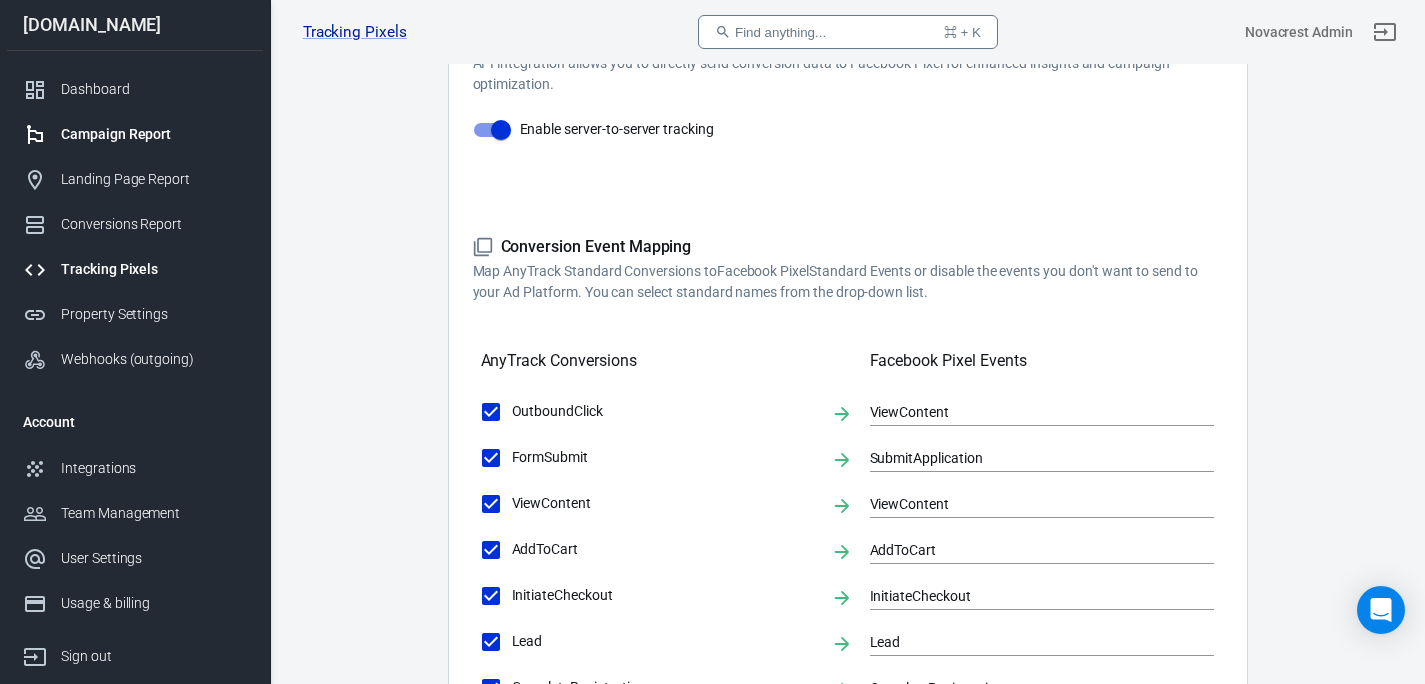 click on "Campaign Report" at bounding box center [154, 134] 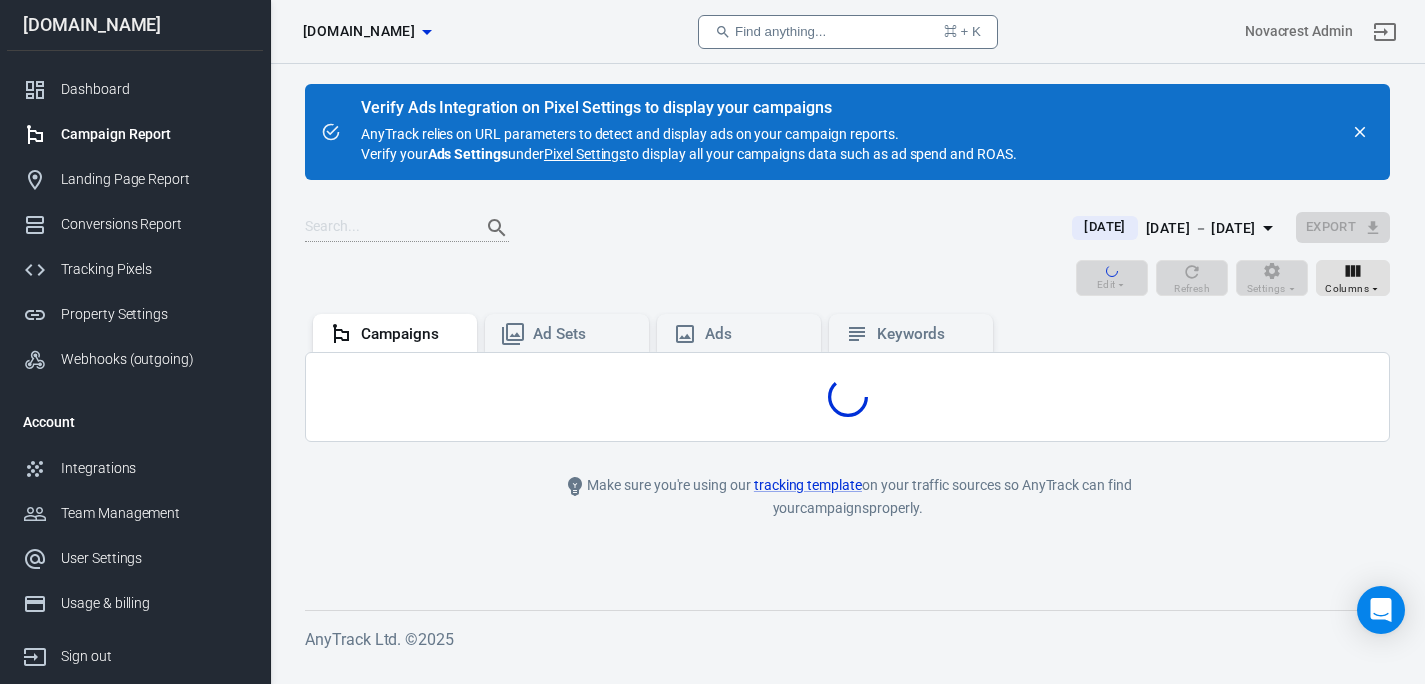 scroll, scrollTop: 0, scrollLeft: 0, axis: both 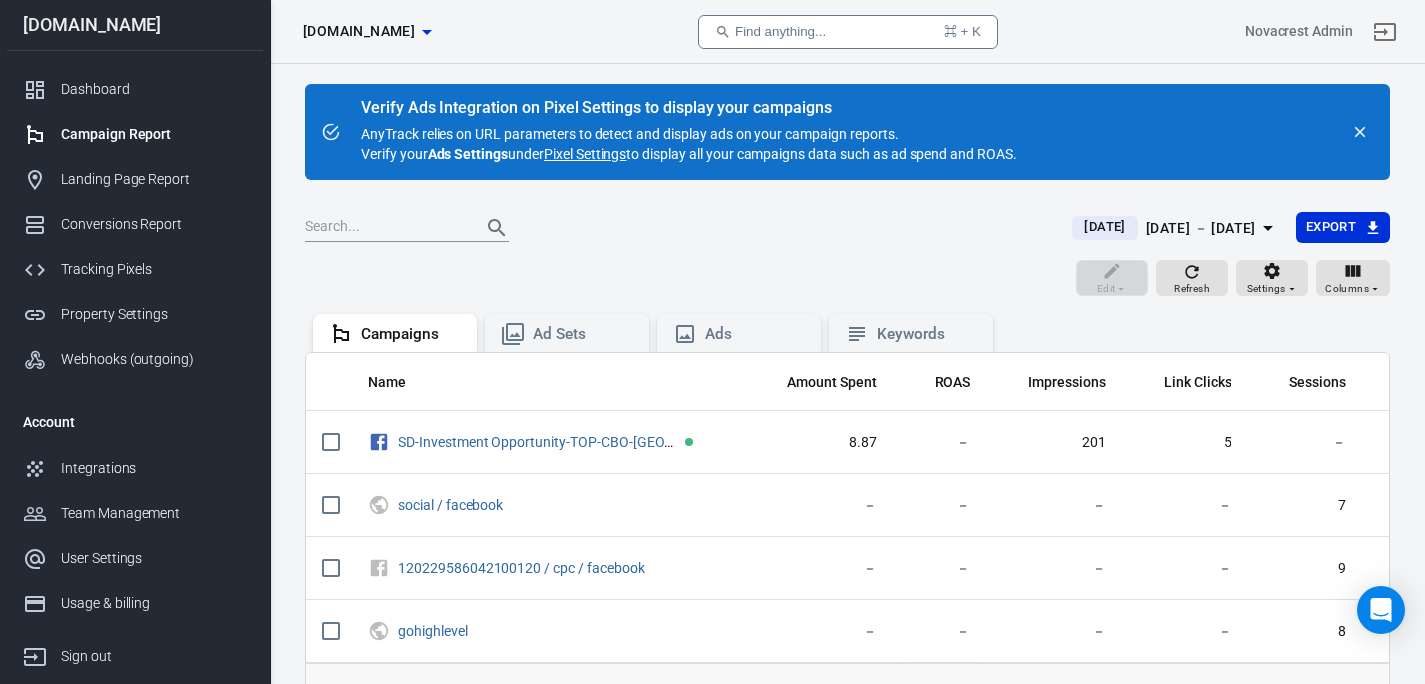 click on "[DATE] － [DATE]" at bounding box center (1201, 228) 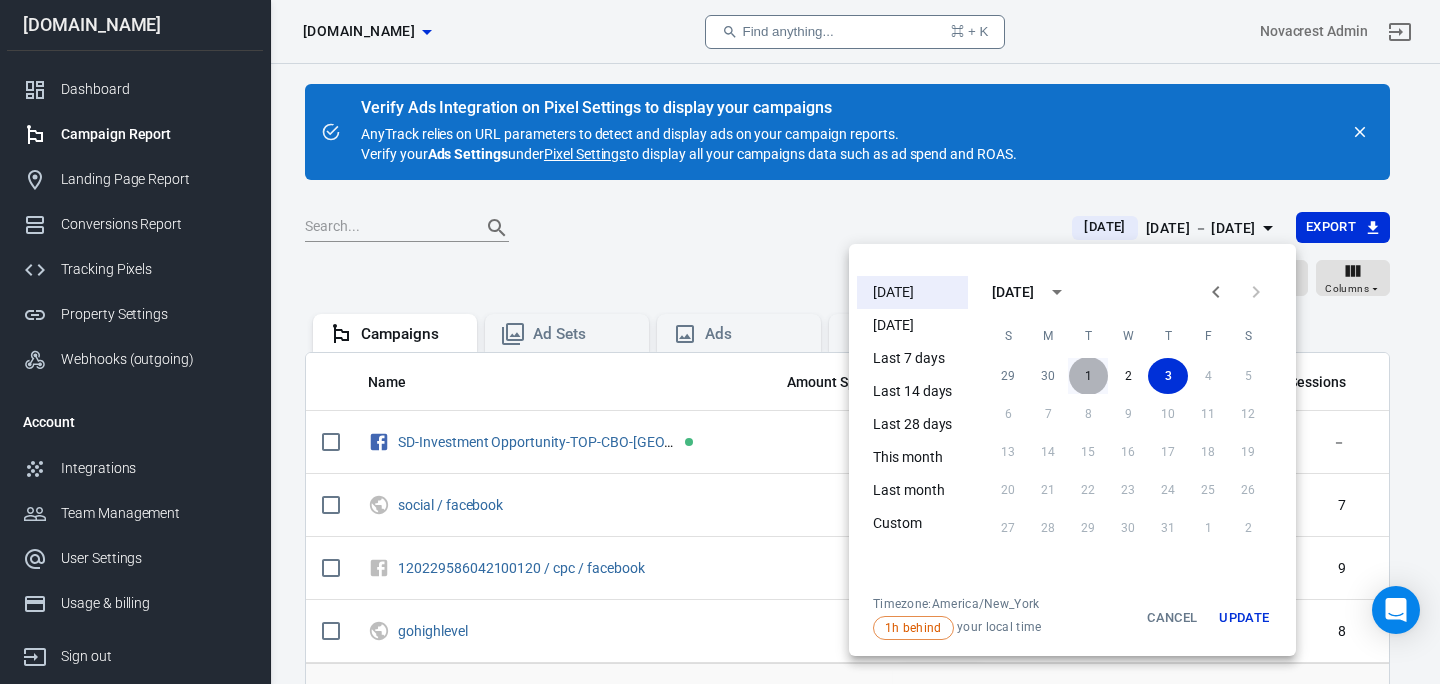 click on "1" at bounding box center (1088, 376) 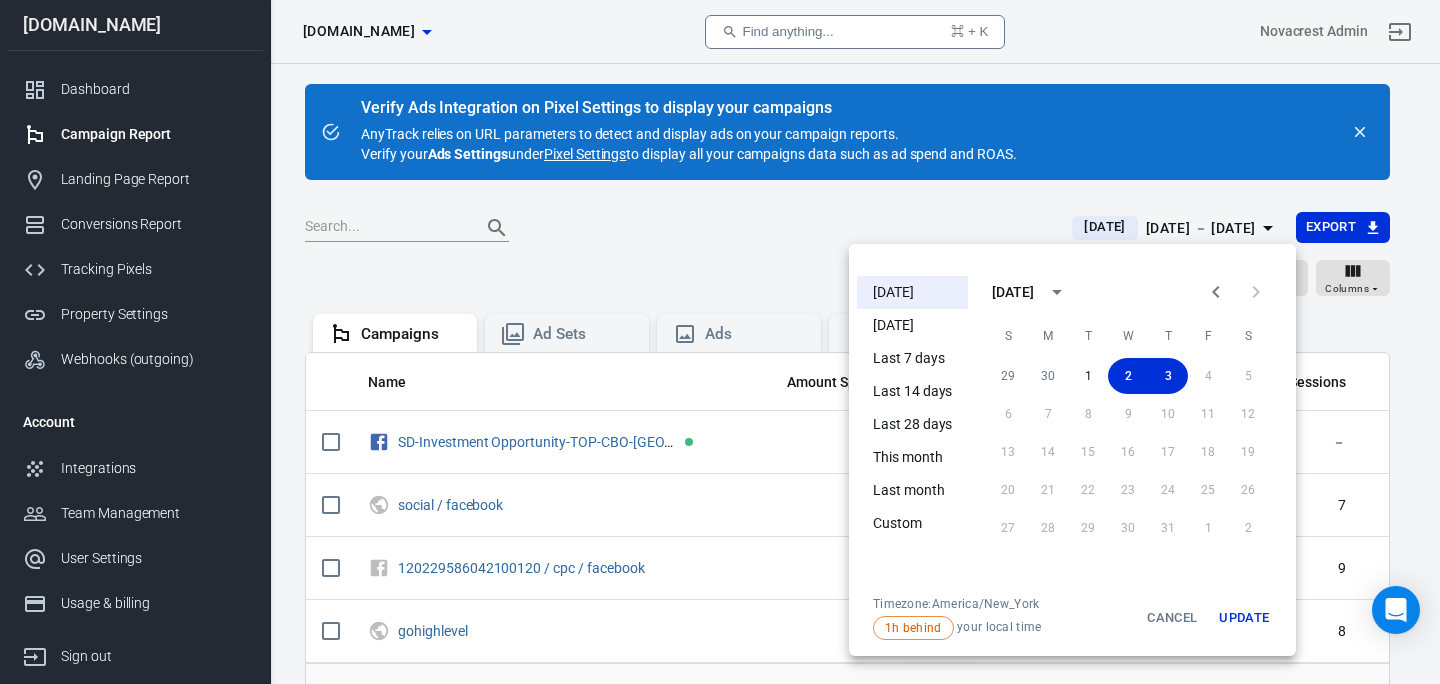 click on "Update" at bounding box center (1244, 618) 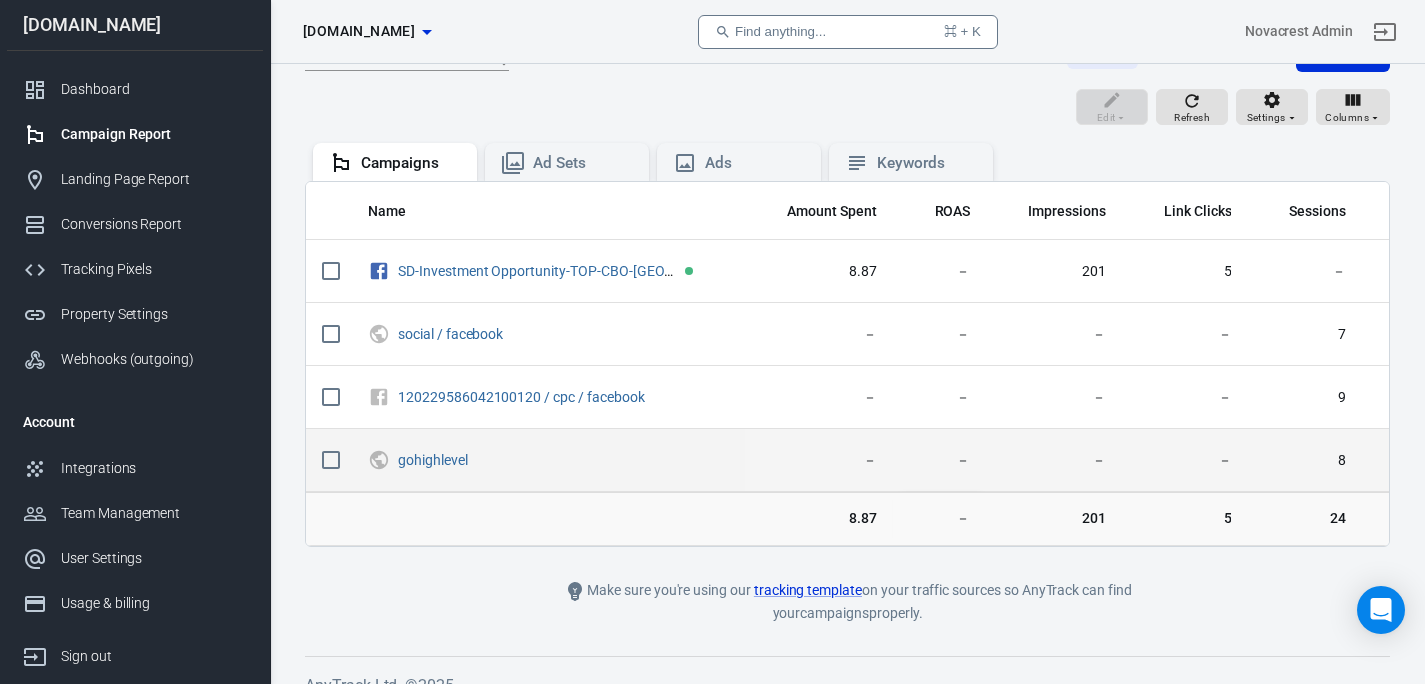 scroll, scrollTop: 183, scrollLeft: 0, axis: vertical 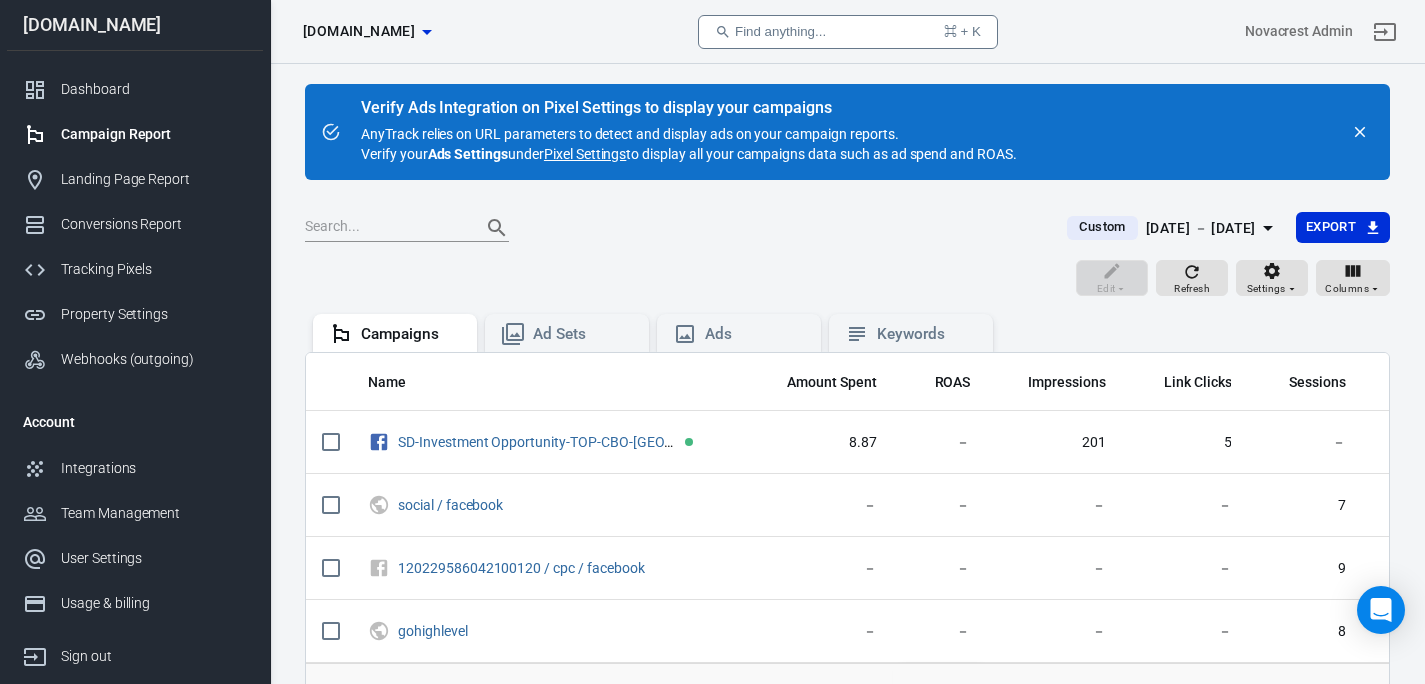 click 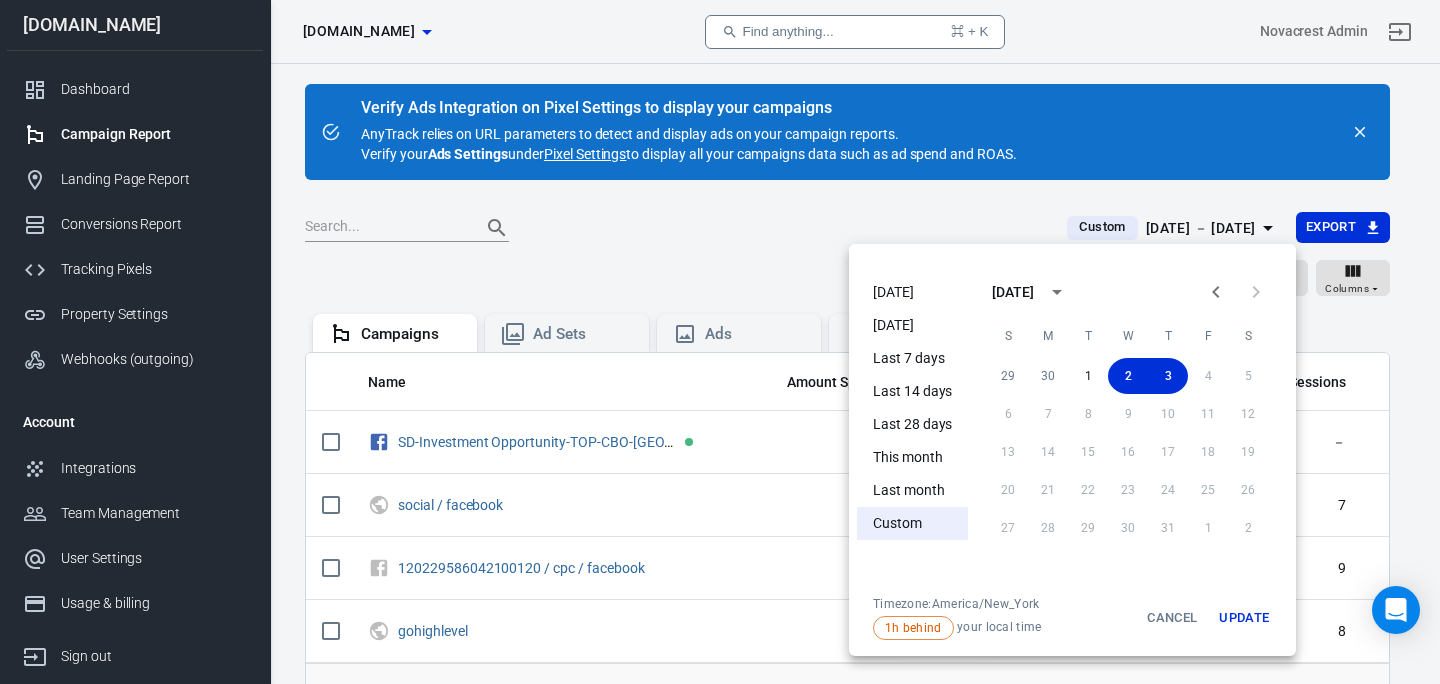 drag, startPoint x: 861, startPoint y: 268, endPoint x: 876, endPoint y: 282, distance: 20.518284 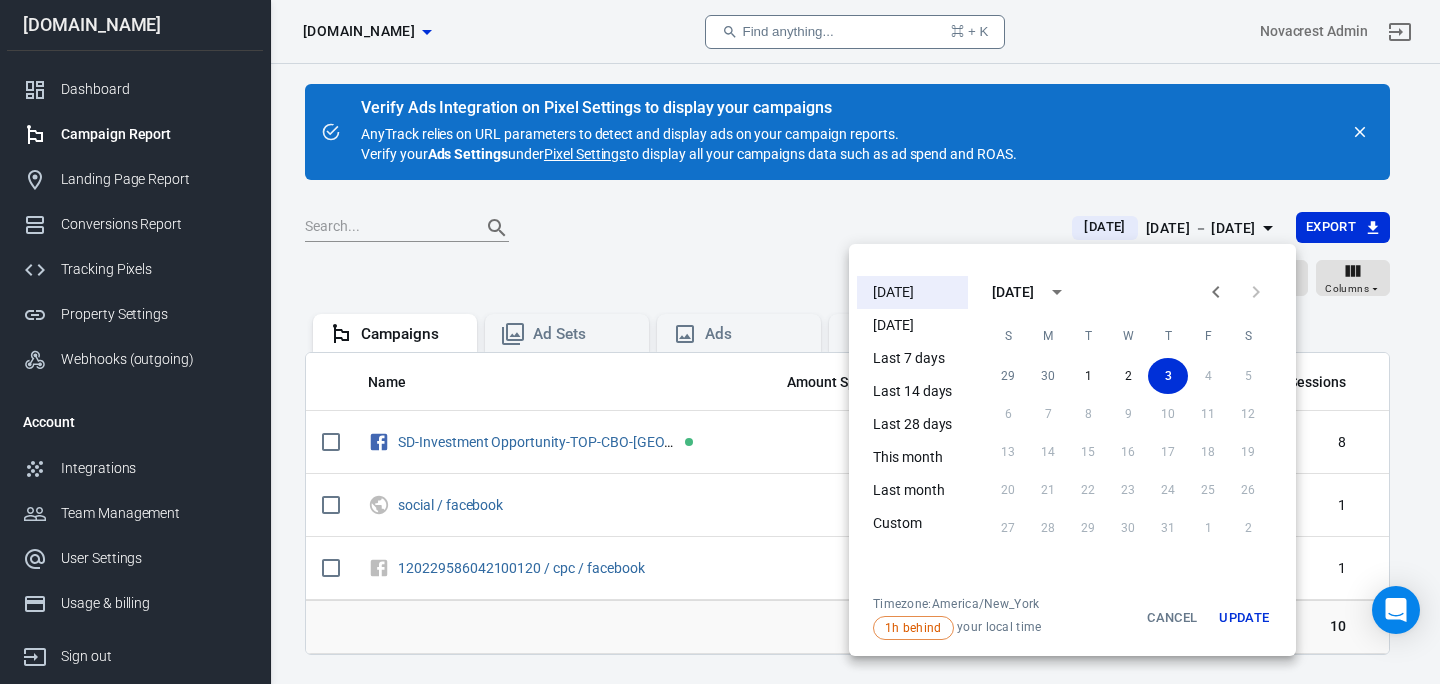 click on "Update" at bounding box center [1244, 618] 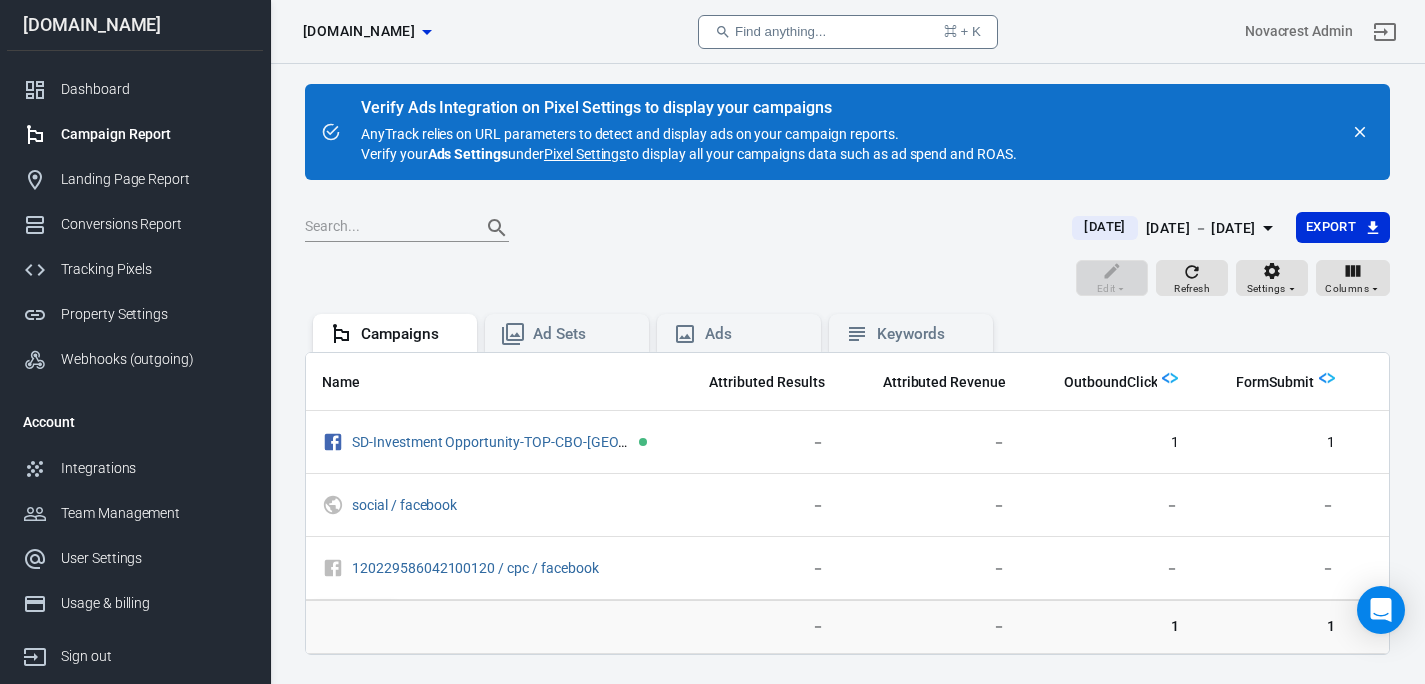 scroll, scrollTop: 0, scrollLeft: 1170, axis: horizontal 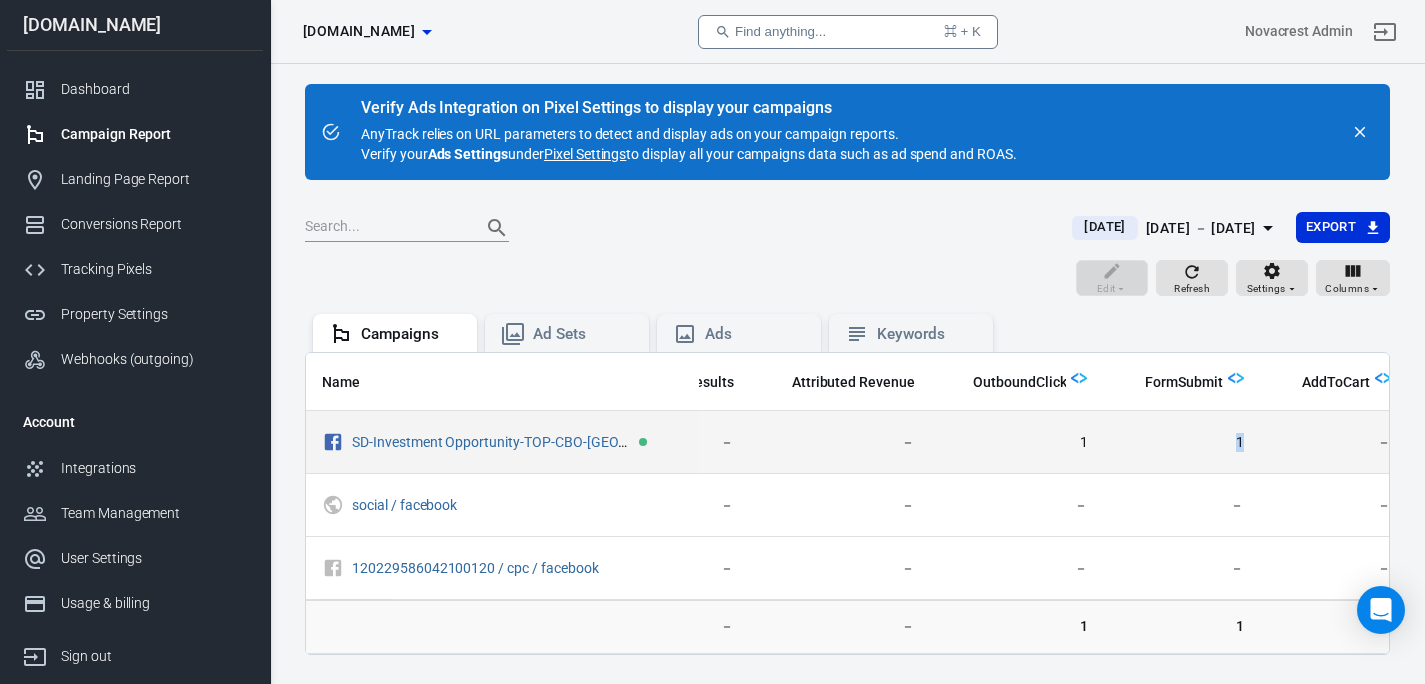 drag, startPoint x: 1221, startPoint y: 445, endPoint x: 1245, endPoint y: 443, distance: 24.083189 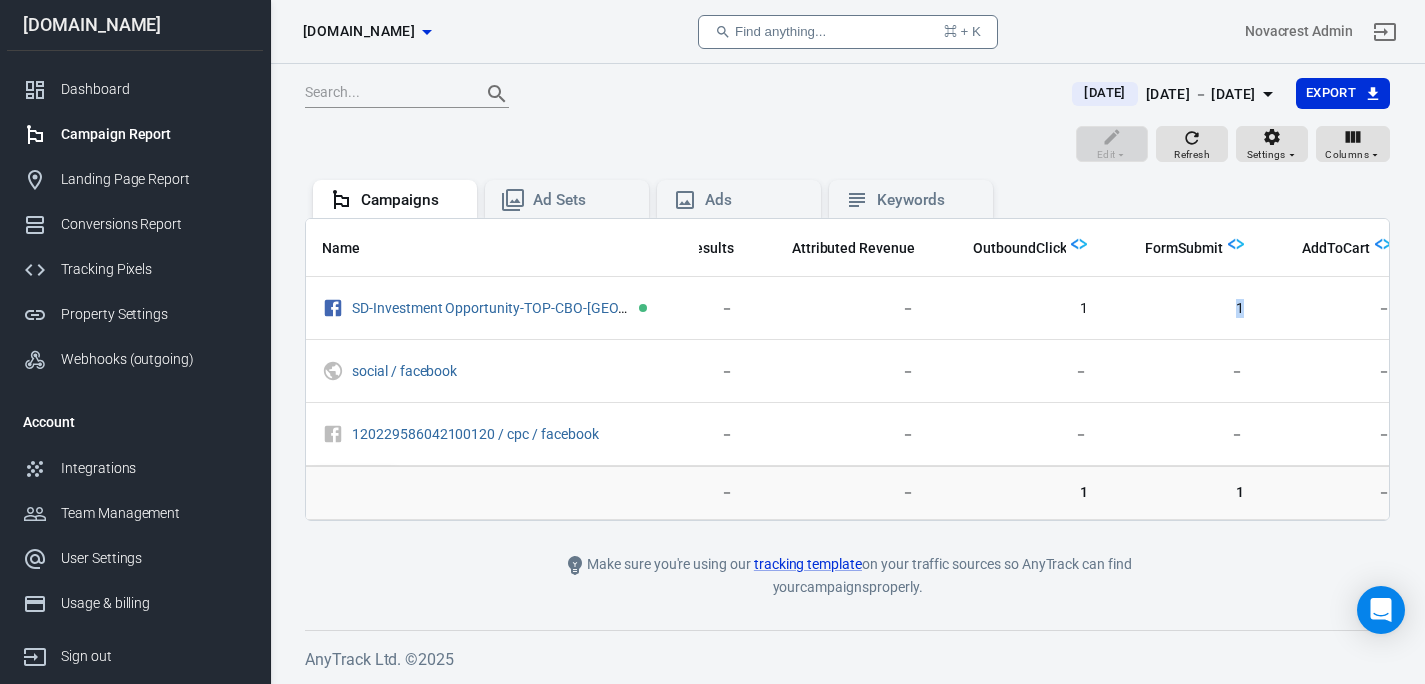 scroll, scrollTop: 149, scrollLeft: 0, axis: vertical 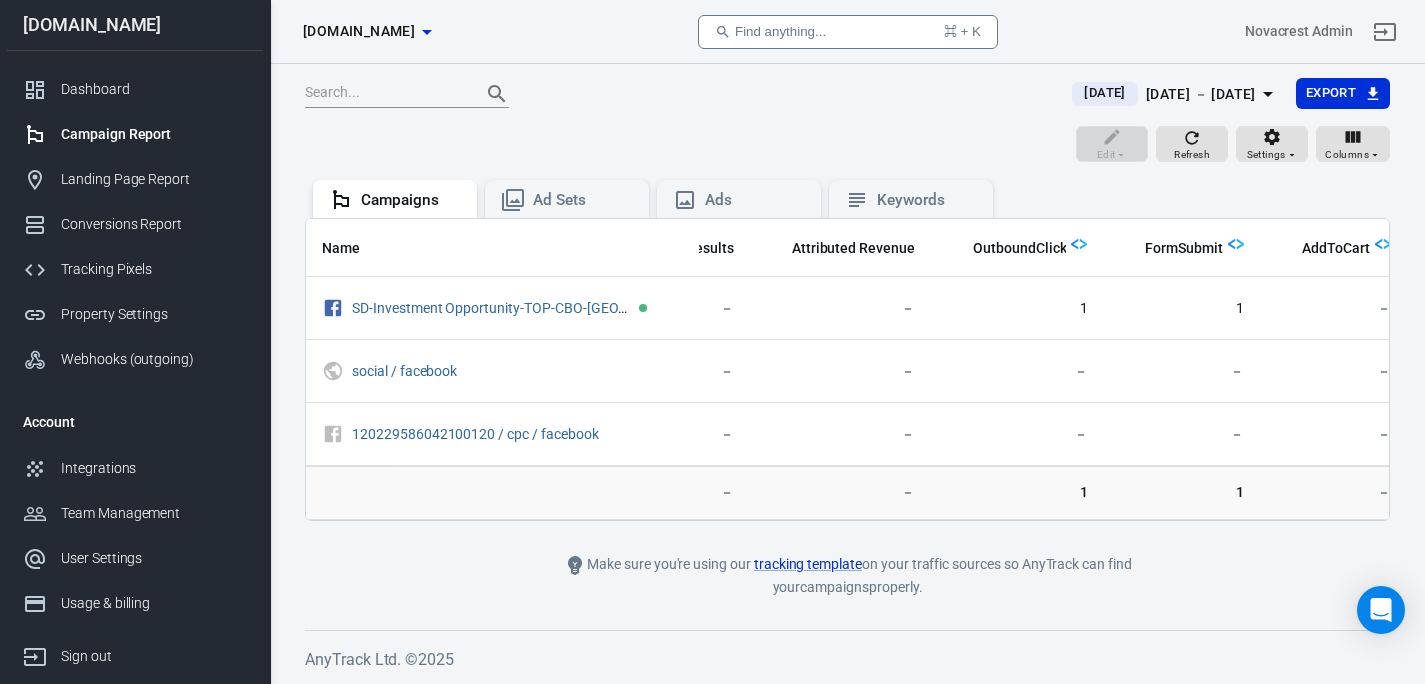 click on "－" at bounding box center (840, 493) 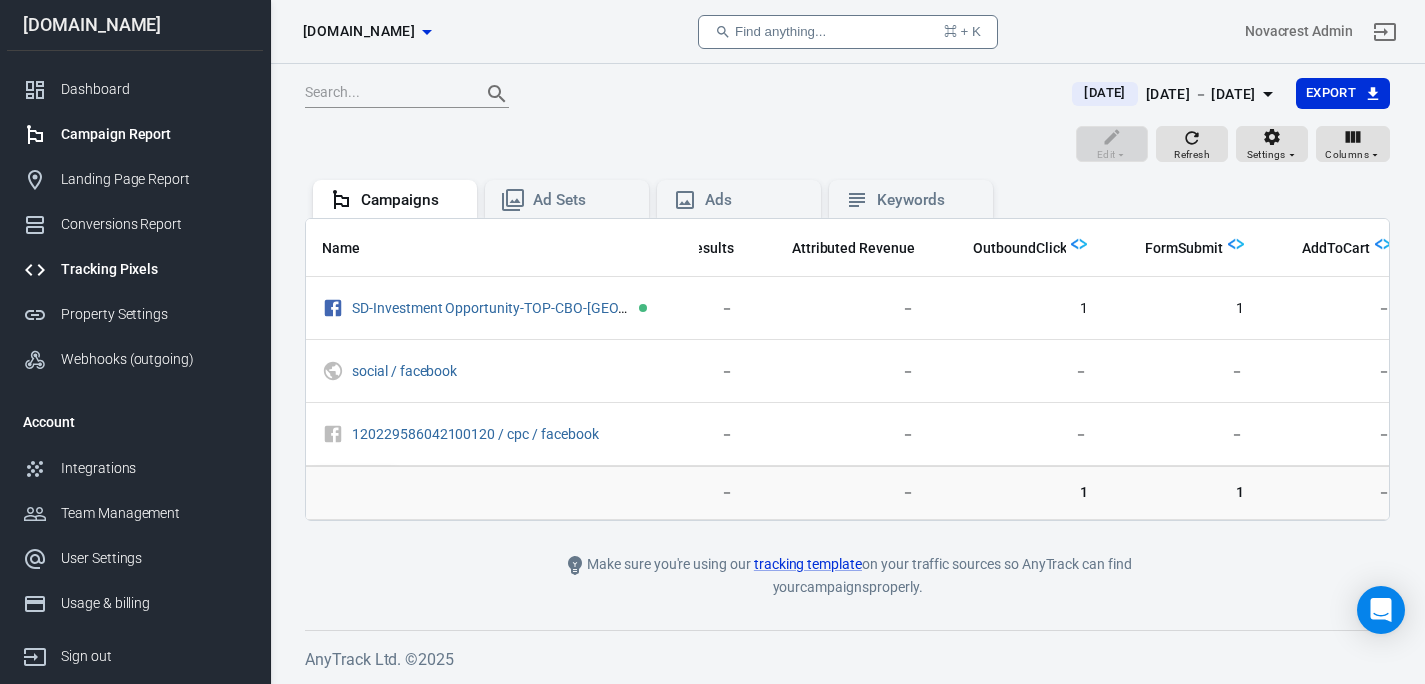 click on "Tracking Pixels" at bounding box center (154, 269) 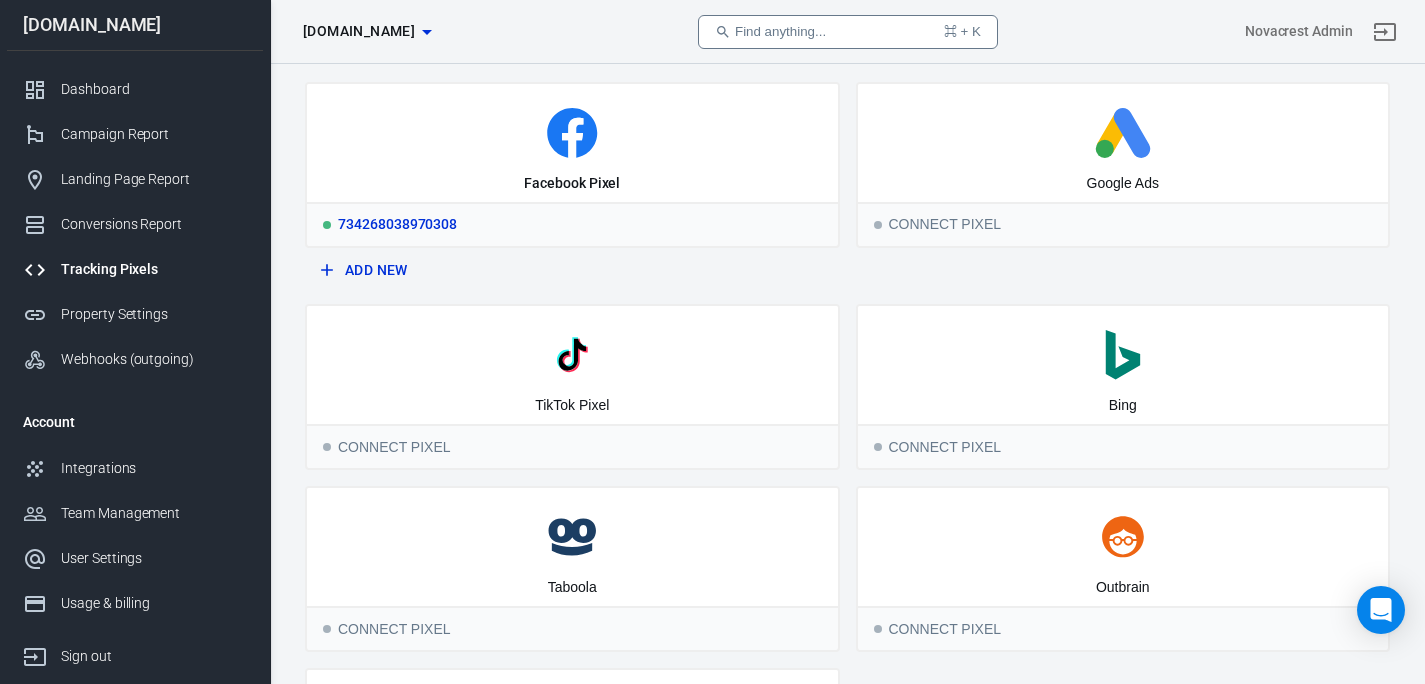 scroll, scrollTop: 0, scrollLeft: 0, axis: both 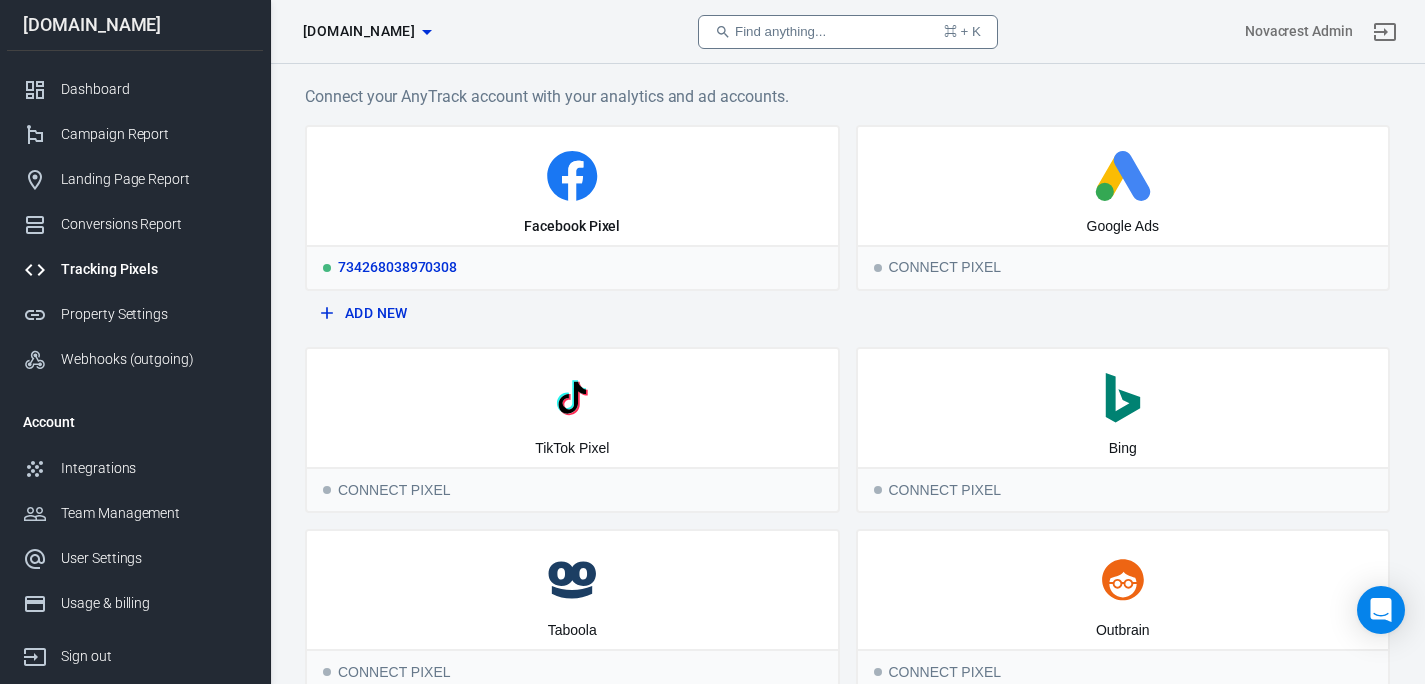 click on "Facebook Pixel" at bounding box center [572, 186] 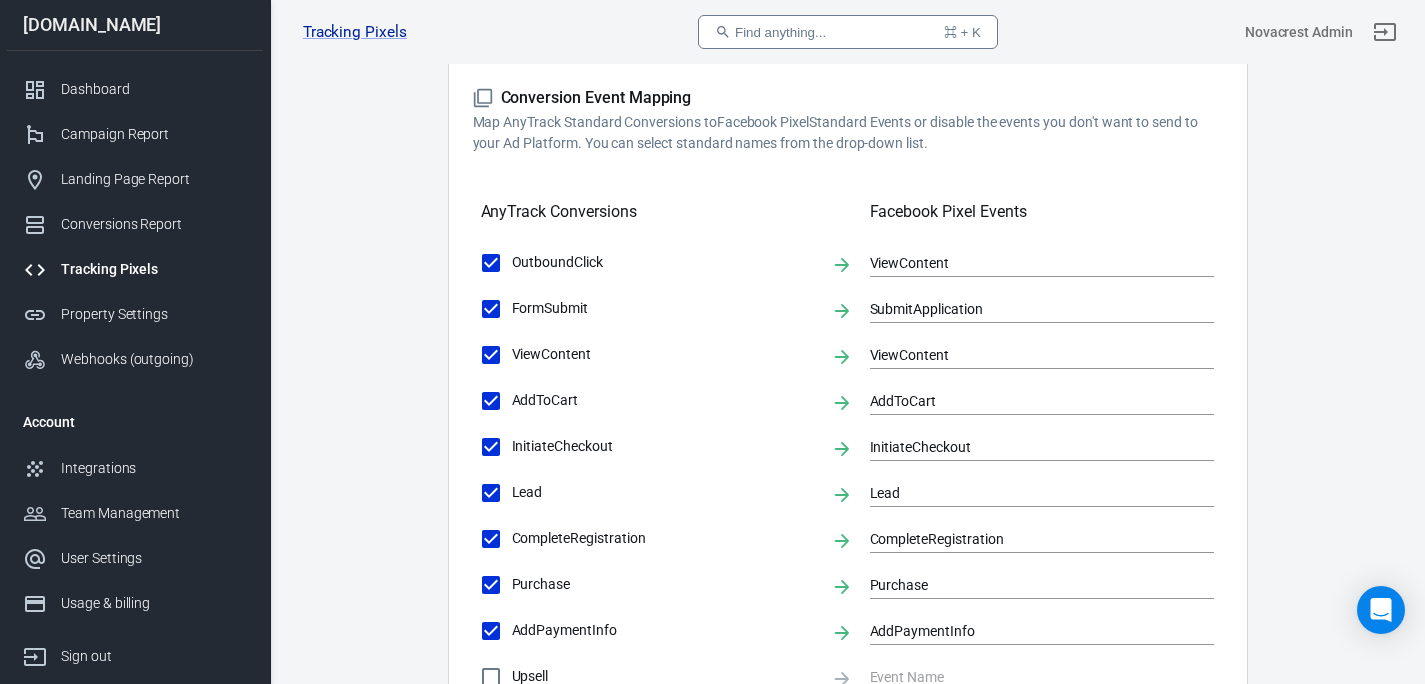 scroll, scrollTop: 597, scrollLeft: 0, axis: vertical 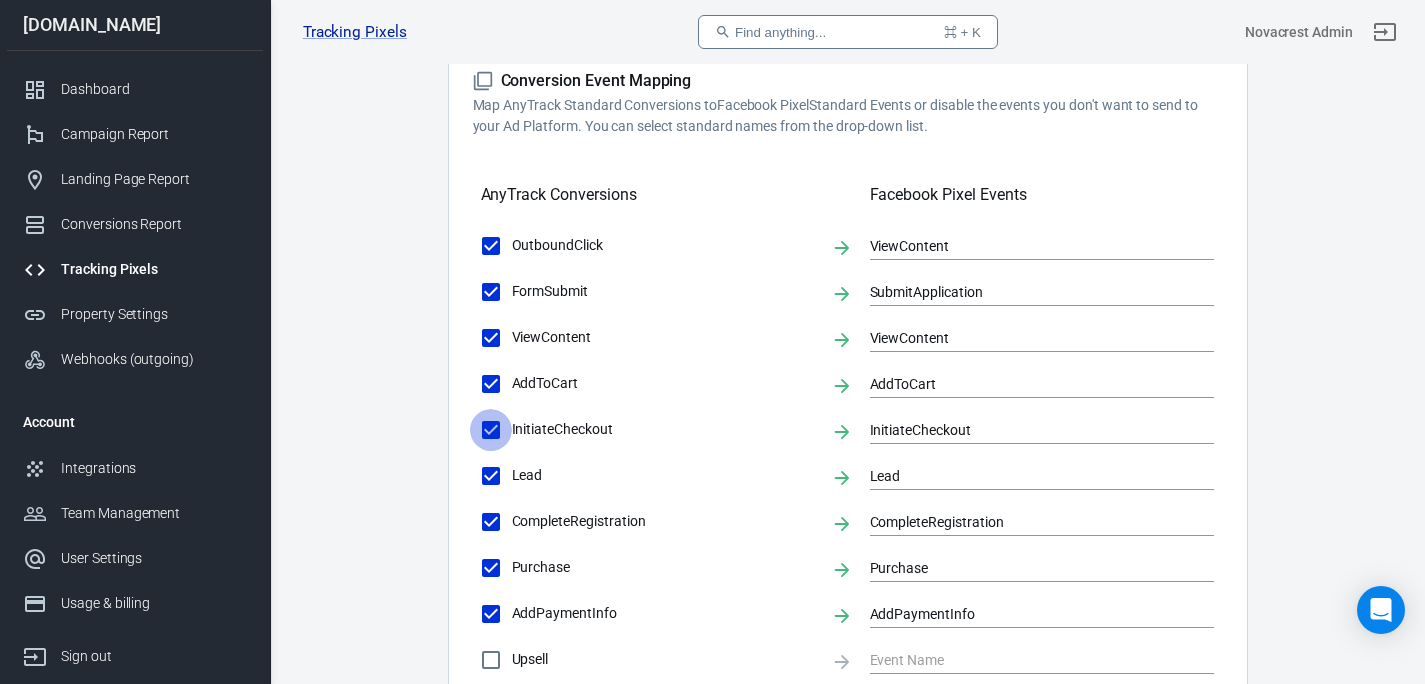 click on "InitiateCheckout" at bounding box center (491, 430) 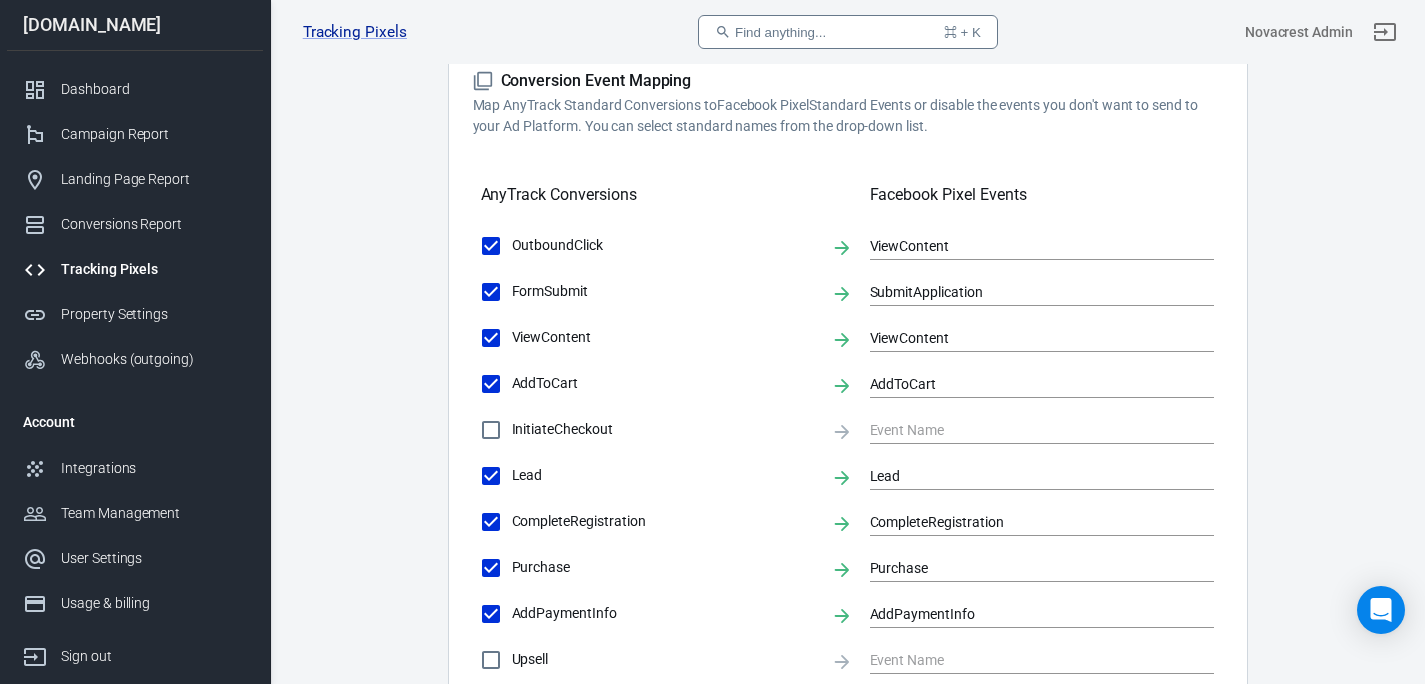 click on "CompleteRegistration" at bounding box center (491, 522) 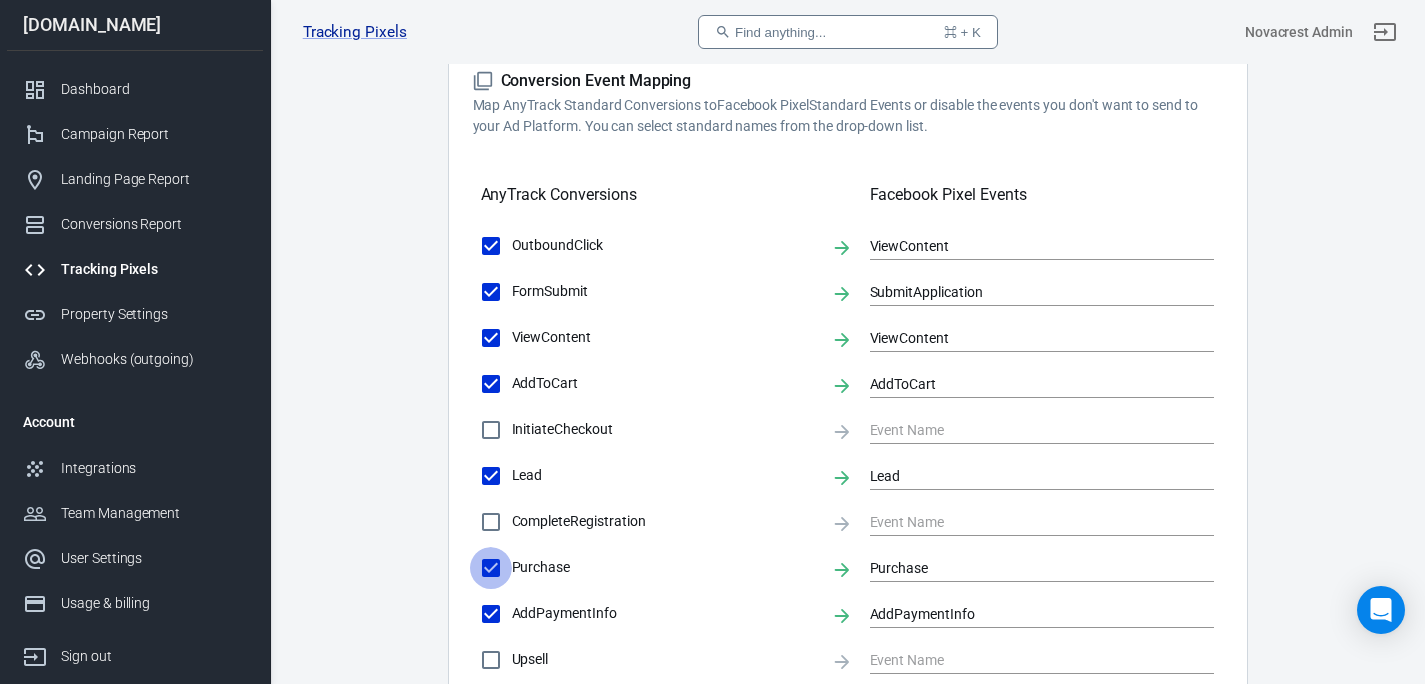 click on "Purchase" at bounding box center [491, 568] 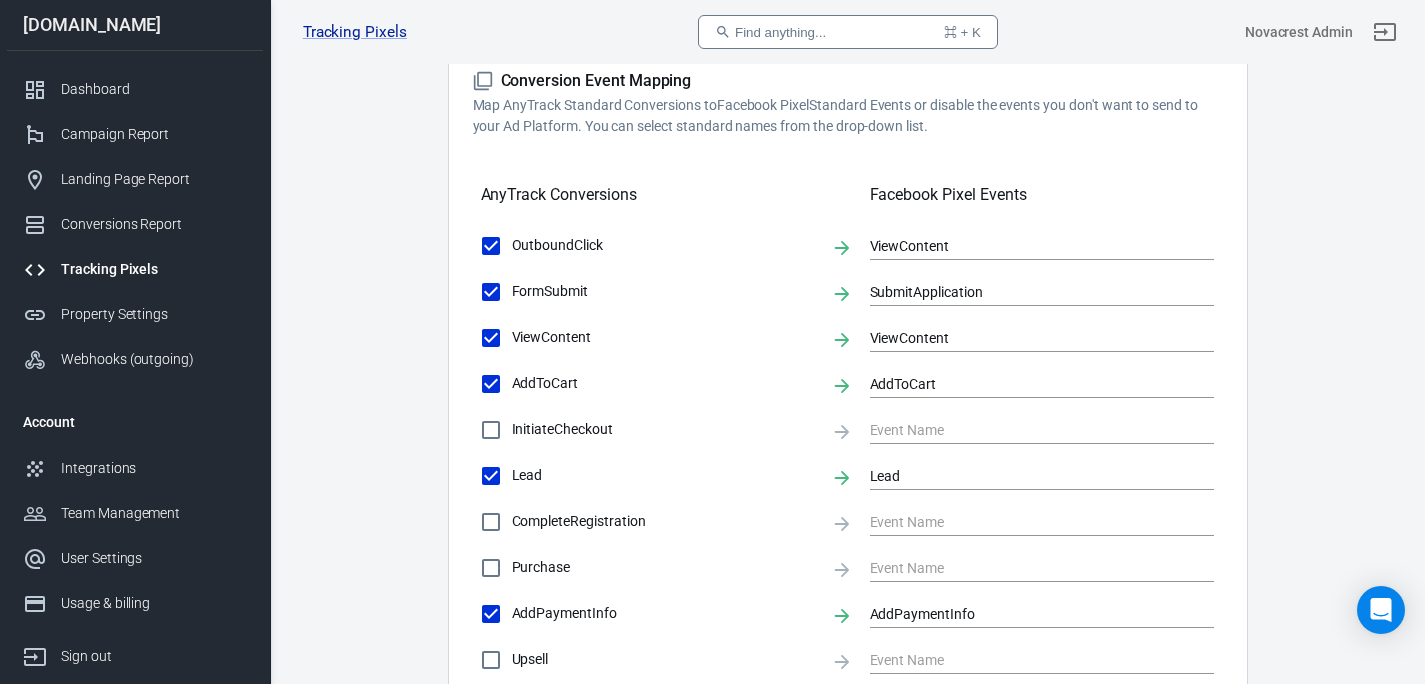 click on "AddPaymentInfo" at bounding box center [663, 613] 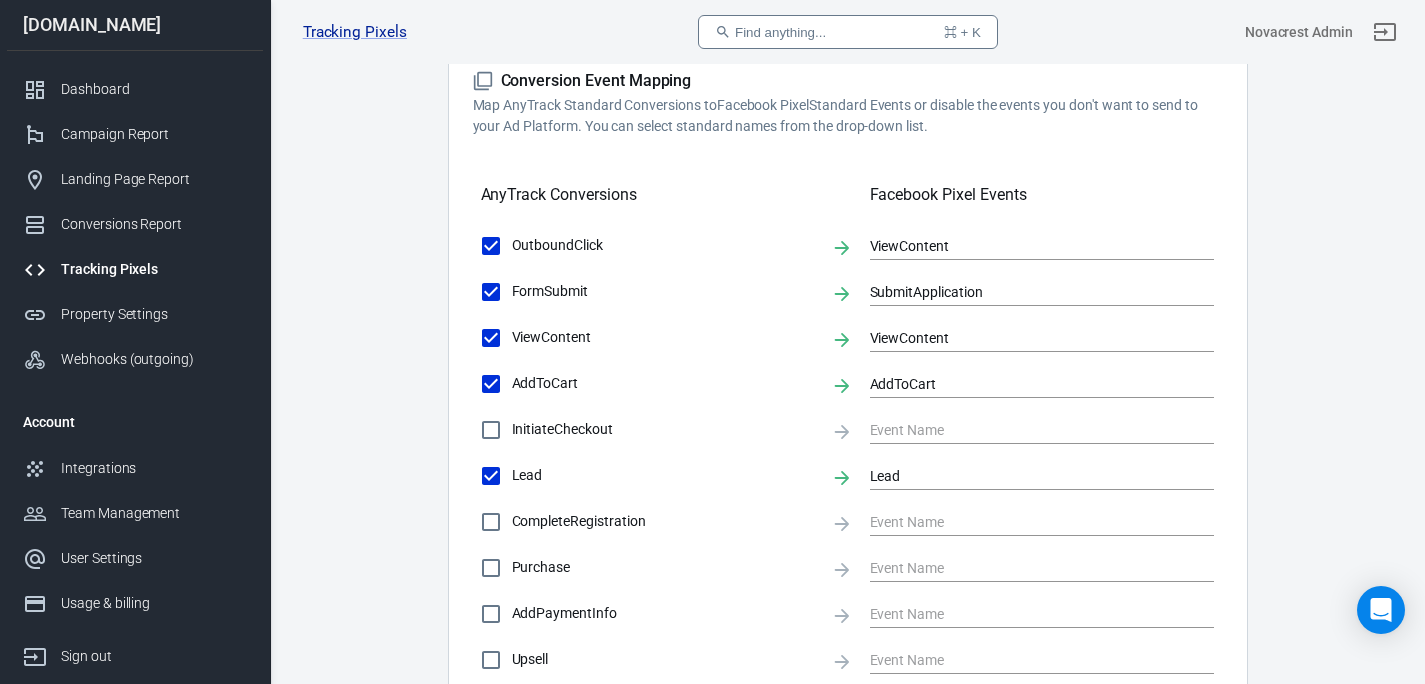 click on "AddToCart" at bounding box center [663, 383] 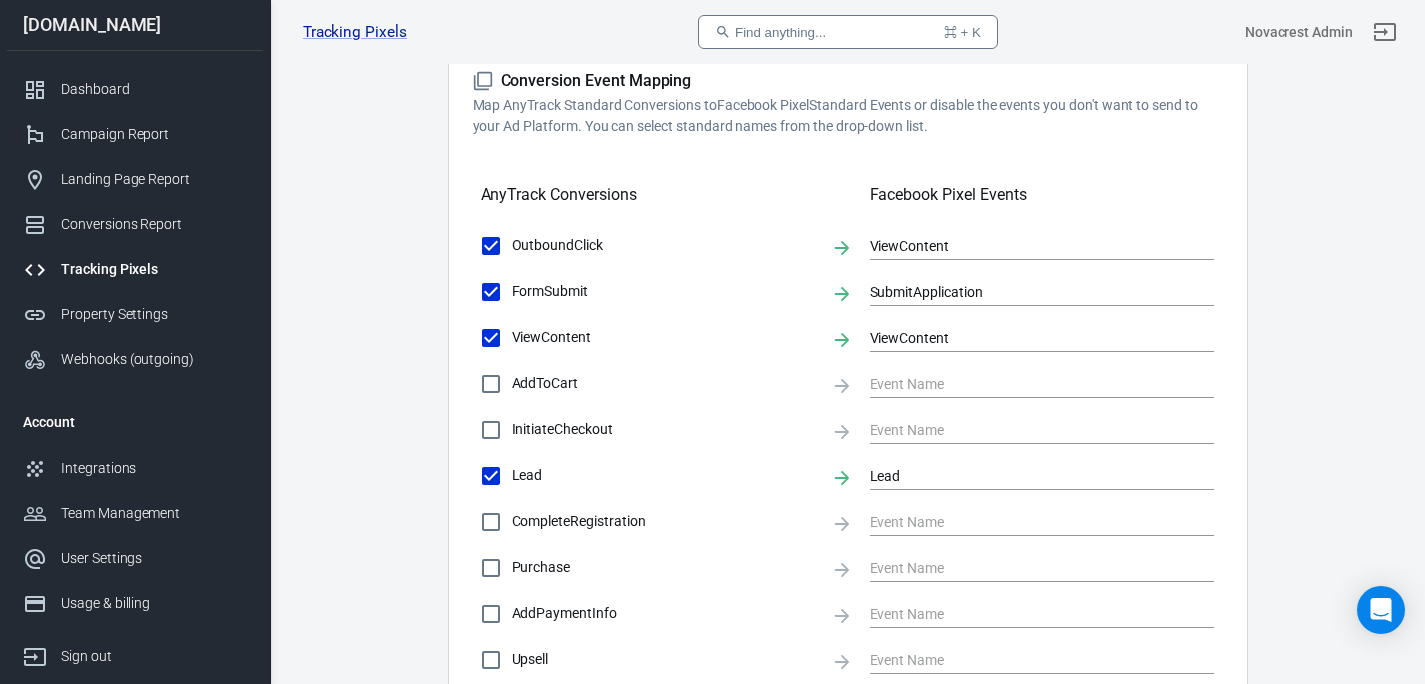 click on "ViewContent" at bounding box center (663, 337) 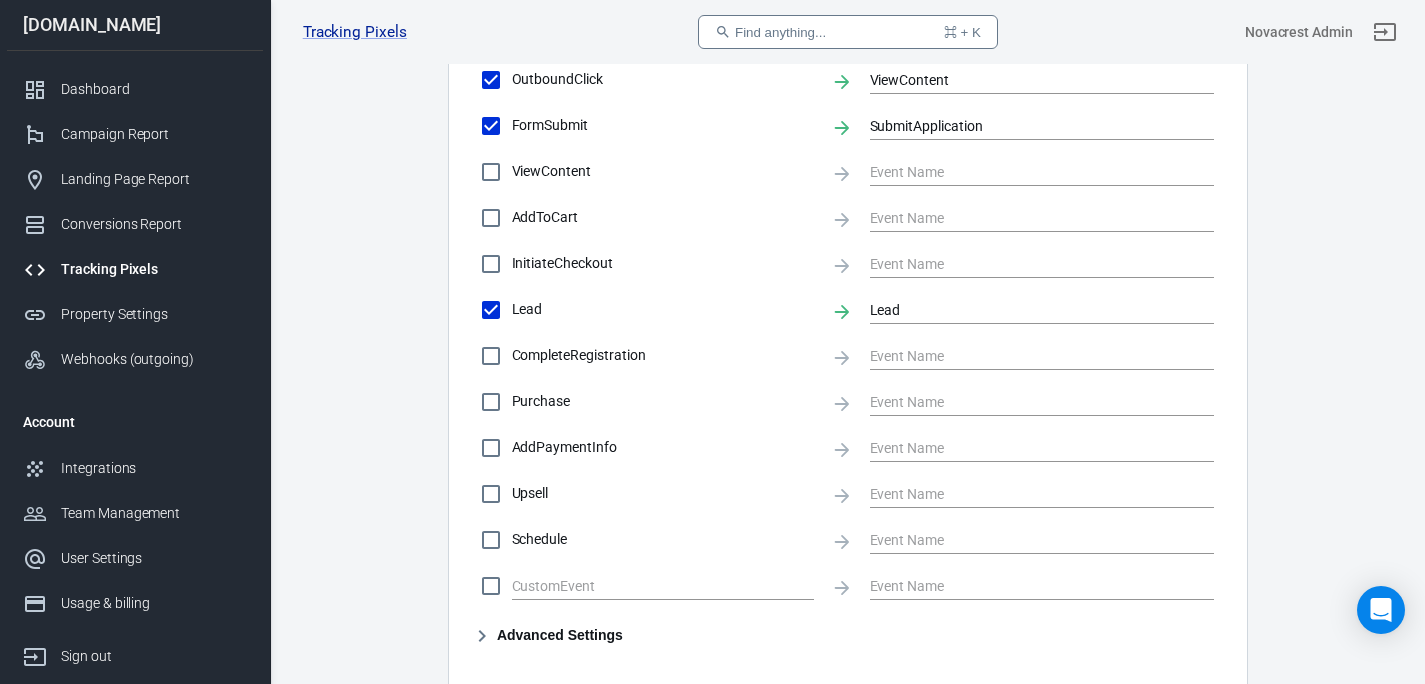 scroll, scrollTop: 782, scrollLeft: 0, axis: vertical 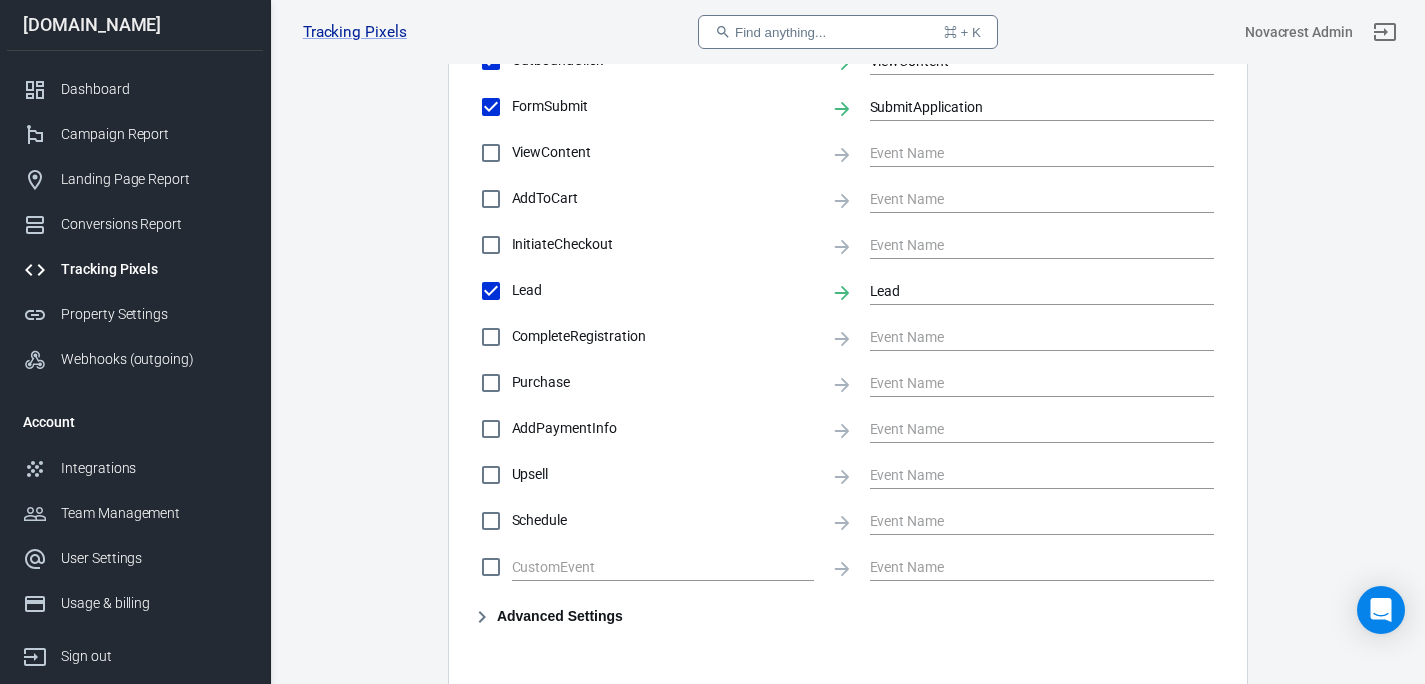 click on "Schedule" at bounding box center (642, 521) 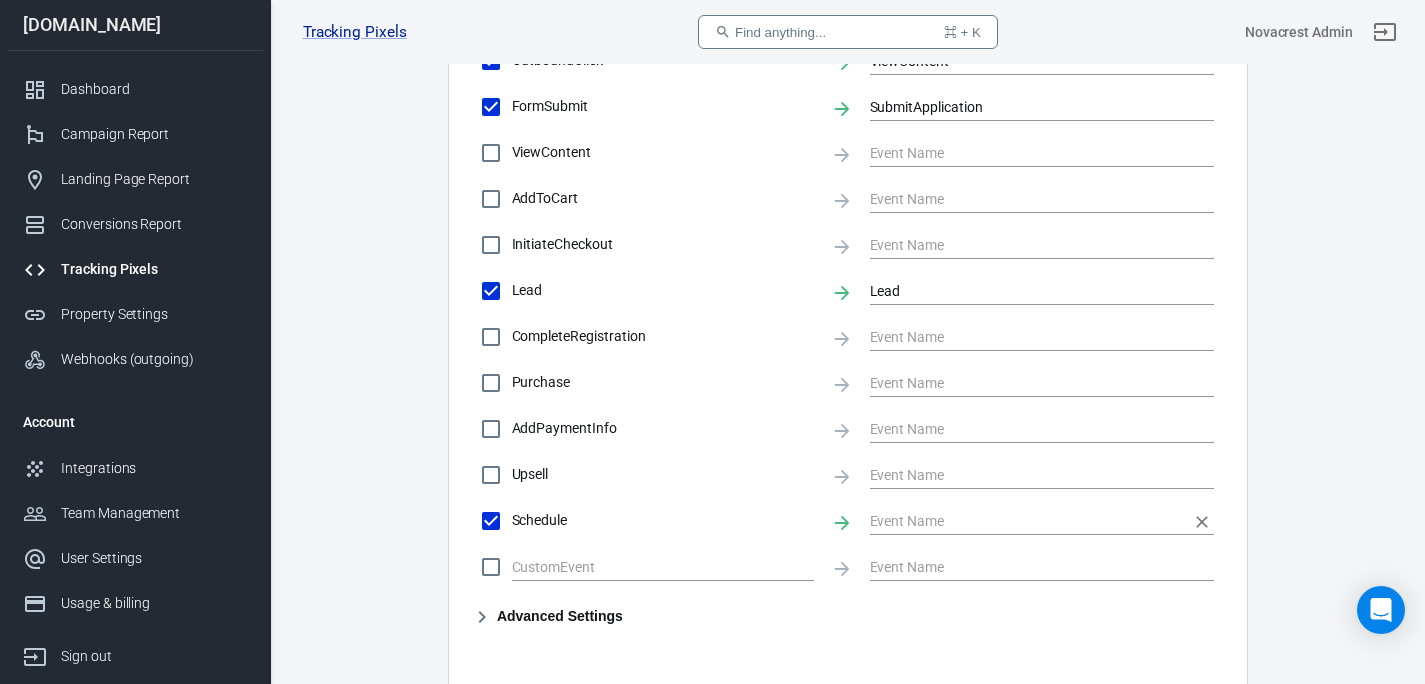 click at bounding box center (1027, 520) 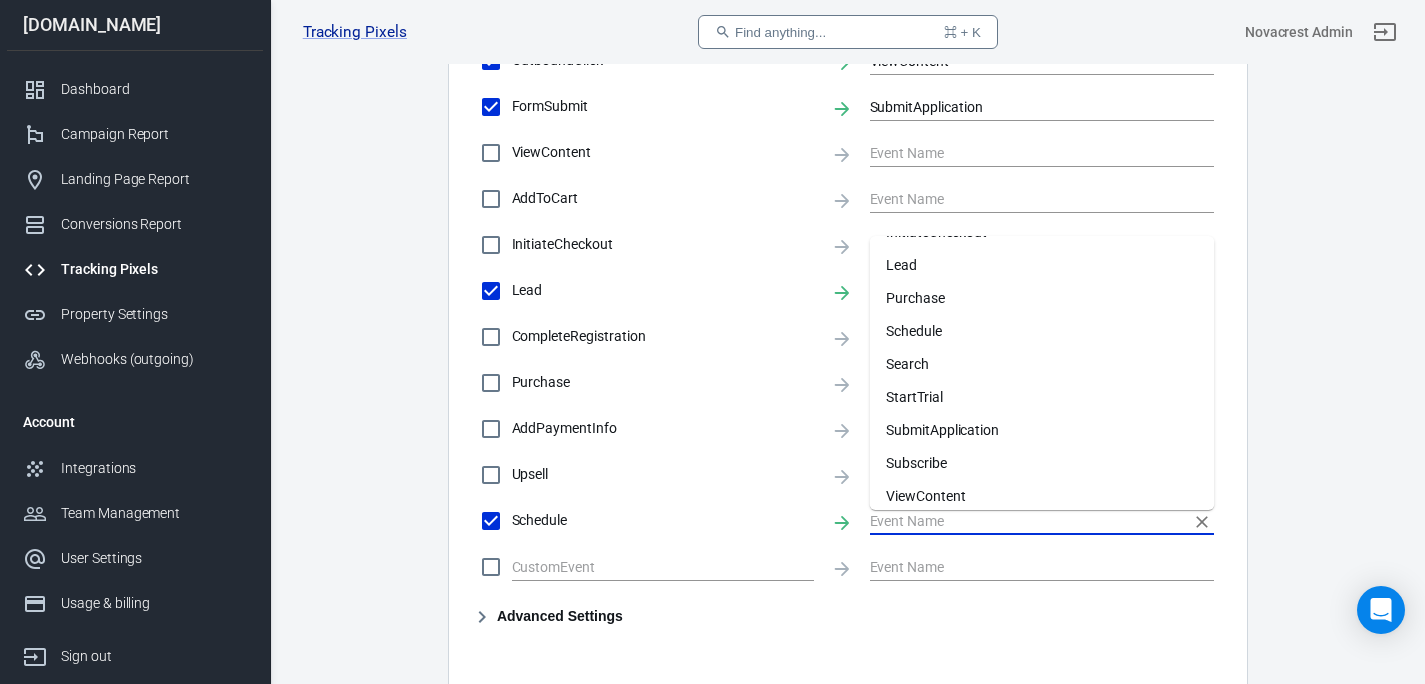 scroll, scrollTop: 303, scrollLeft: 0, axis: vertical 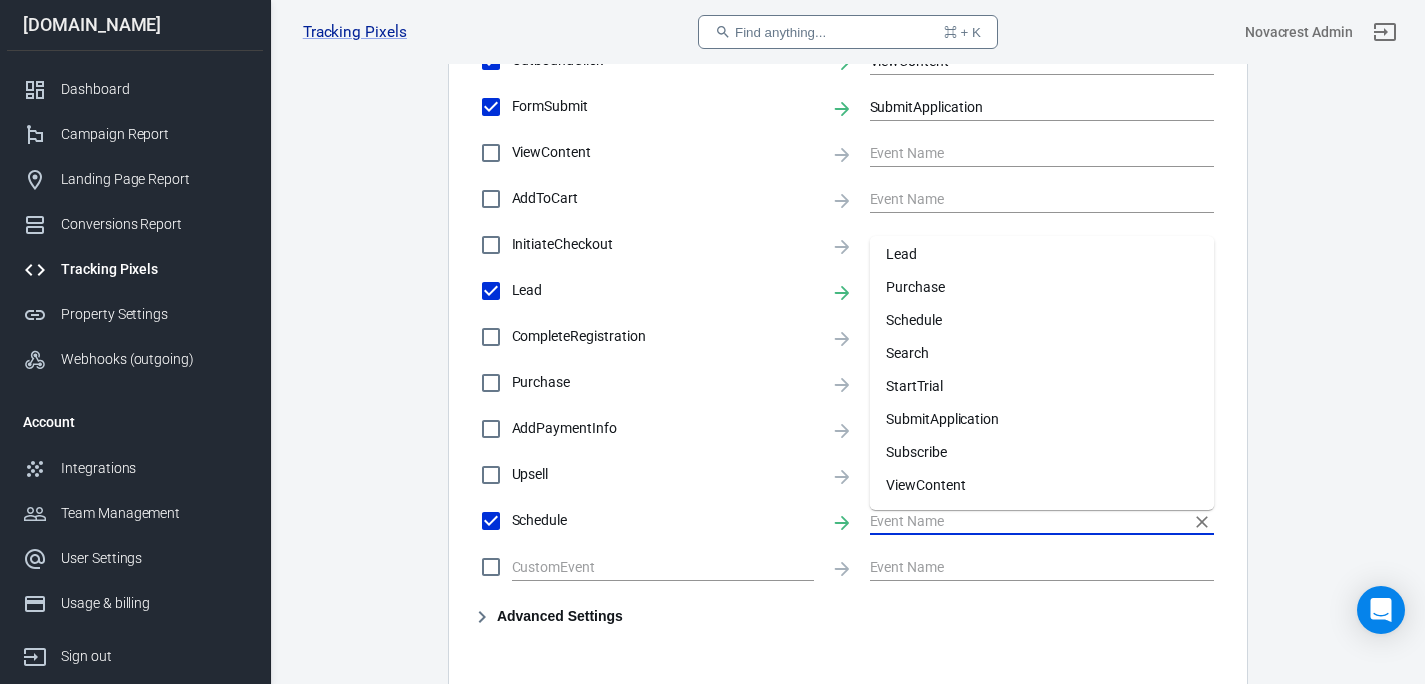 click on "Schedule" at bounding box center (1042, 320) 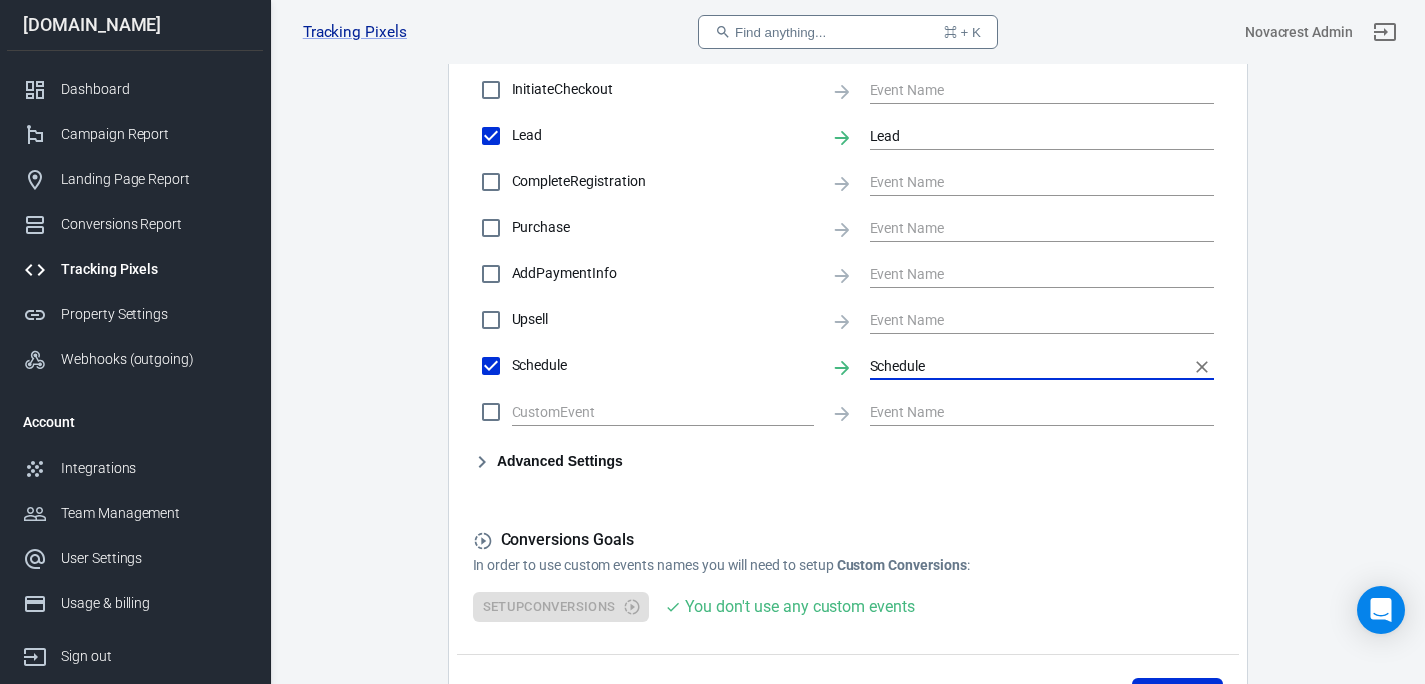 click on "Account Connection Connect with Facebook Pixel to enable AnyTrack to send conversions to your Facebook Pixel account. Connected Disconnect Reminder: Don't forget to   add the recommended UTM Tracking Template to your ads   and verify your ads settings. Event Deduplication Disable or remove any TikTok Pixel Code from your website in order to benefit from accurate Conversion Deduplication. Facebook Conversion API Enable the server-to-server integration to track online and offline conversions with Facebook Pixel. Facebook Conversion API integration allows you to directly send conversion data to Facebook Pixel for enhanced insights and campaign optimization. Enable server-to-server tracking Please Note: All conversions are sent to your Ad Pixels & Conversion API in Real Time, however the attribution is processed and affected by each ad platform attribution windows, limitations and data privacy restrictions.   Learn more »   Conversion Event Mapping Map AnyTrack Standard Conversions to  Facebook Pixel ViewContent" at bounding box center [848, -45] 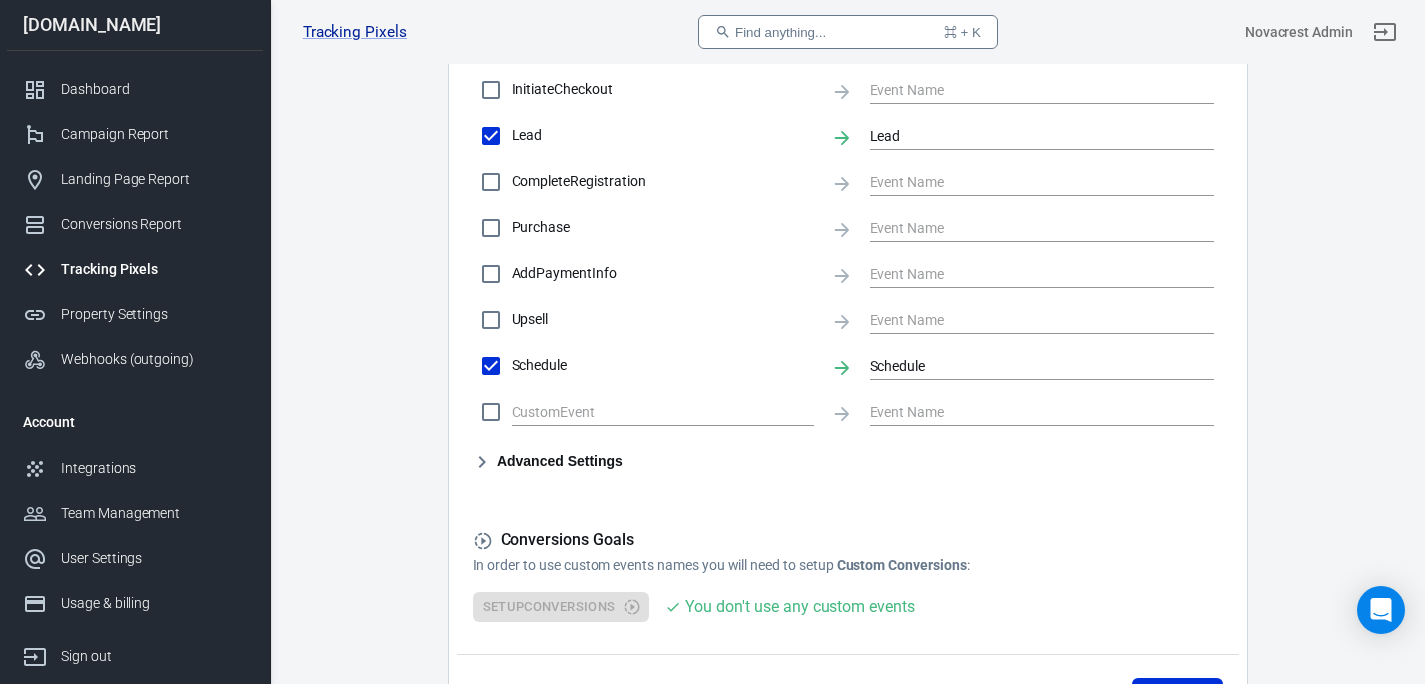 scroll, scrollTop: 1080, scrollLeft: 0, axis: vertical 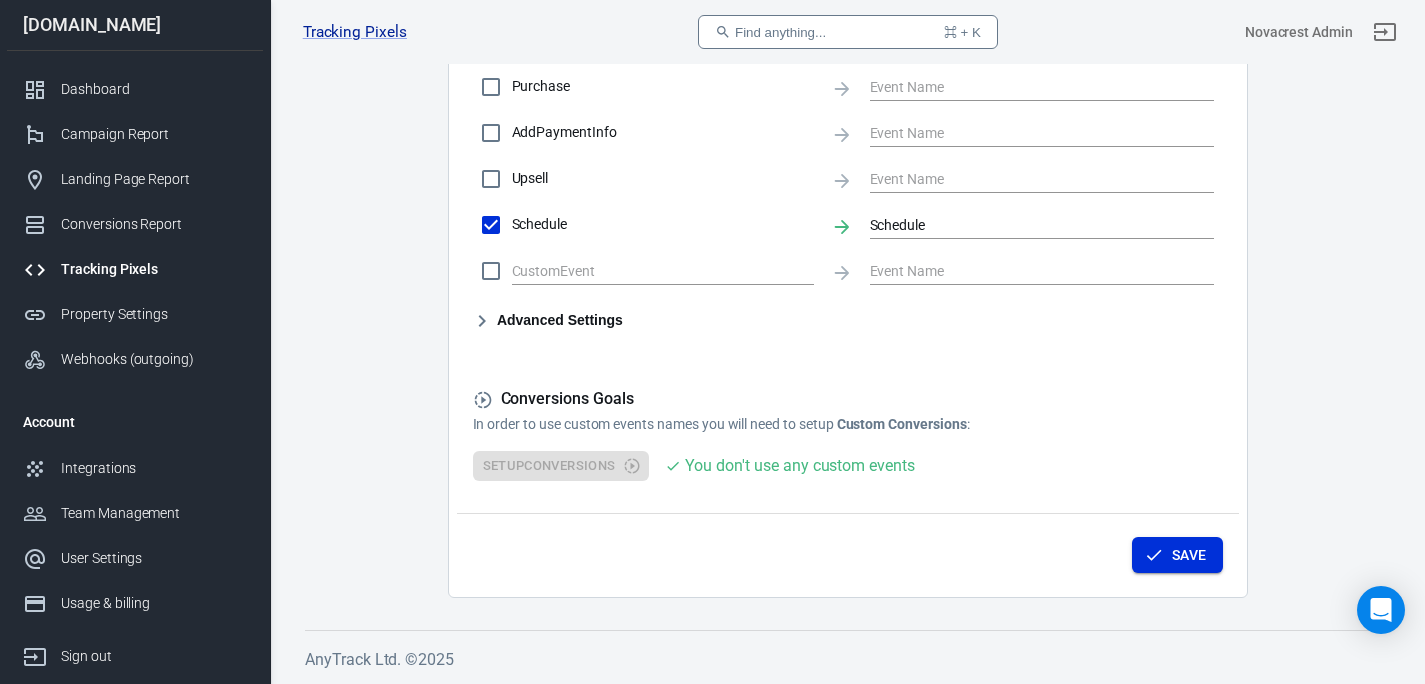 click 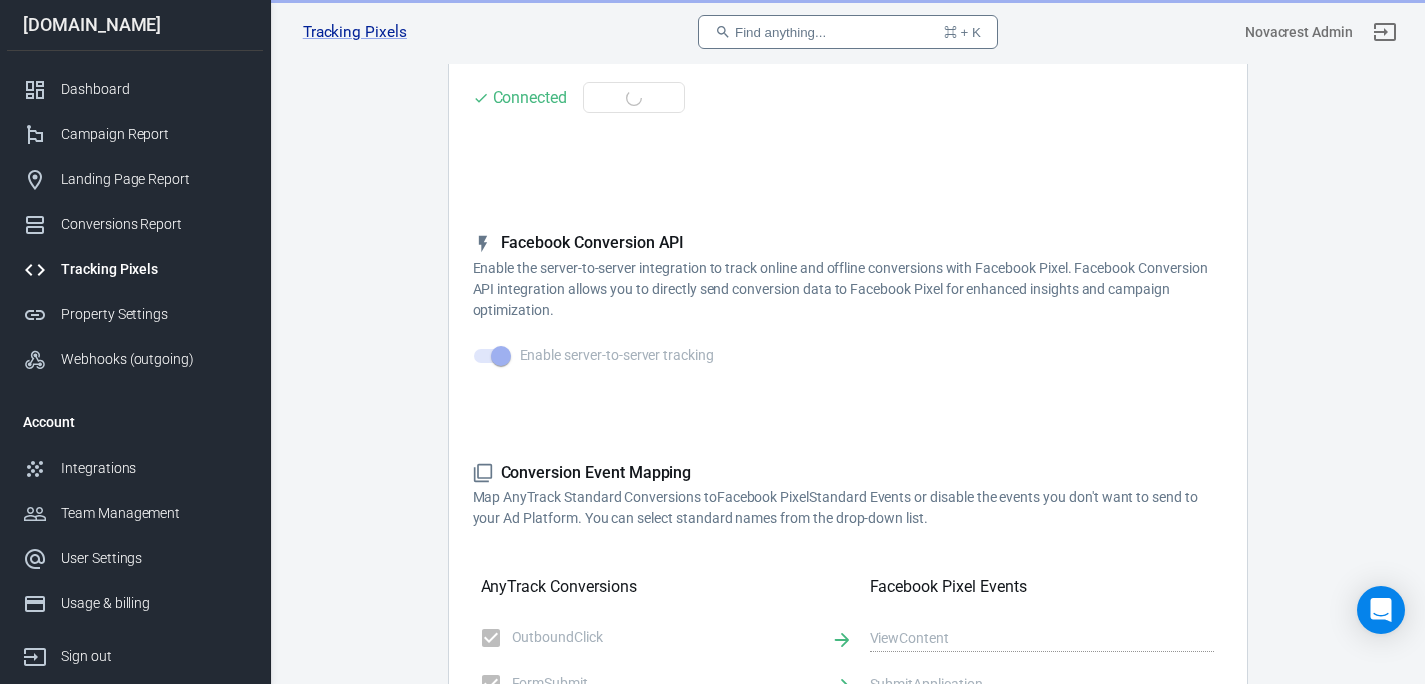 scroll, scrollTop: 34, scrollLeft: 0, axis: vertical 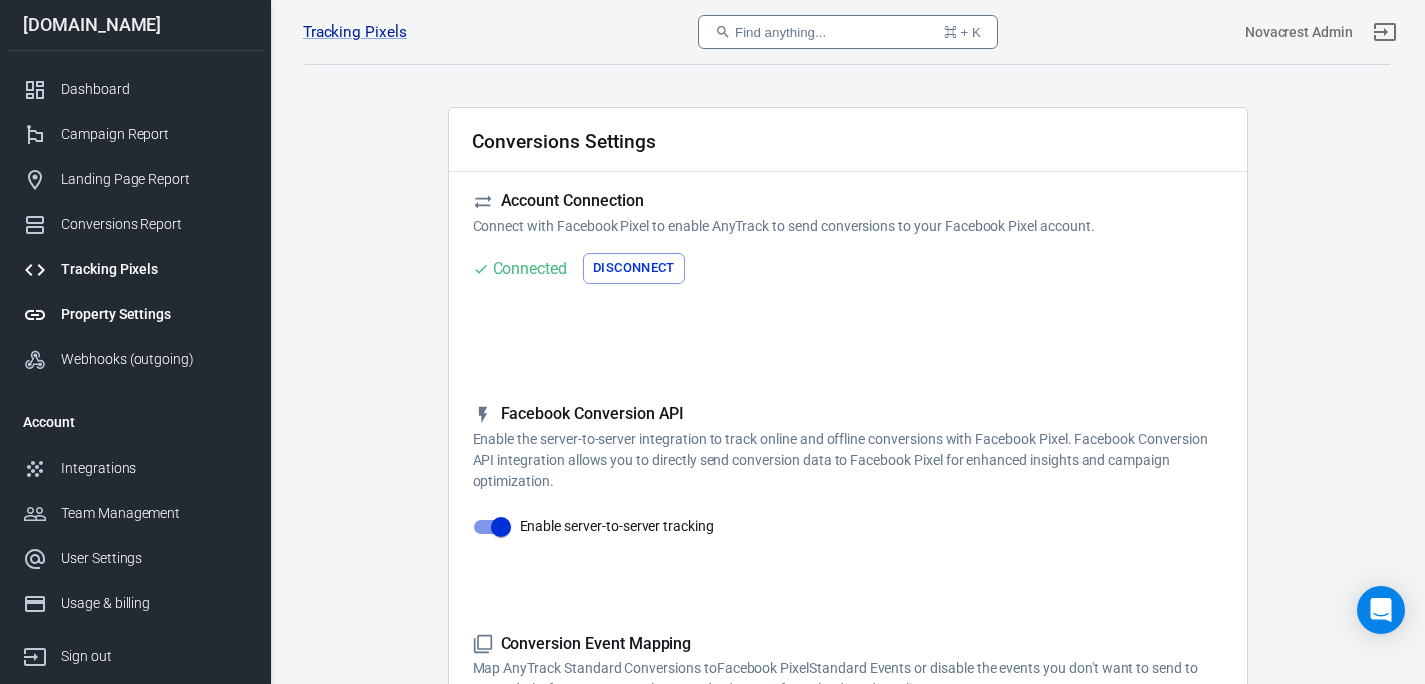 click on "Property Settings" at bounding box center [154, 314] 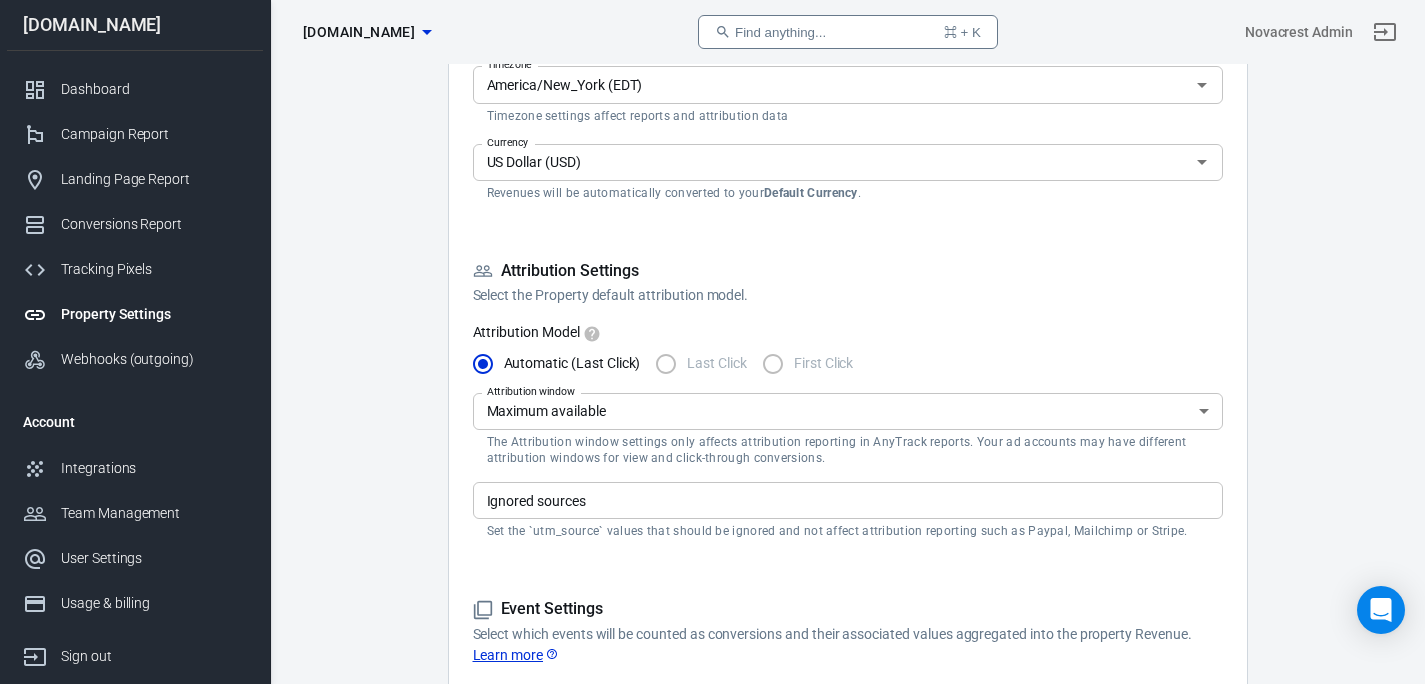 scroll, scrollTop: 491, scrollLeft: 0, axis: vertical 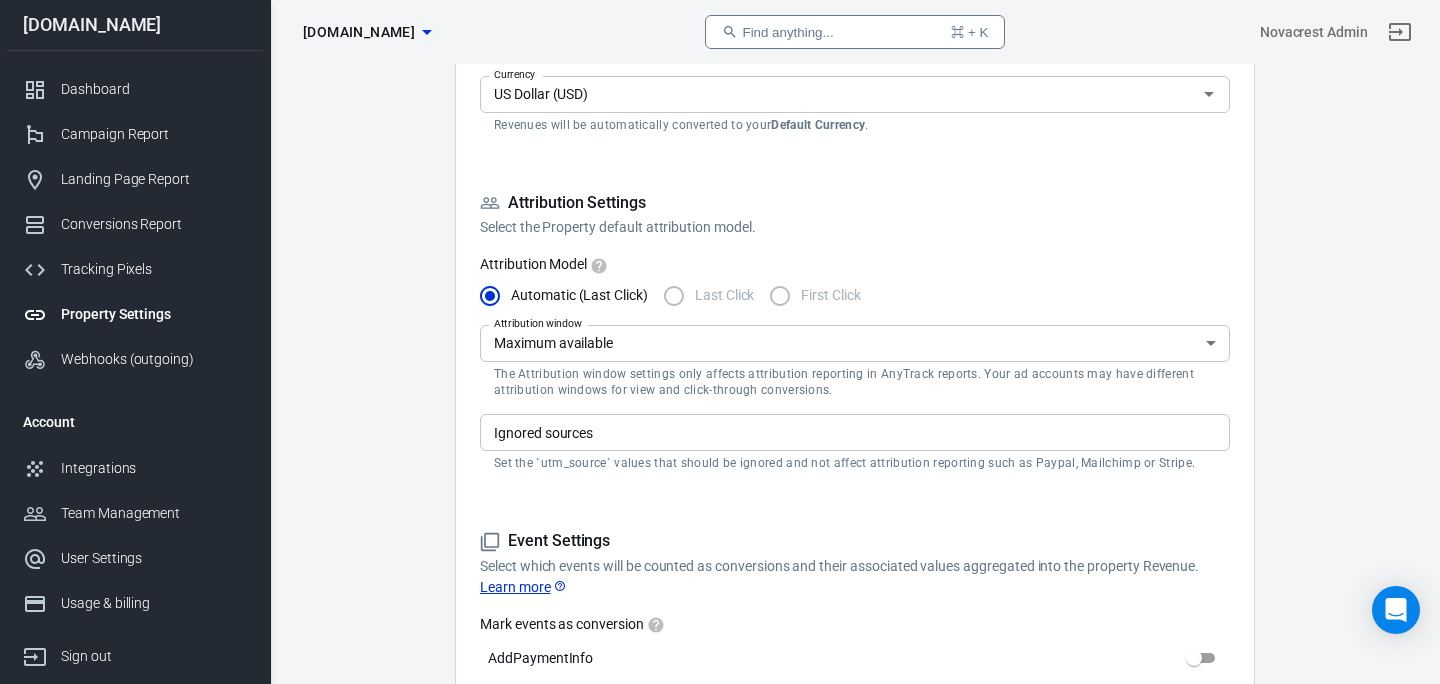 click on "Property Settings [DOMAIN_NAME] Find anything... ⌘ + K Novacrest Admin [DOMAIN_NAME] Dashboard Campaign Report Landing Page Report Conversions Report Tracking Pixels Property Settings Webhooks (outgoing) Account Integrations Team Management User Settings Usage & billing Sign out Support Documentation and Help Auto Scan Tracking Script Settings Property Settings Name [DOMAIN_NAME] Name What should we call your Property? Give it a memorable name. Website URL [DOMAIN_NAME] Website URL Provide the  Root Domain  verified with your ad platforms & pixels e.g. [DOMAIN_NAME] which will be used for attribution and first party data scope.   Note: The Domain is required for conversion events shared using the Facebook Conversions API. Display Settings Use the name and  Domain  that you use across your Ad Pixels, Integrations and Reports. Timezone America/New_York (EDT) Timezone Timezone settings affect reports and attribution data Currency US Dollar (USD) Currency Revenues will be automatically converted to your" at bounding box center [720, 899] 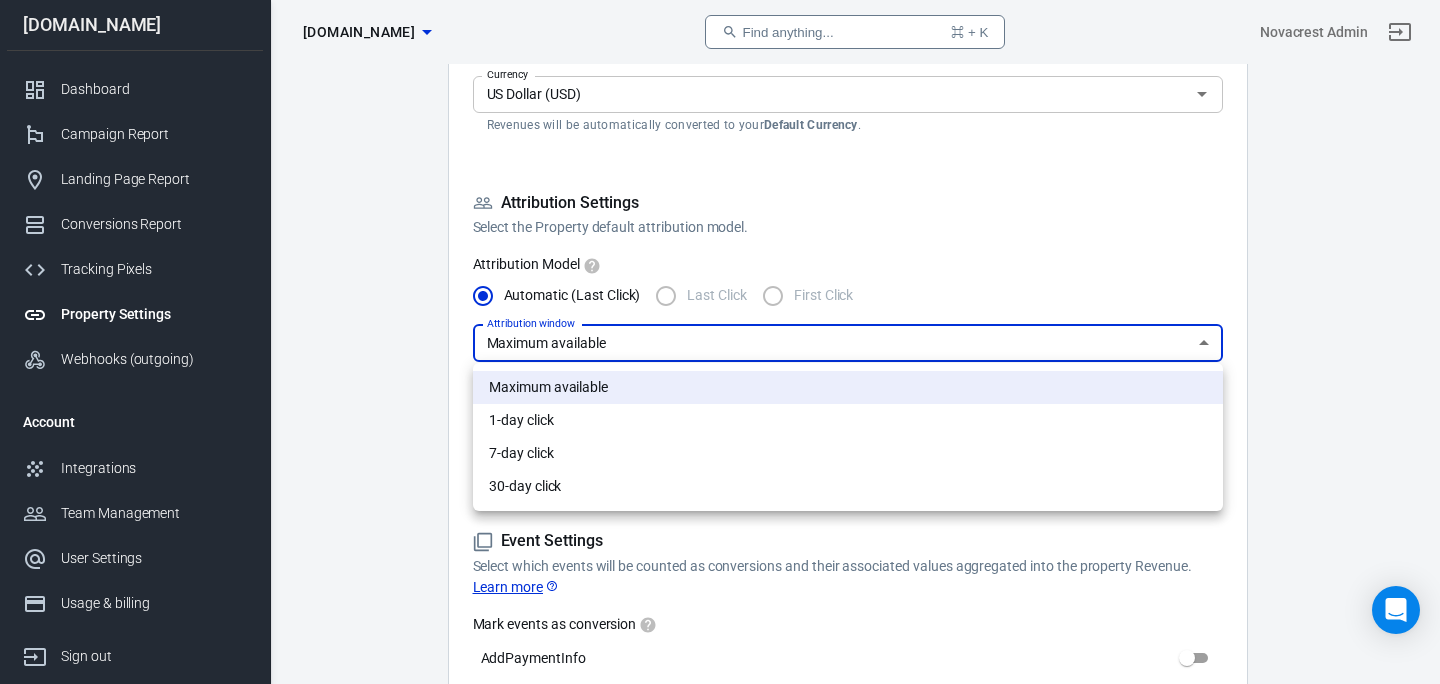 click at bounding box center (720, 342) 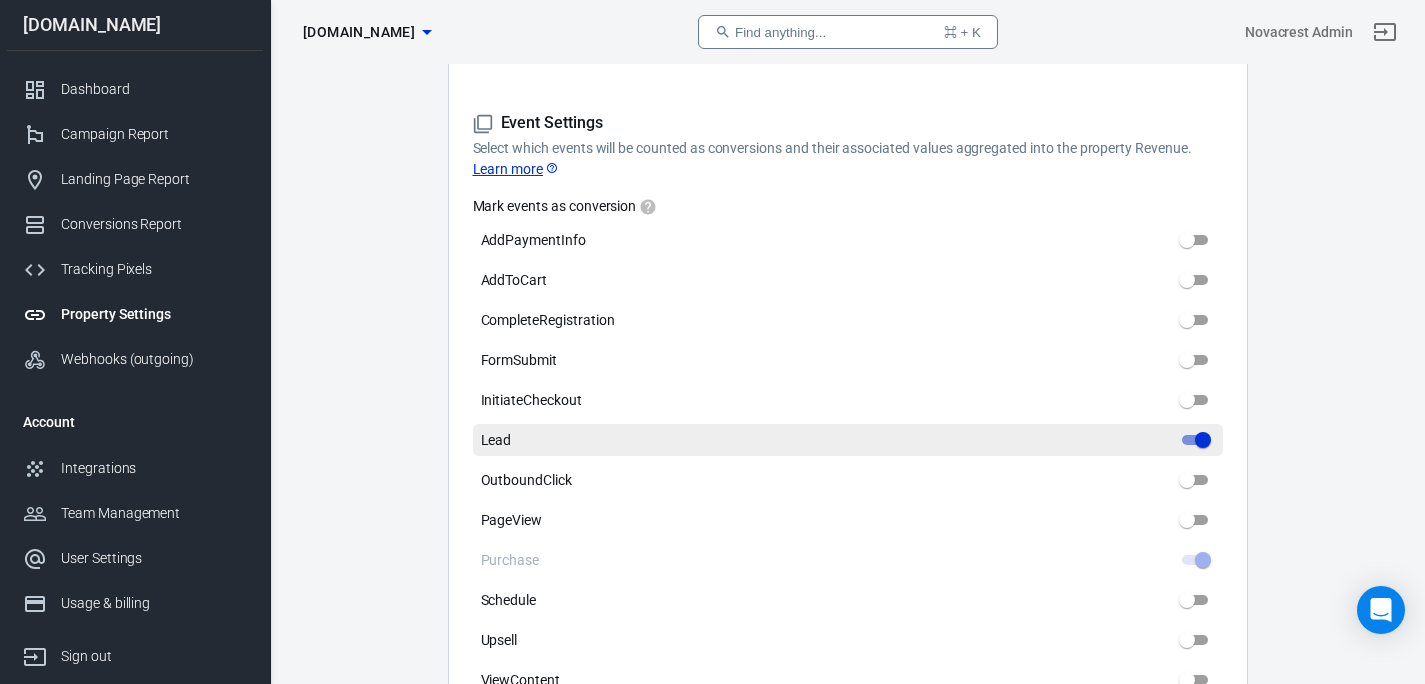 scroll, scrollTop: 914, scrollLeft: 0, axis: vertical 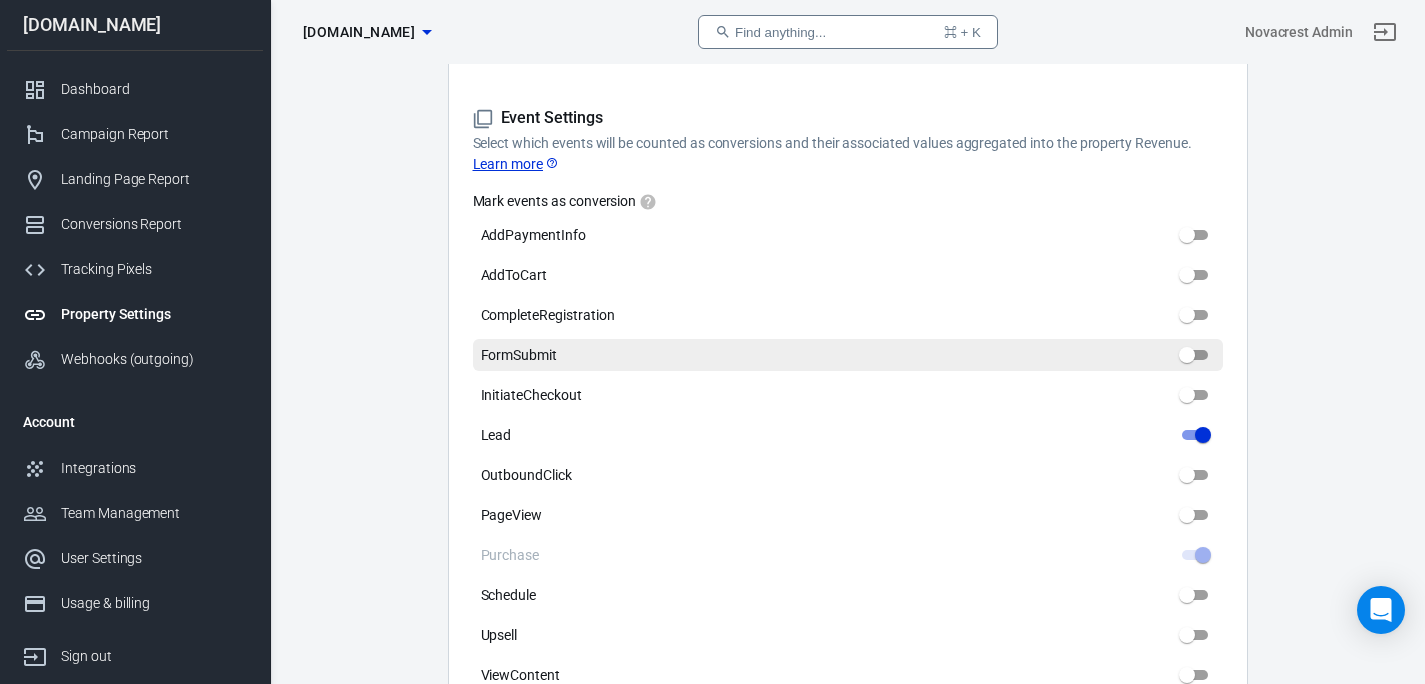 click on "FormSubmit" at bounding box center (1187, 355) 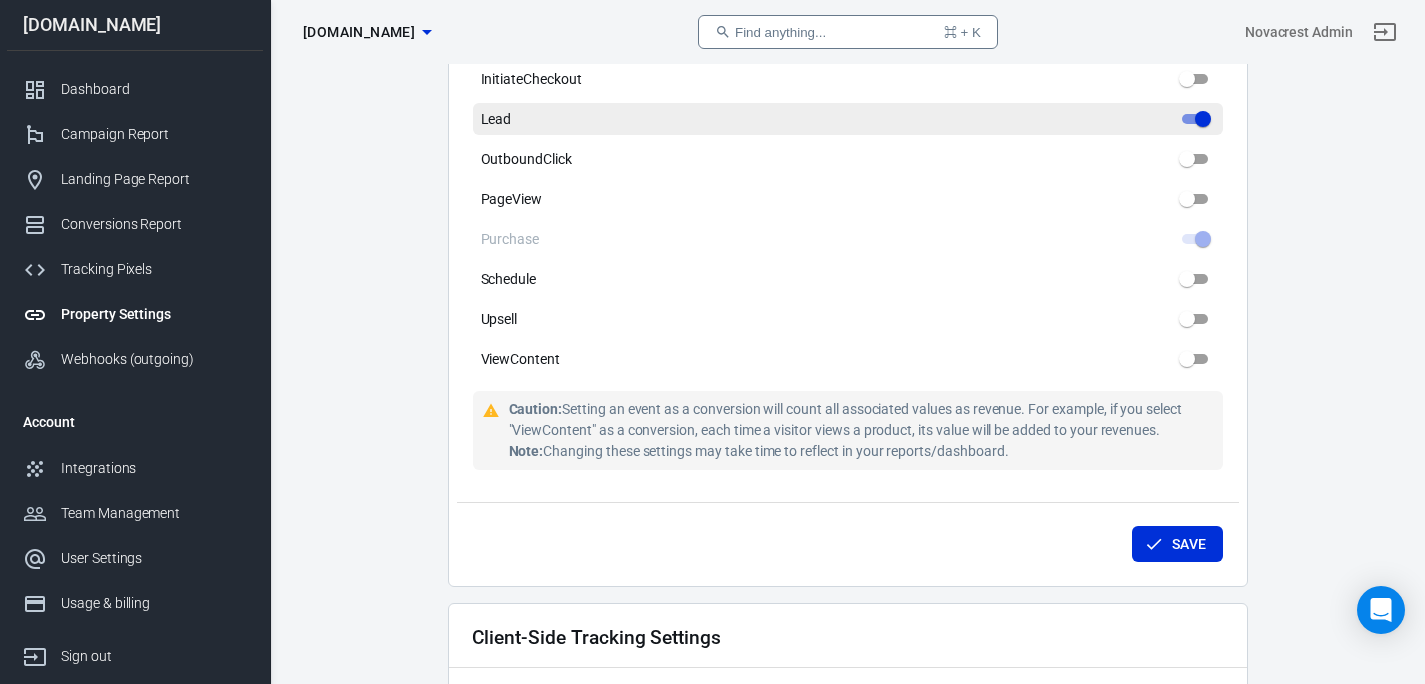 scroll, scrollTop: 1283, scrollLeft: 0, axis: vertical 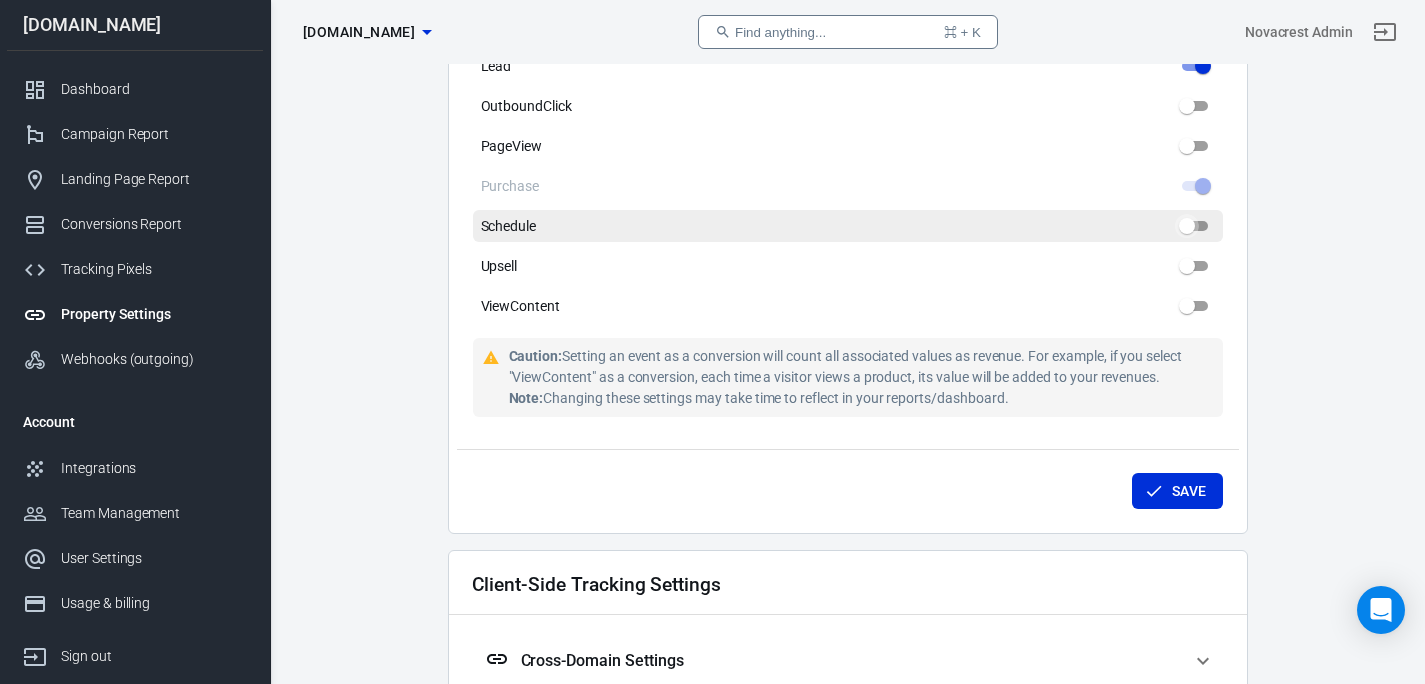 click on "Schedule" at bounding box center [1187, 226] 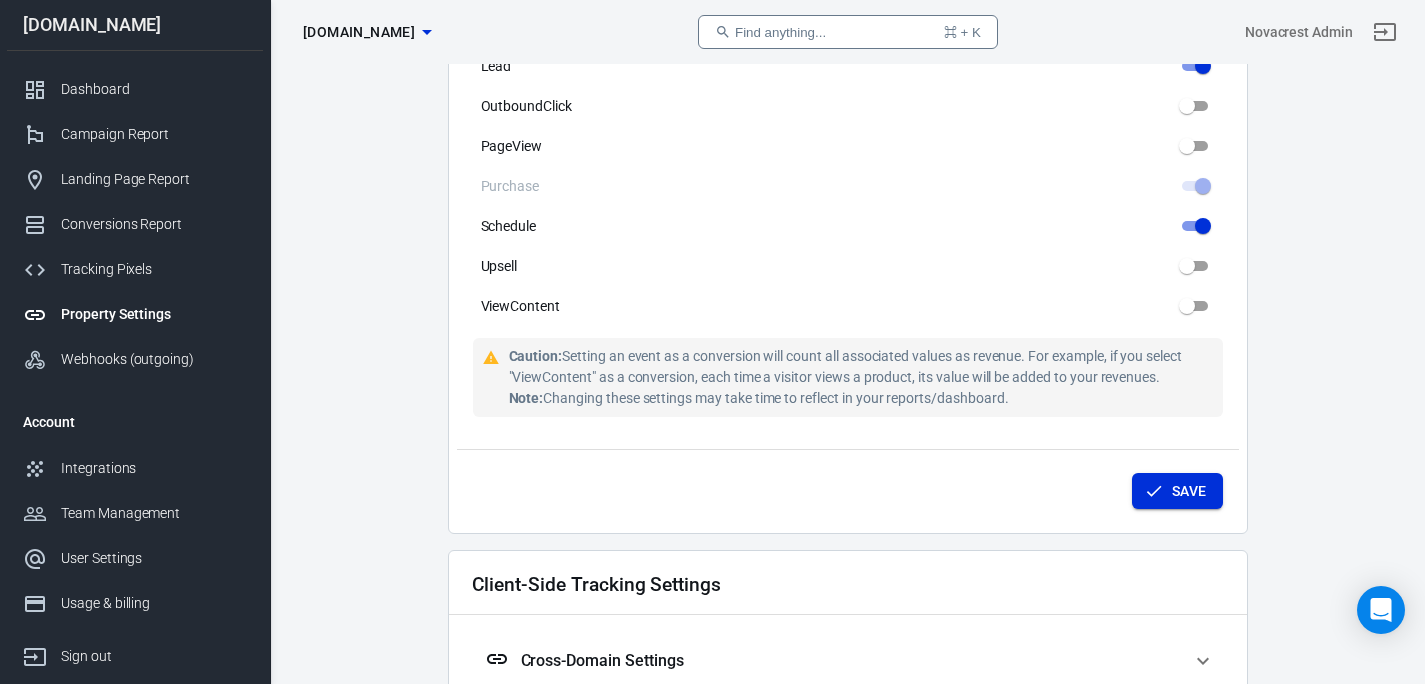 click on "Save" at bounding box center (1177, 491) 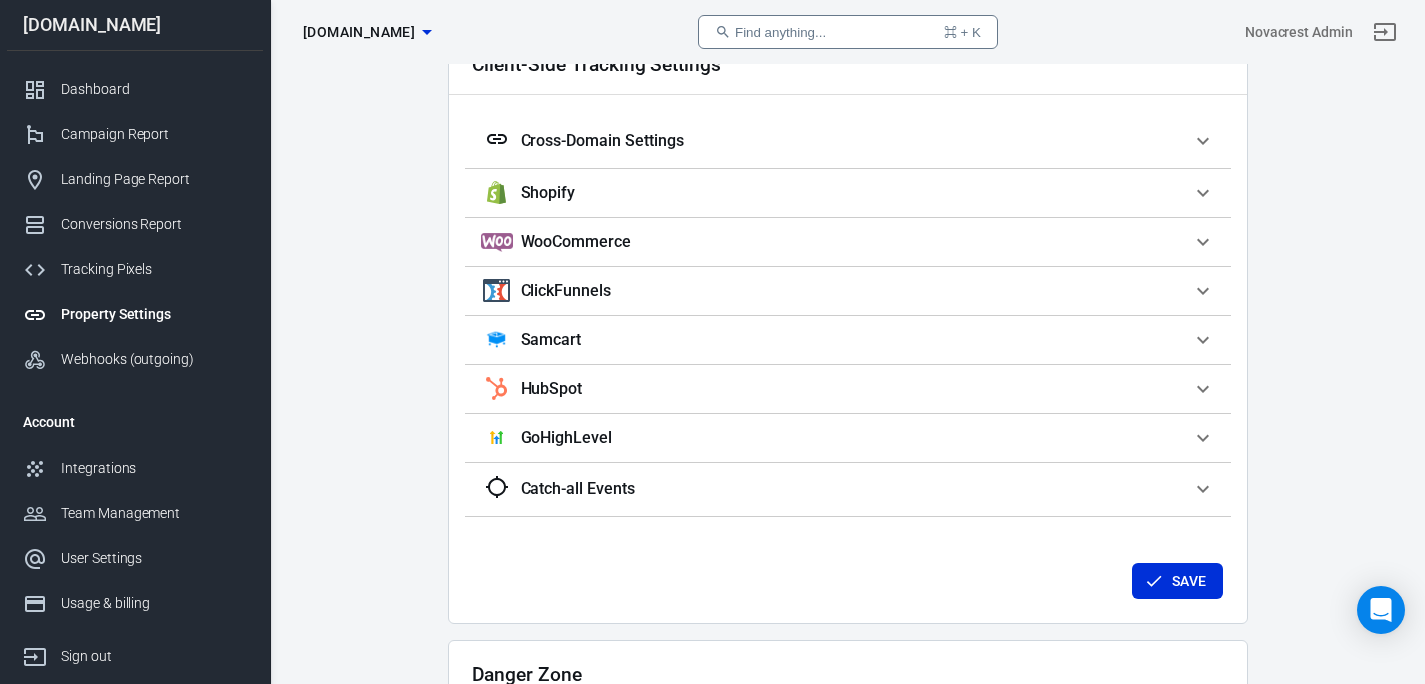 scroll, scrollTop: 2034, scrollLeft: 0, axis: vertical 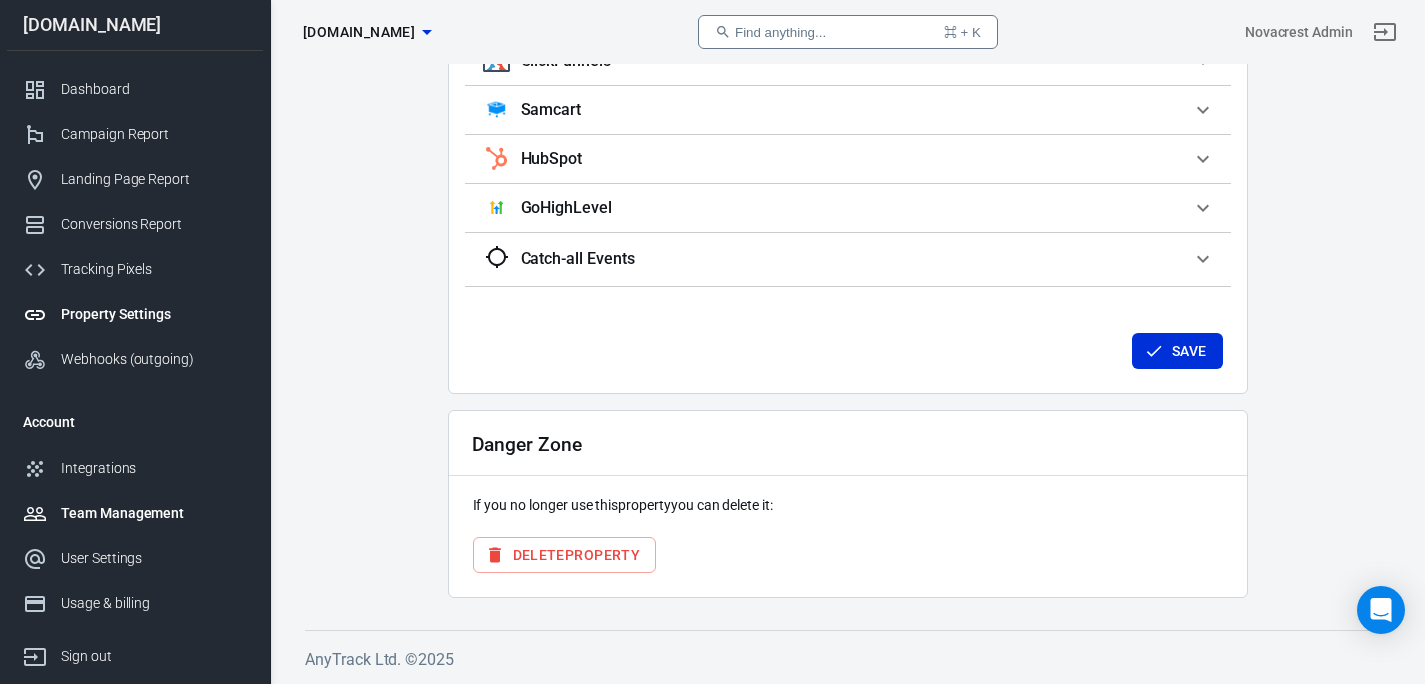 click on "Team Management" at bounding box center [154, 513] 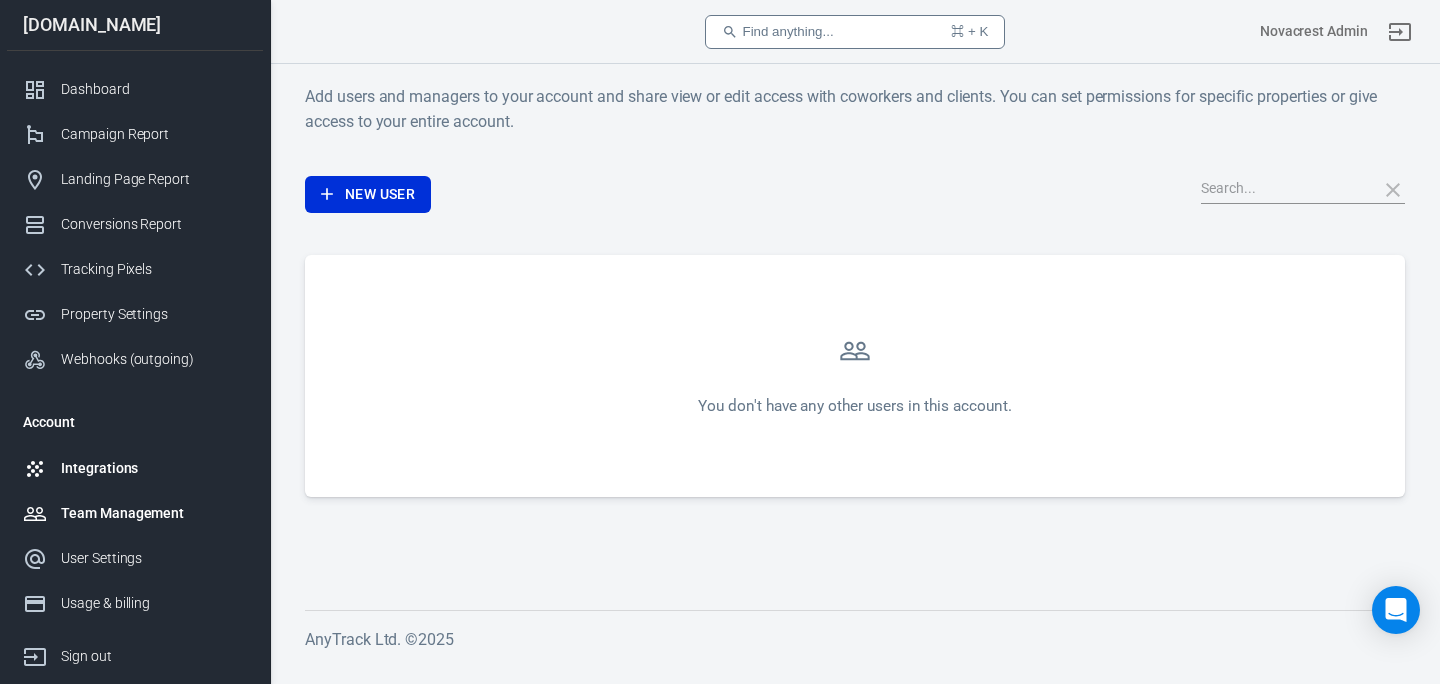 click on "Integrations" at bounding box center (154, 468) 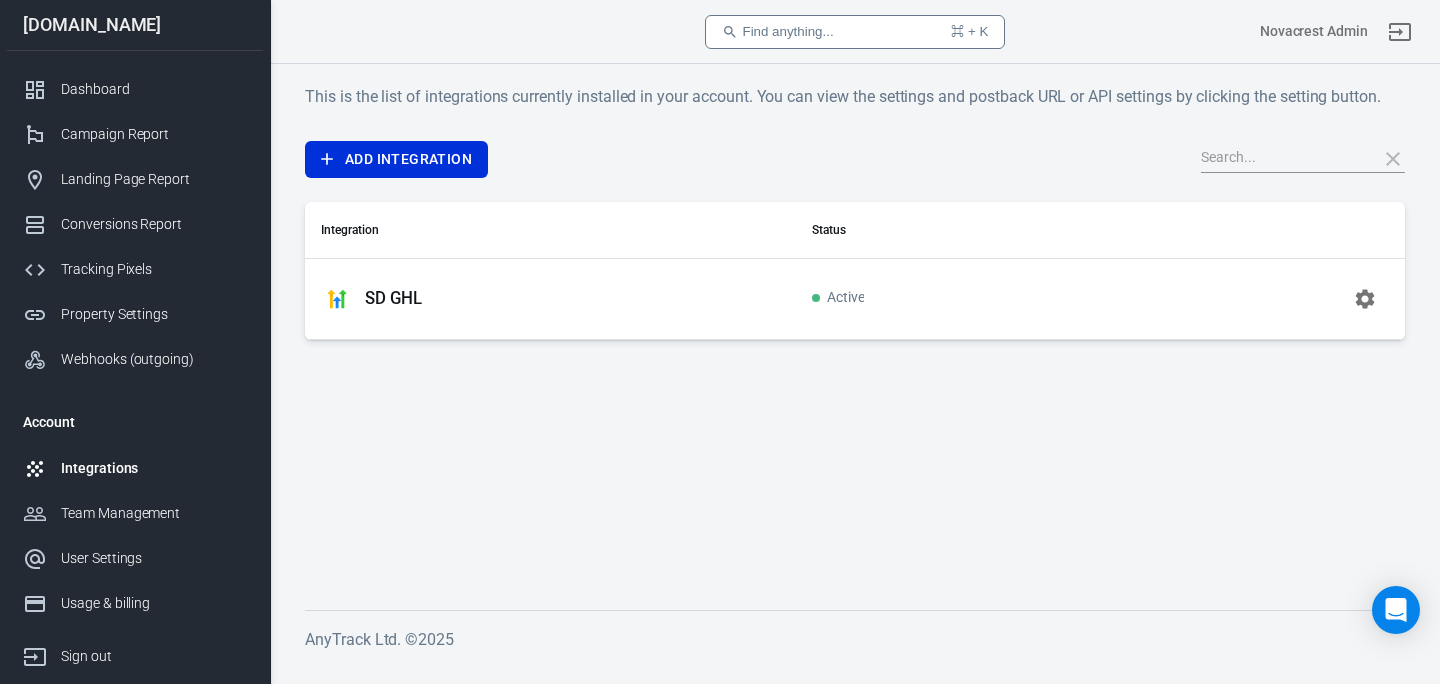 click on "SD GHL" at bounding box center (550, 299) 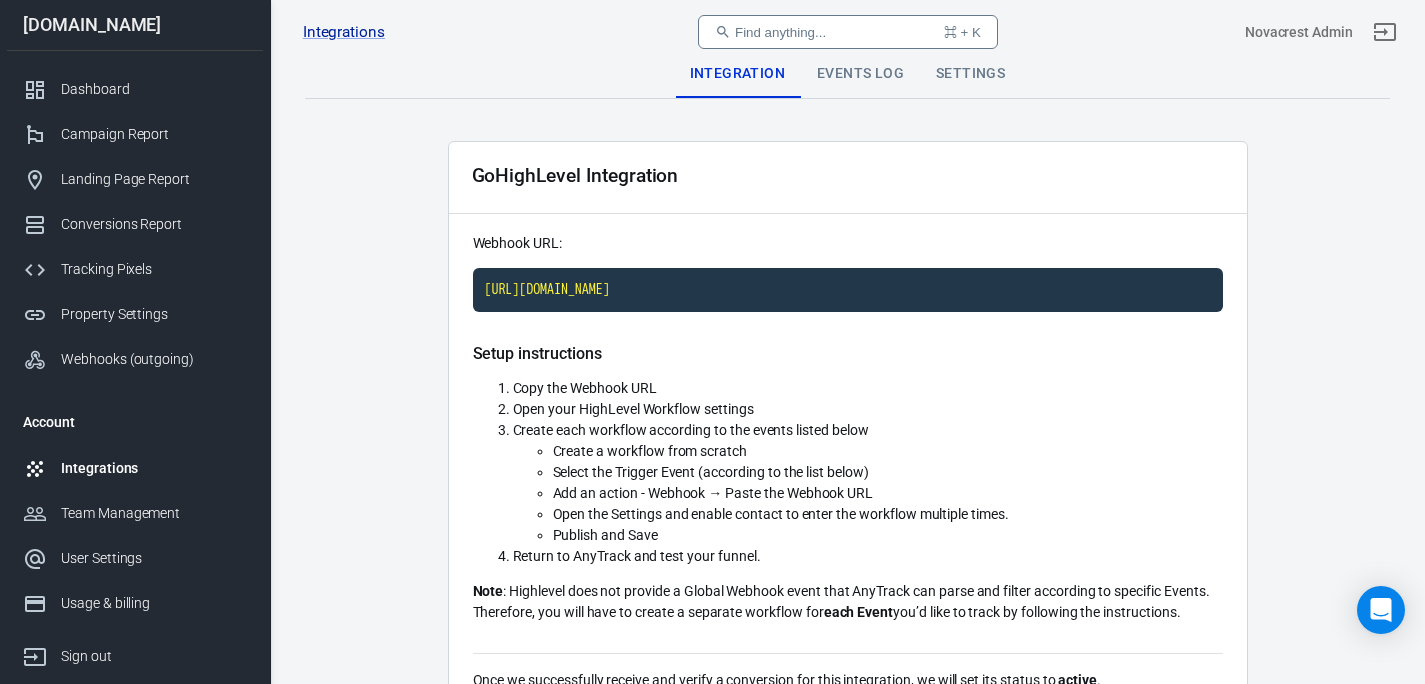 click on "Events Log" at bounding box center (860, 74) 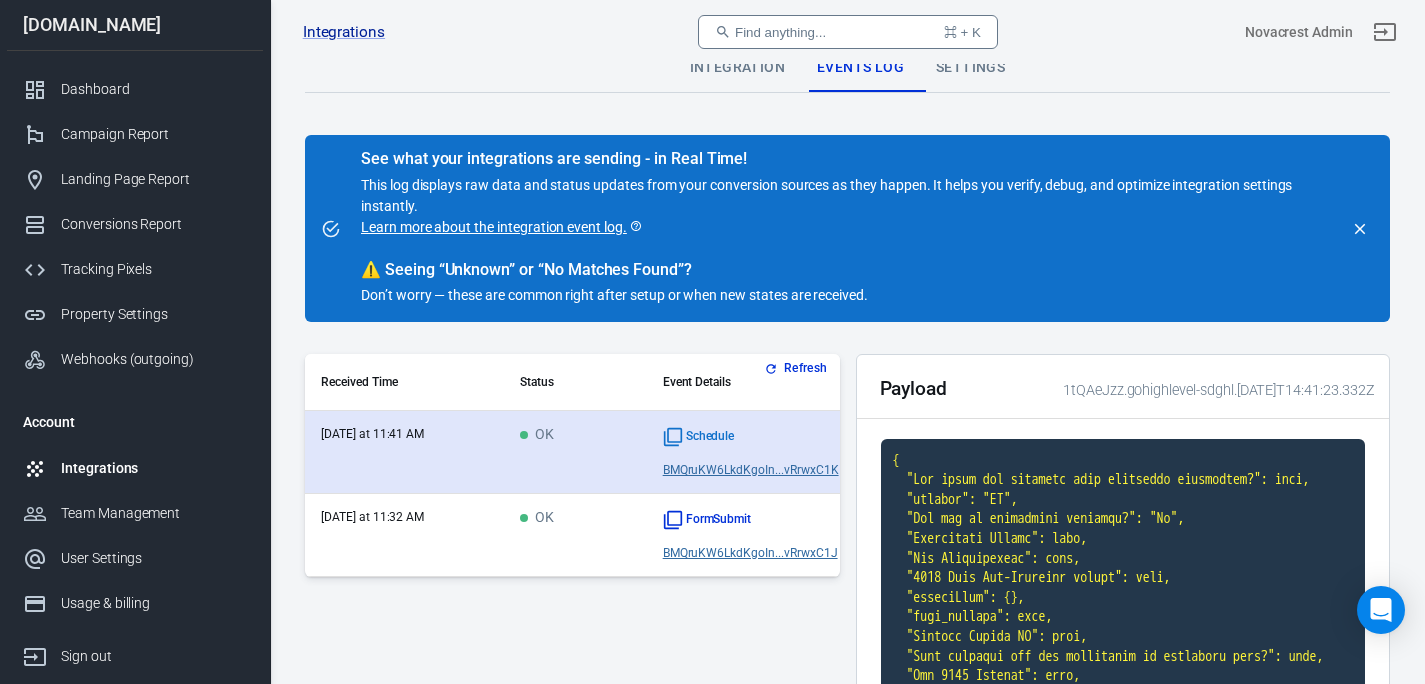 scroll, scrollTop: 16, scrollLeft: 0, axis: vertical 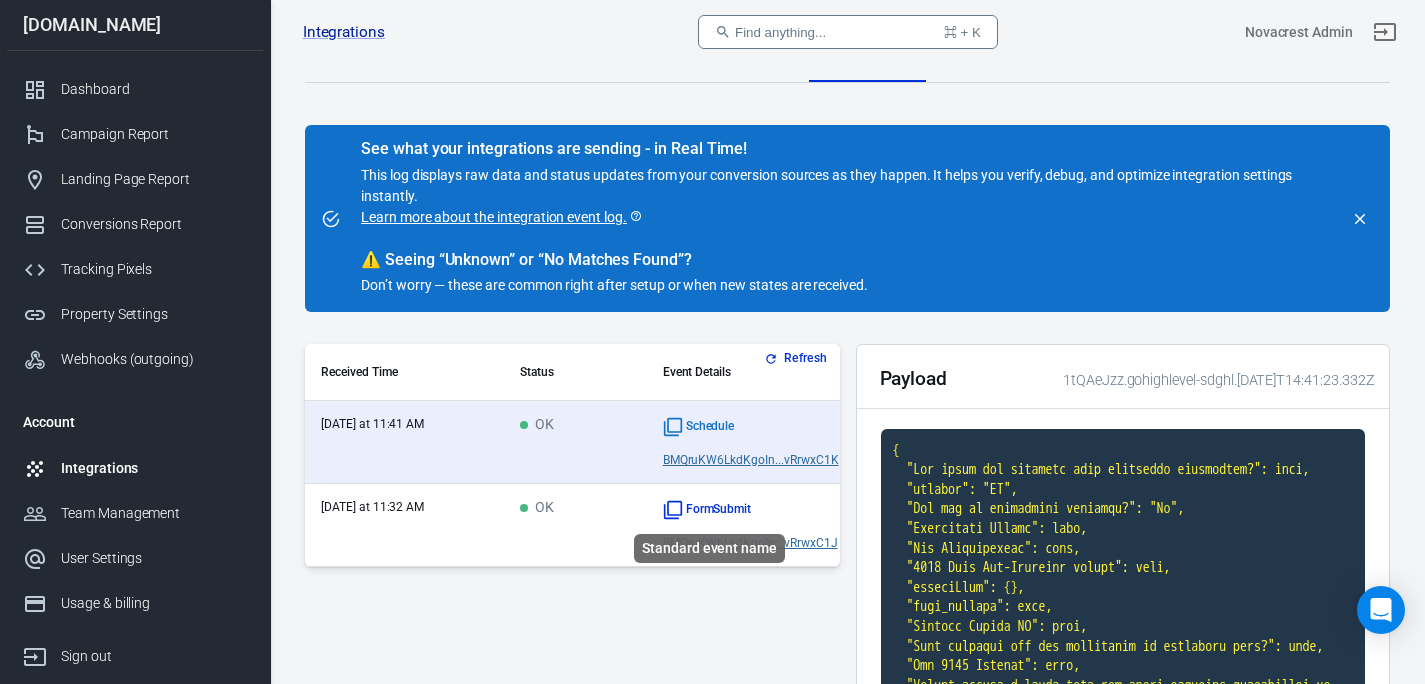 click 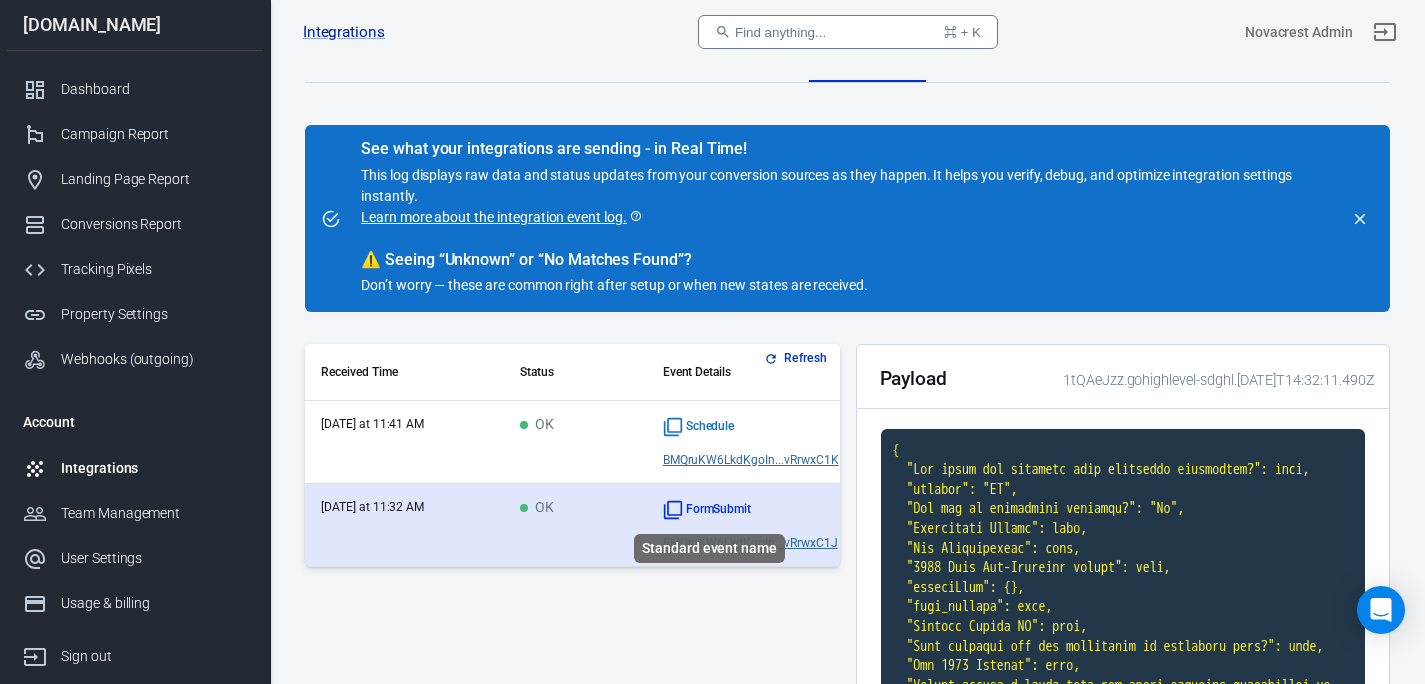 click 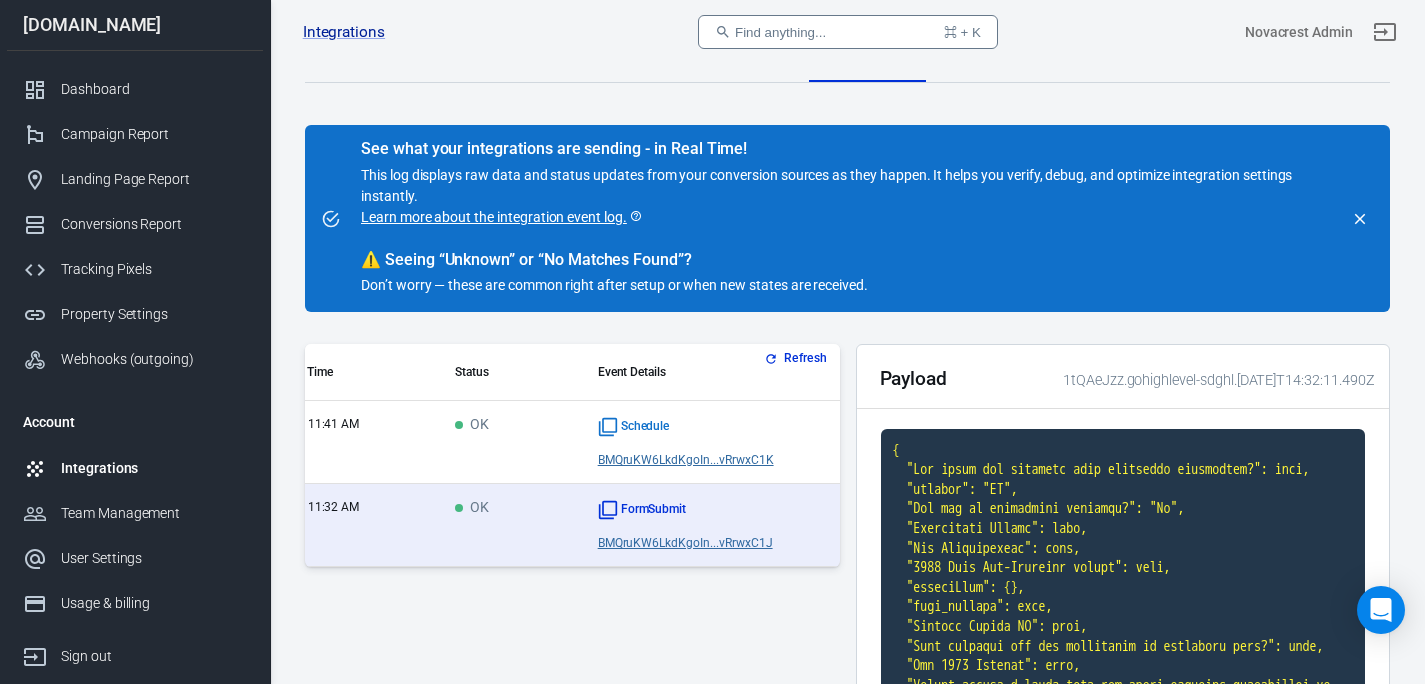 scroll, scrollTop: 0, scrollLeft: 0, axis: both 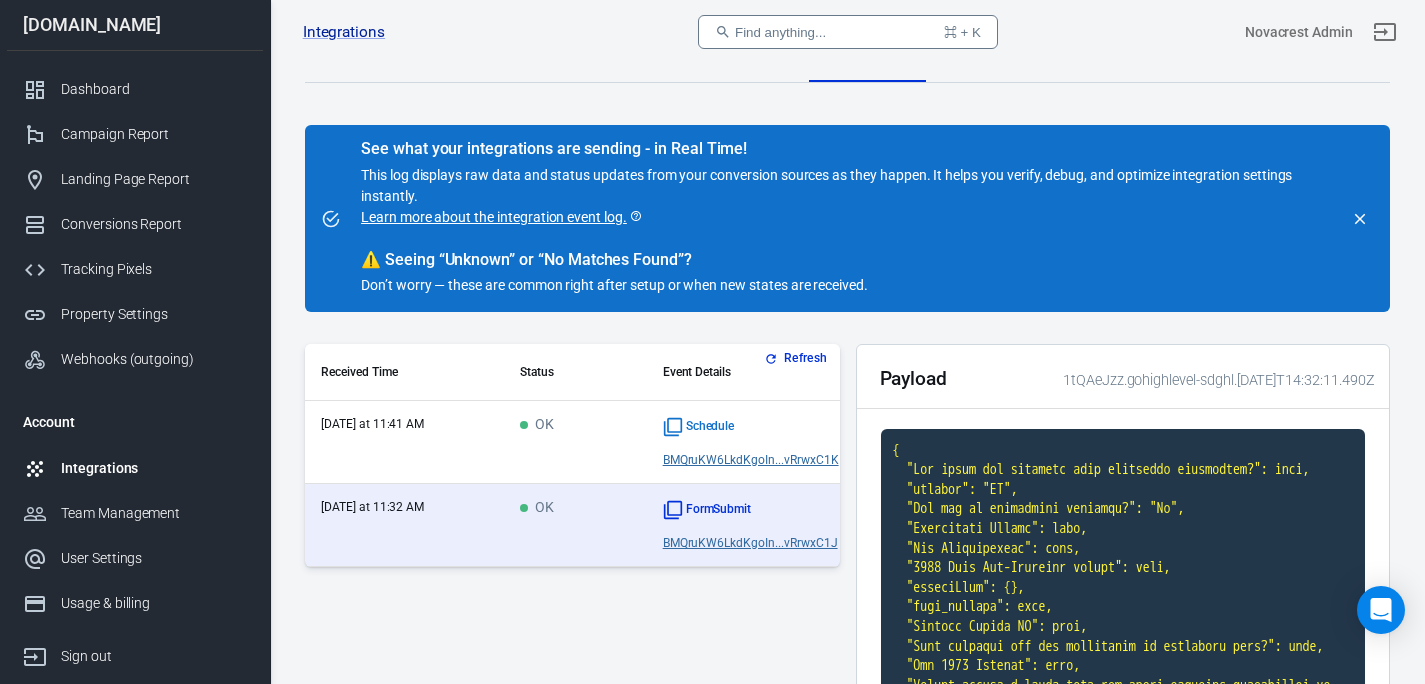 click on "[DATE] at 11:41 AM" at bounding box center [372, 424] 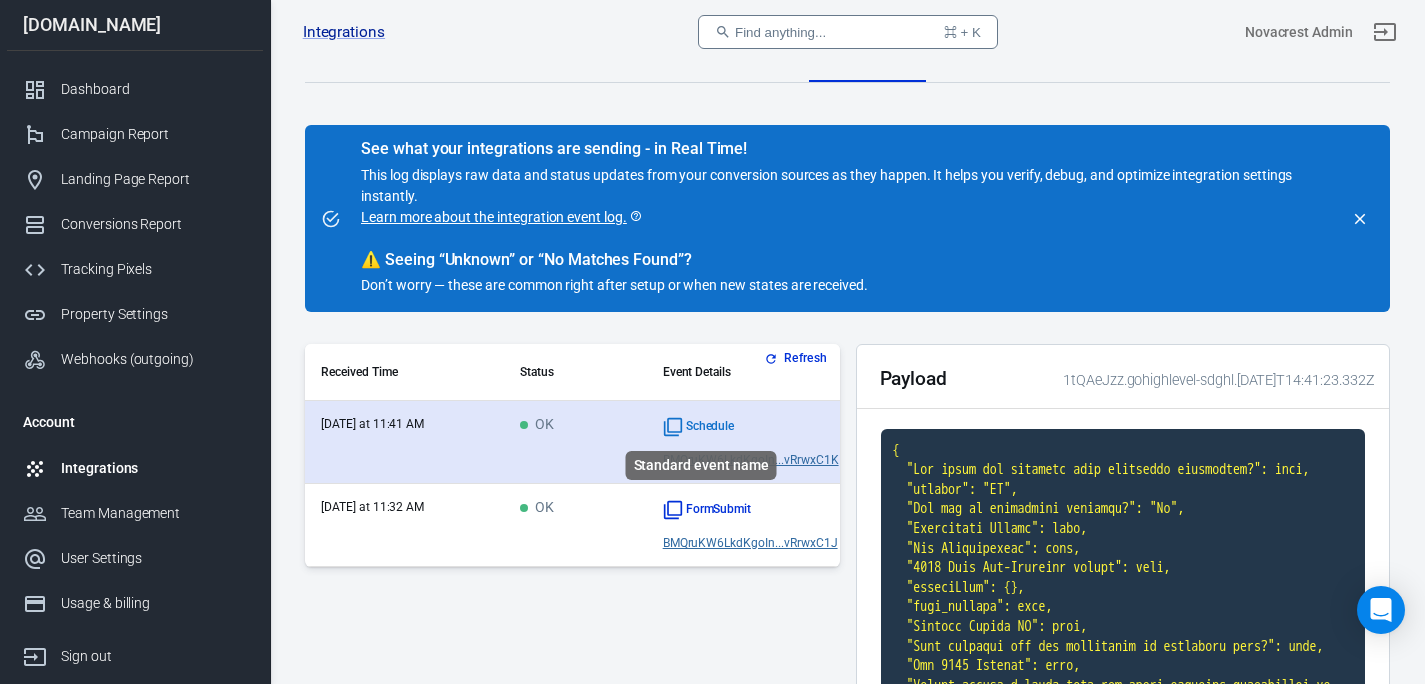 click on "Schedule" at bounding box center [699, 427] 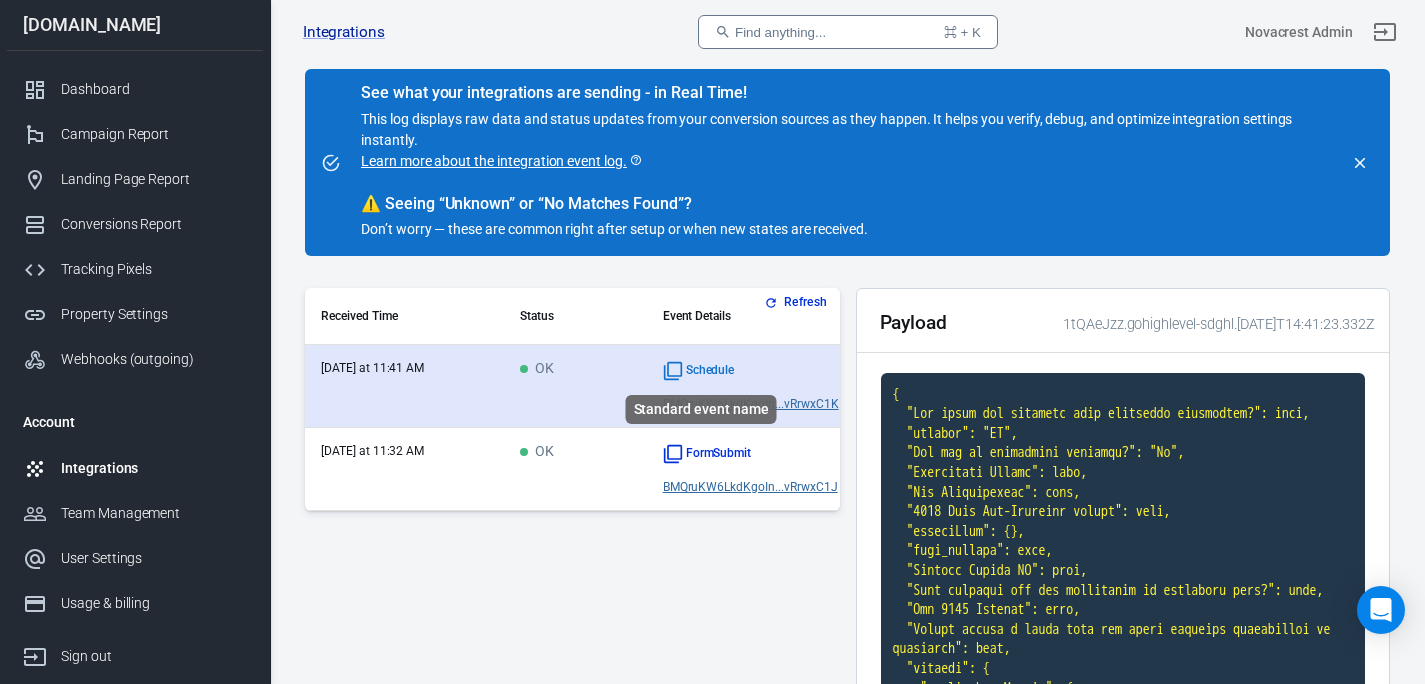 scroll, scrollTop: 345, scrollLeft: 0, axis: vertical 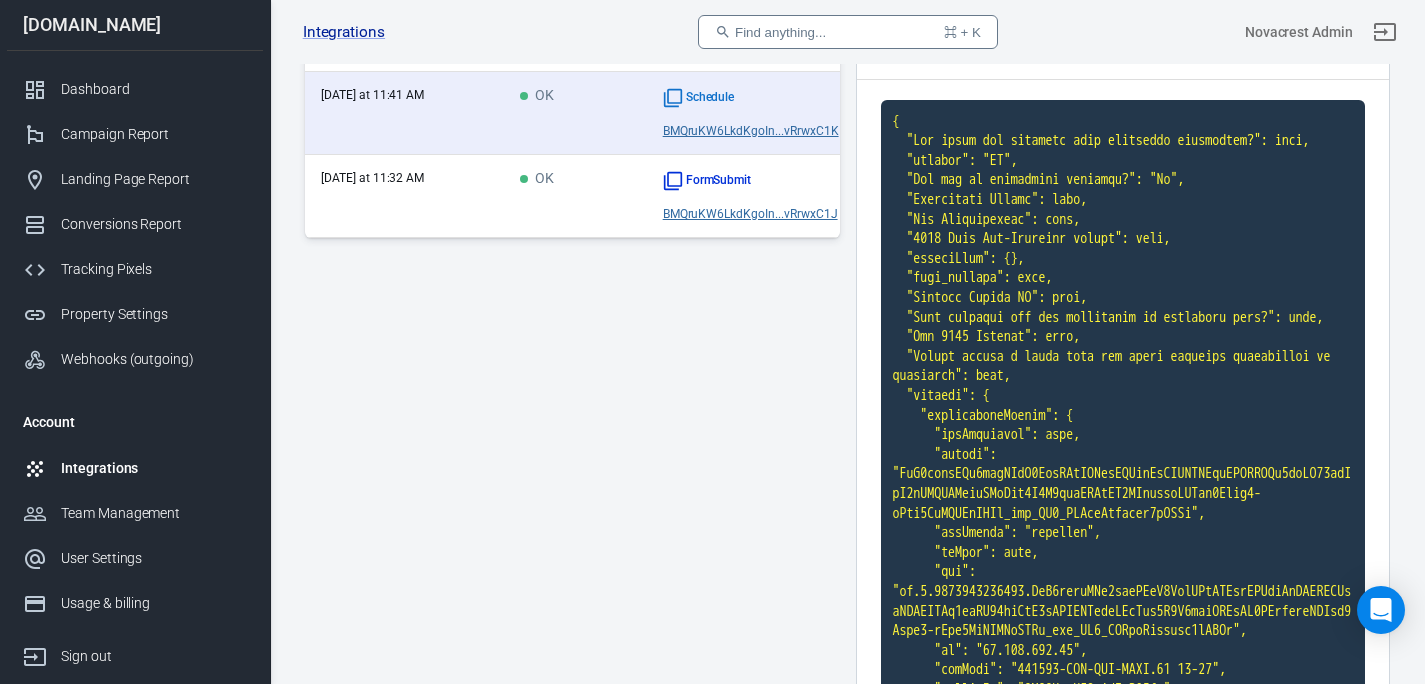 click on "[DATE] at 11:32 AM" at bounding box center [372, 178] 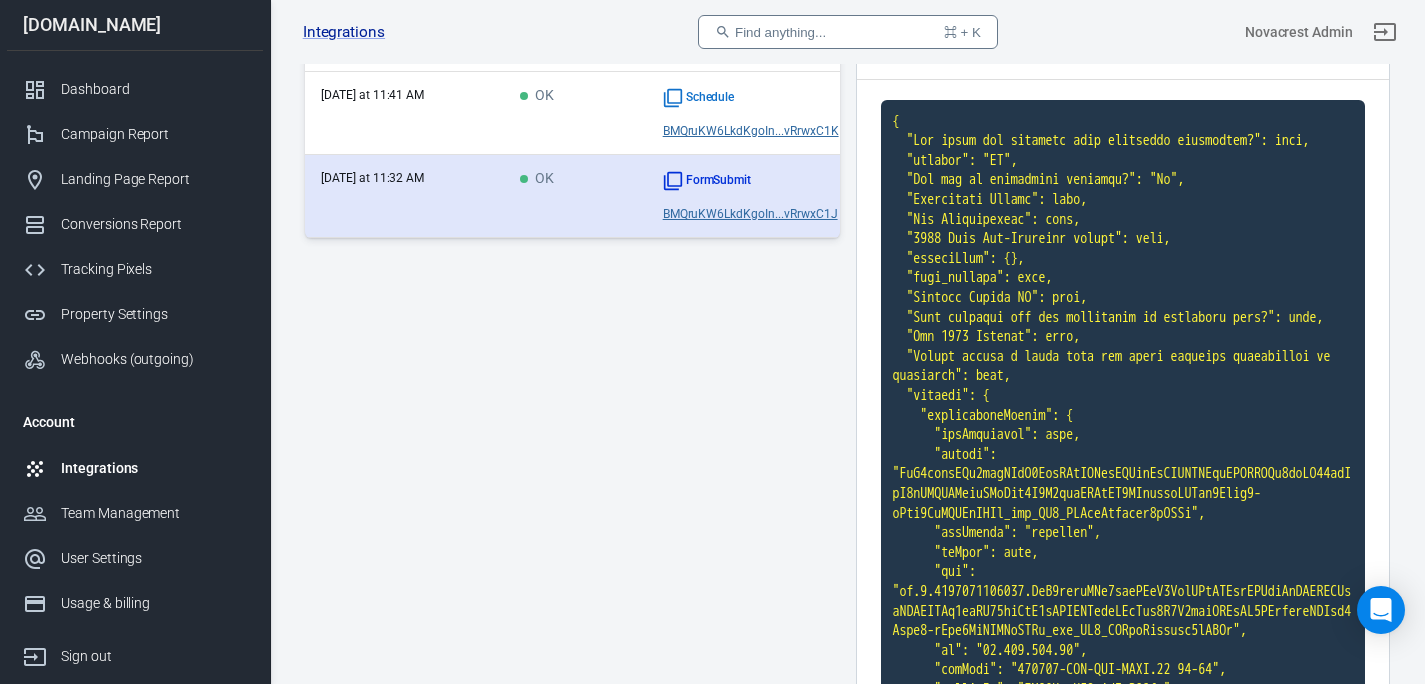 click on "[DATE] at 11:32 AM" at bounding box center [404, 196] 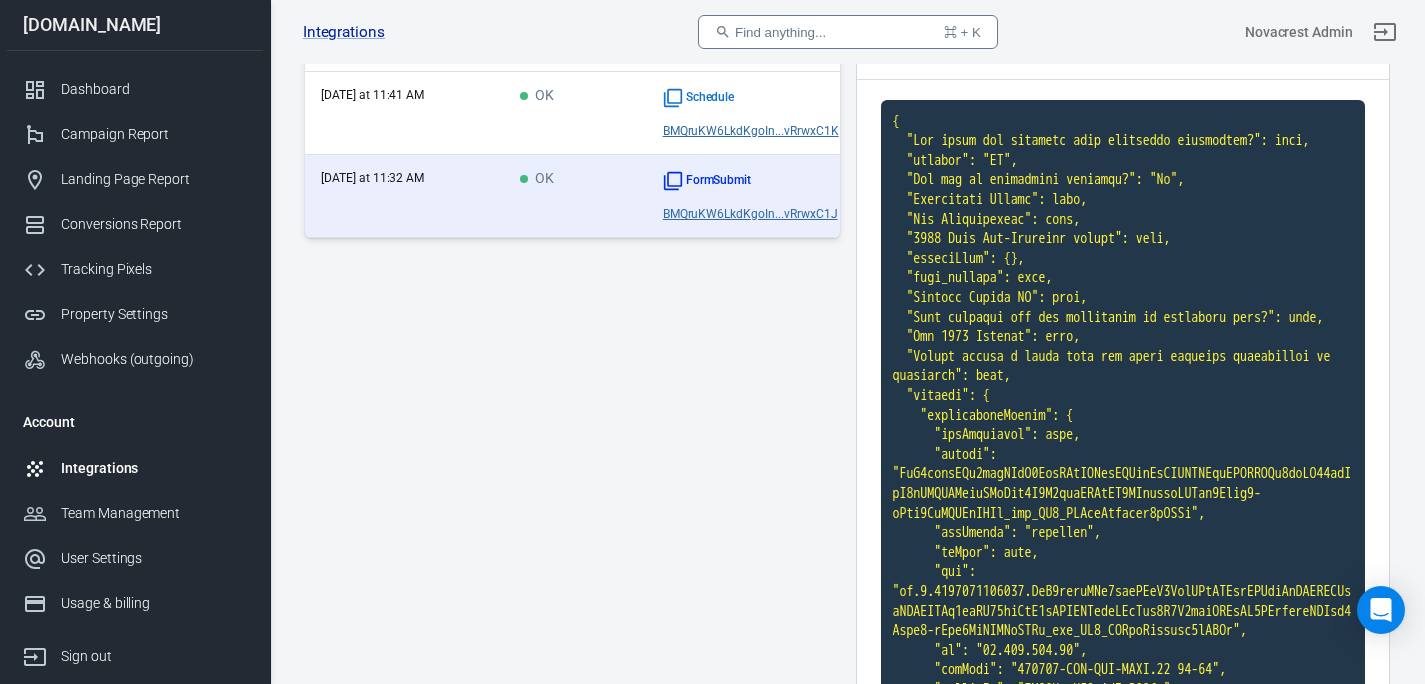 click on "[DATE] at 11:41 AM" at bounding box center [404, 113] 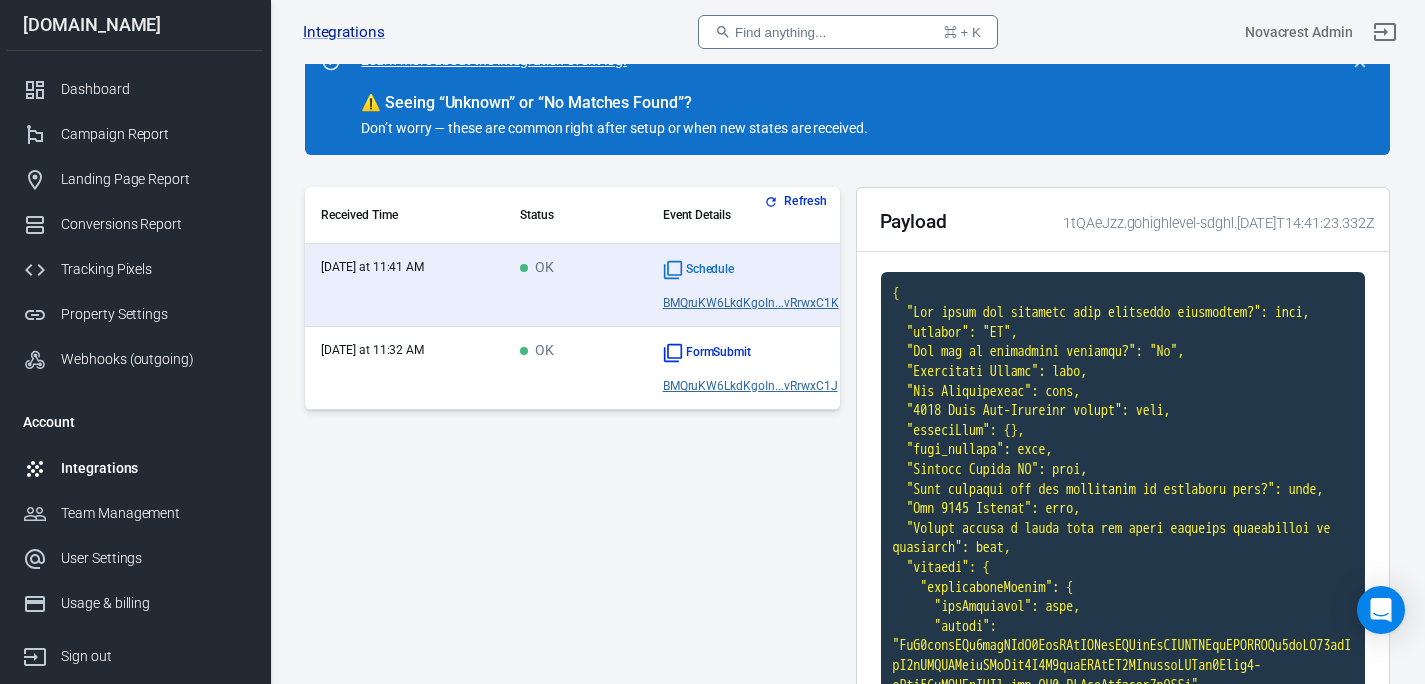scroll, scrollTop: 0, scrollLeft: 0, axis: both 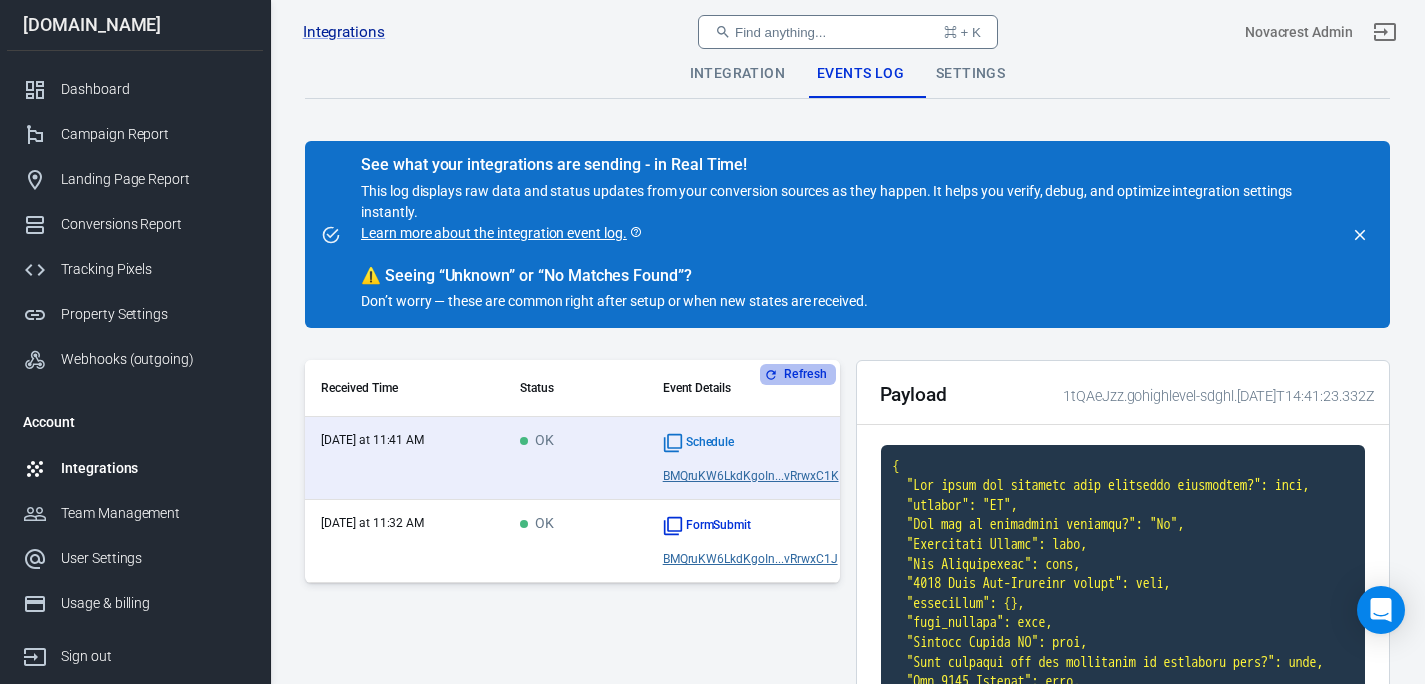 click on "Refresh" at bounding box center [797, 374] 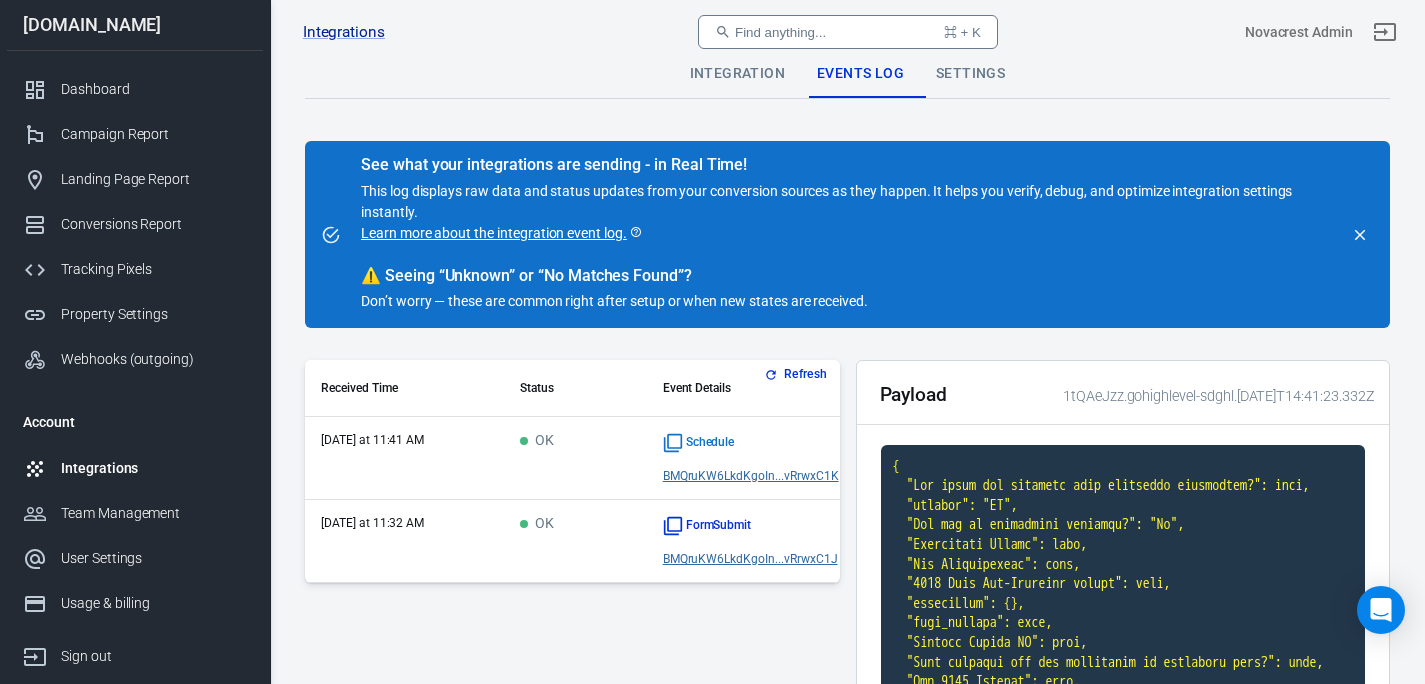 click on "Settings" at bounding box center [970, 74] 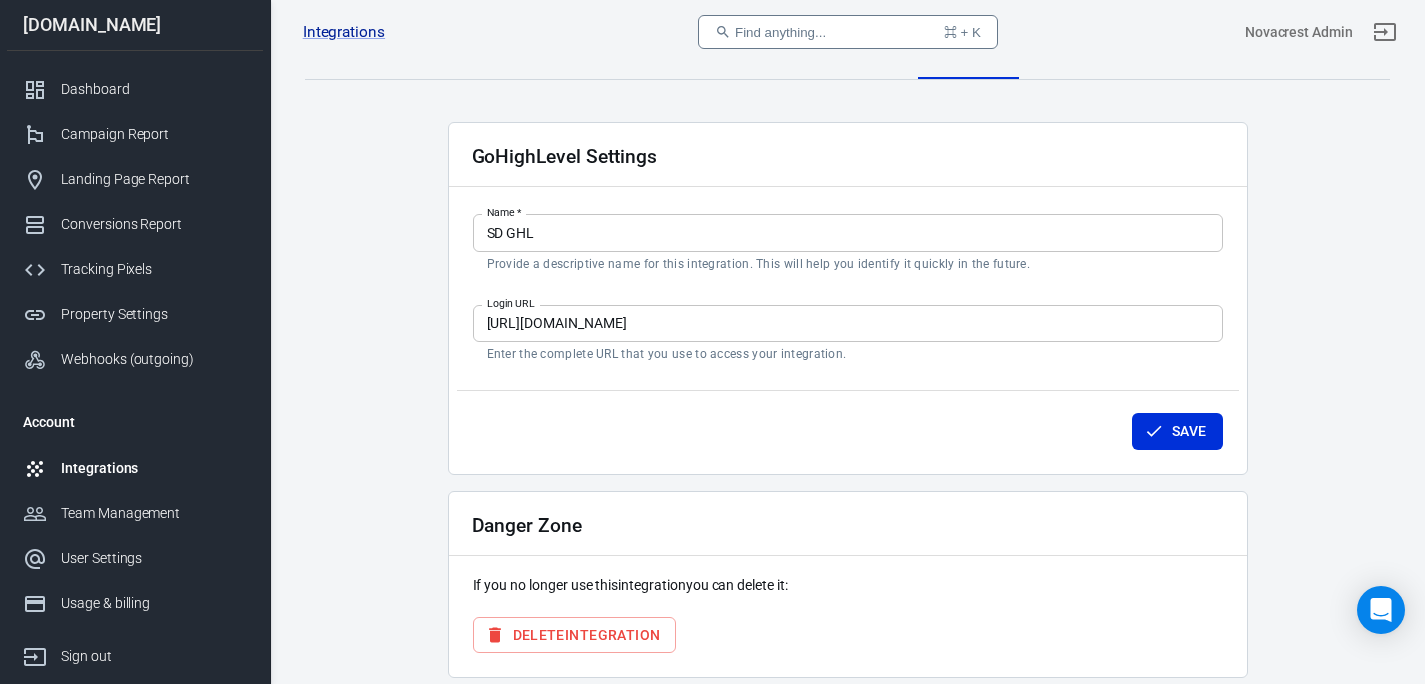 scroll, scrollTop: 0, scrollLeft: 0, axis: both 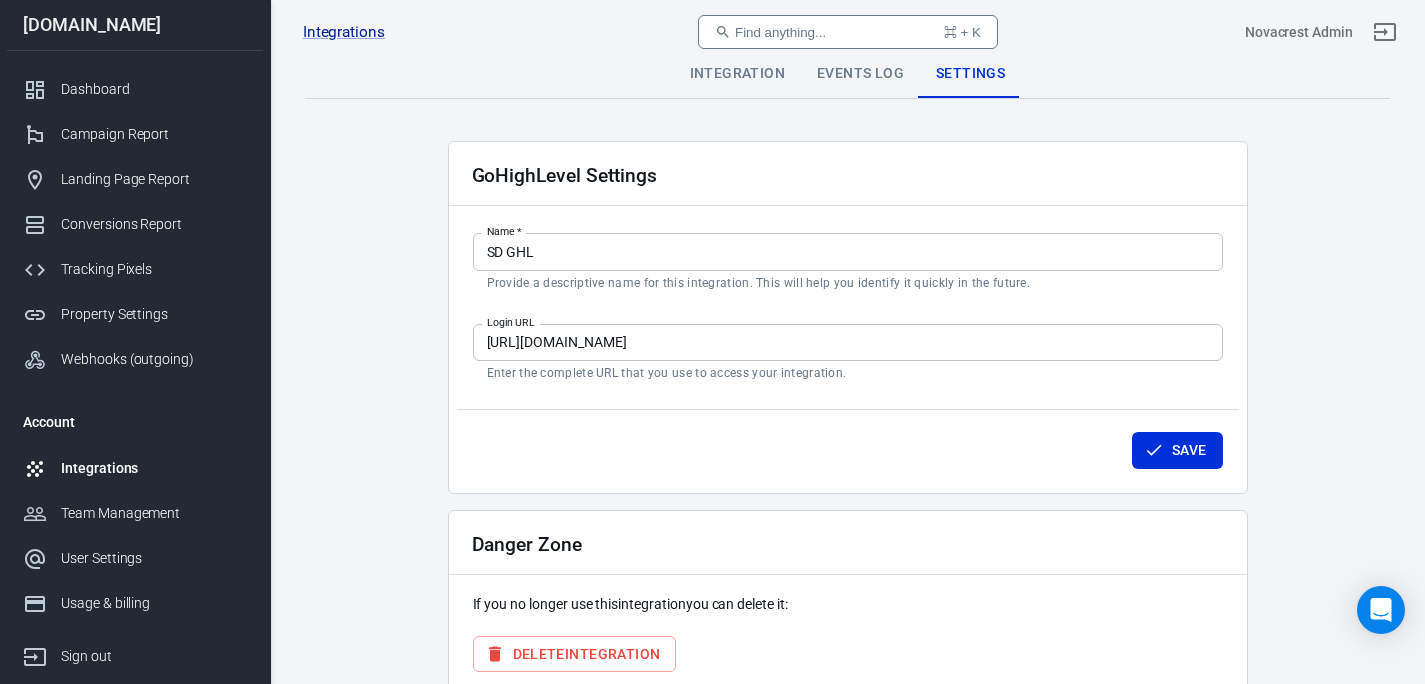 click on "Integration" at bounding box center (737, 74) 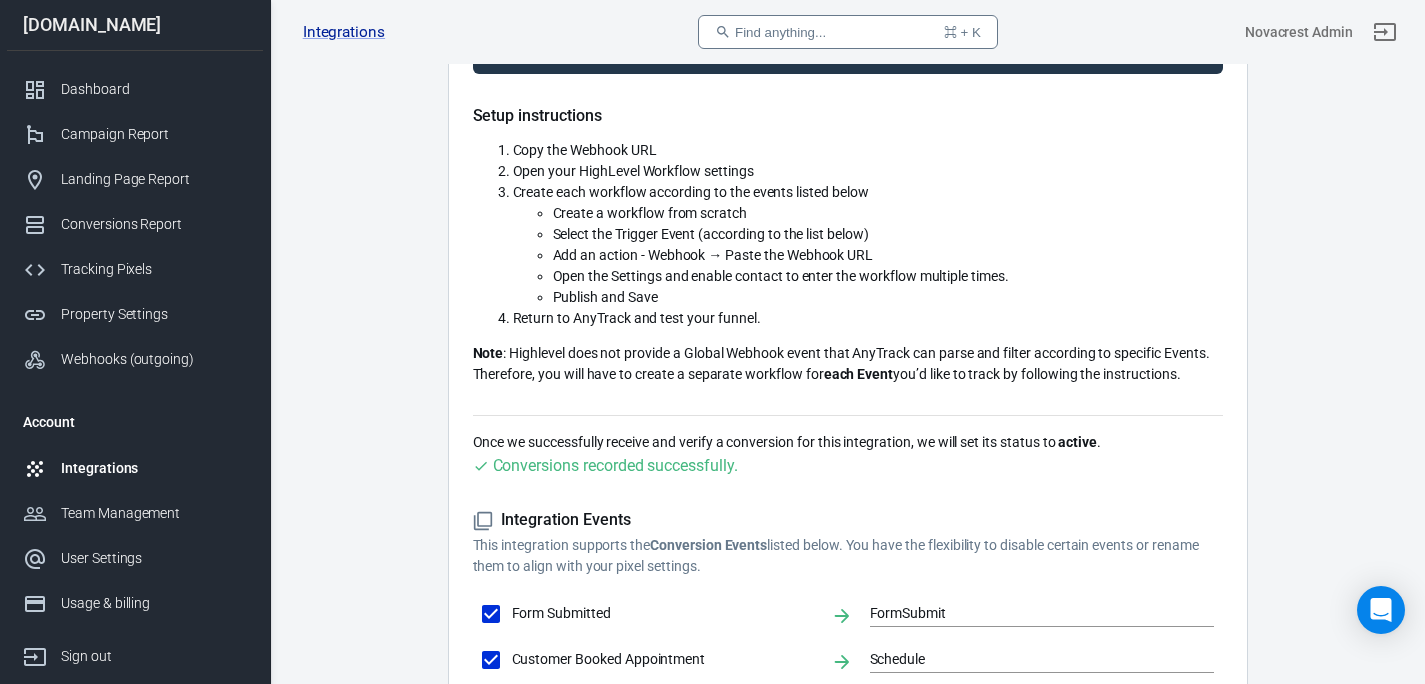 scroll, scrollTop: 631, scrollLeft: 0, axis: vertical 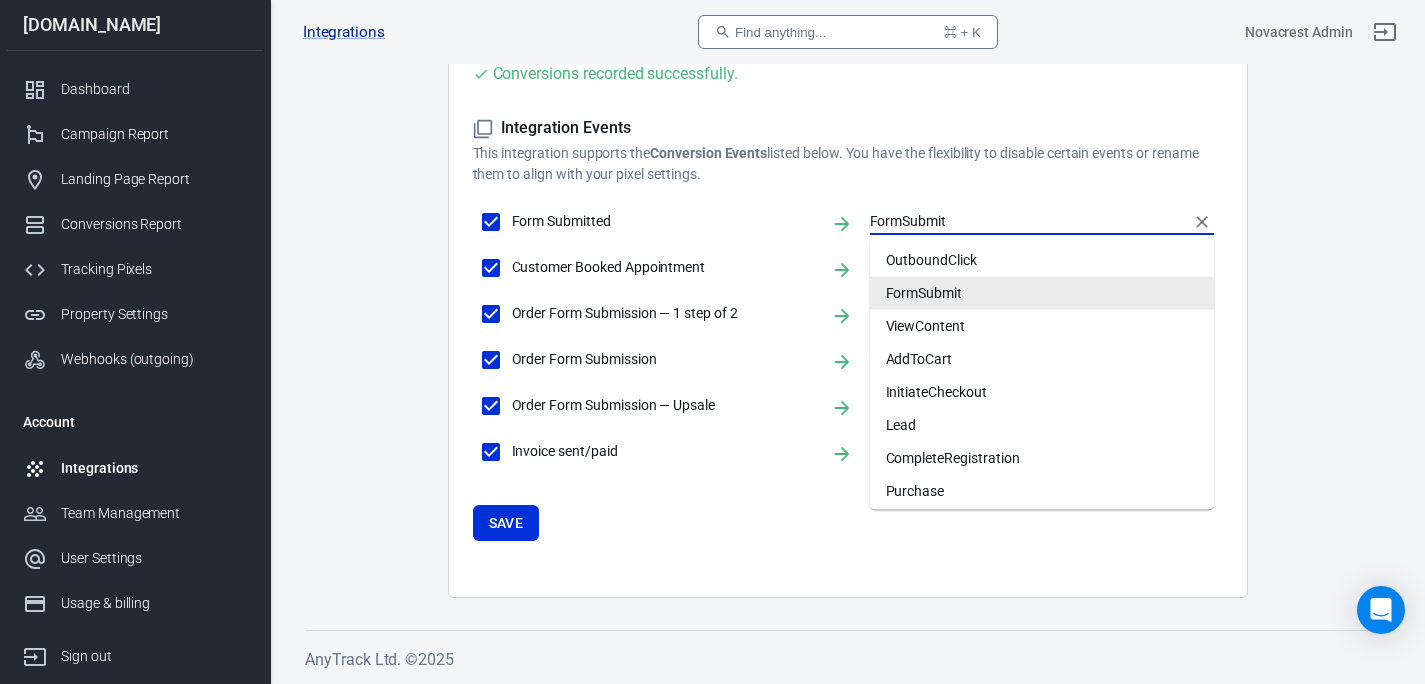 click on "FormSubmit" at bounding box center (1027, 221) 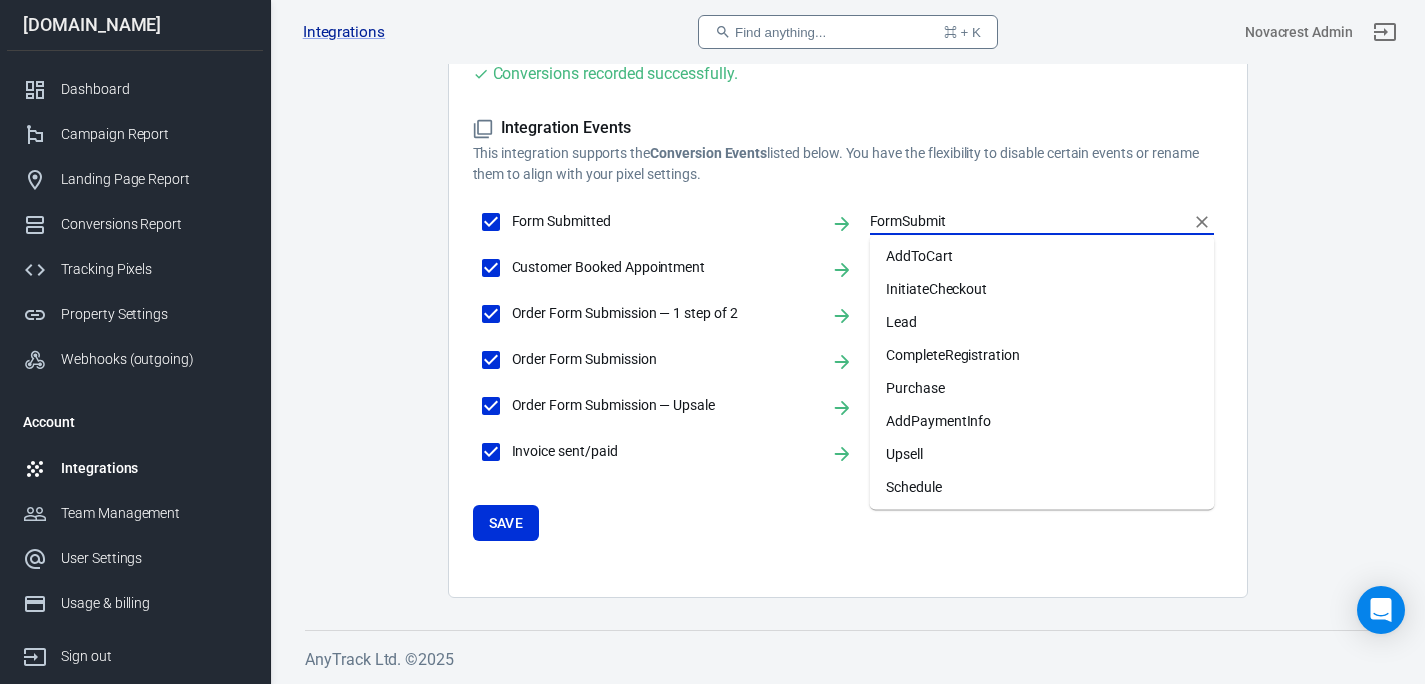 scroll, scrollTop: 0, scrollLeft: 0, axis: both 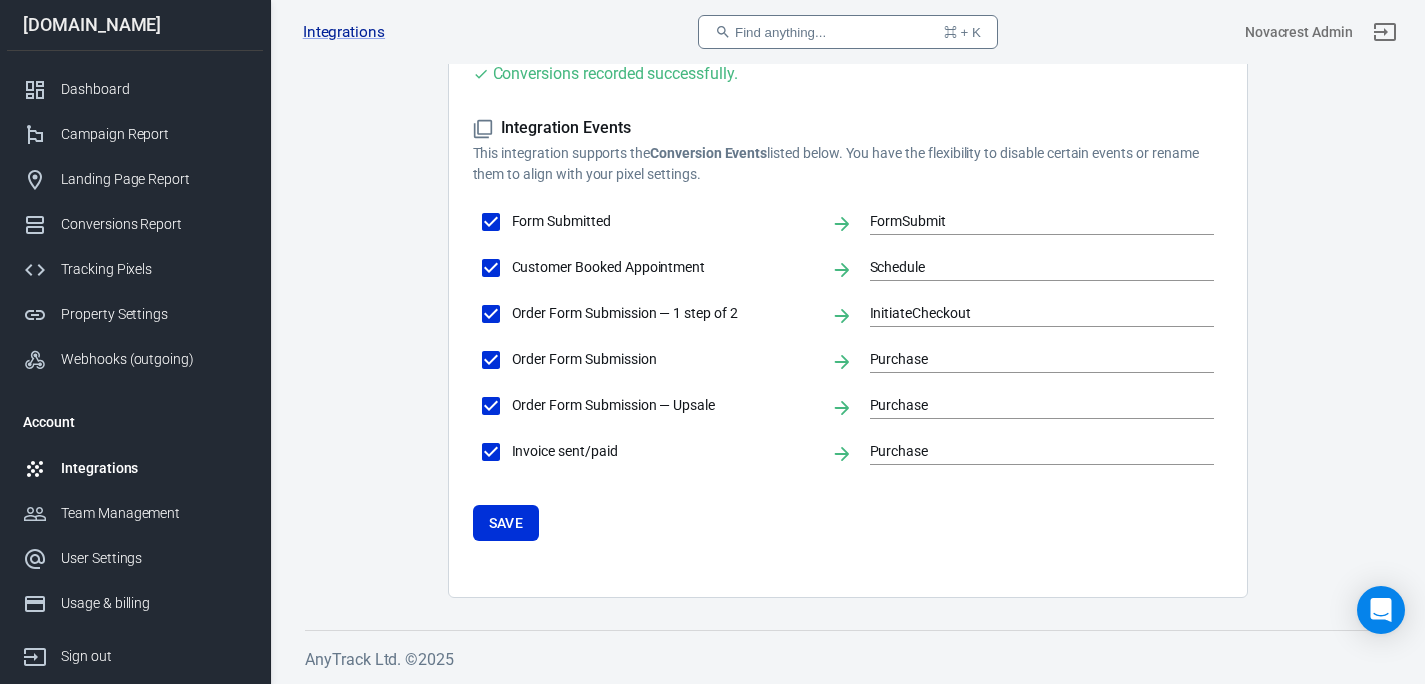 click on "Integration Events This integration supports the  Conversion Events  listed below. You have the flexibility to disable certain events or rename them to align with your pixel settings. Form Submitted FormSubmit Customer Booked Appointment Schedule Order Form Submission — 1 step of 2 InitiateCheckout Order Form Submission Purchase Order Form Submission — Upsale Purchase Invoice sent/paid Purchase Save" at bounding box center (848, 329) 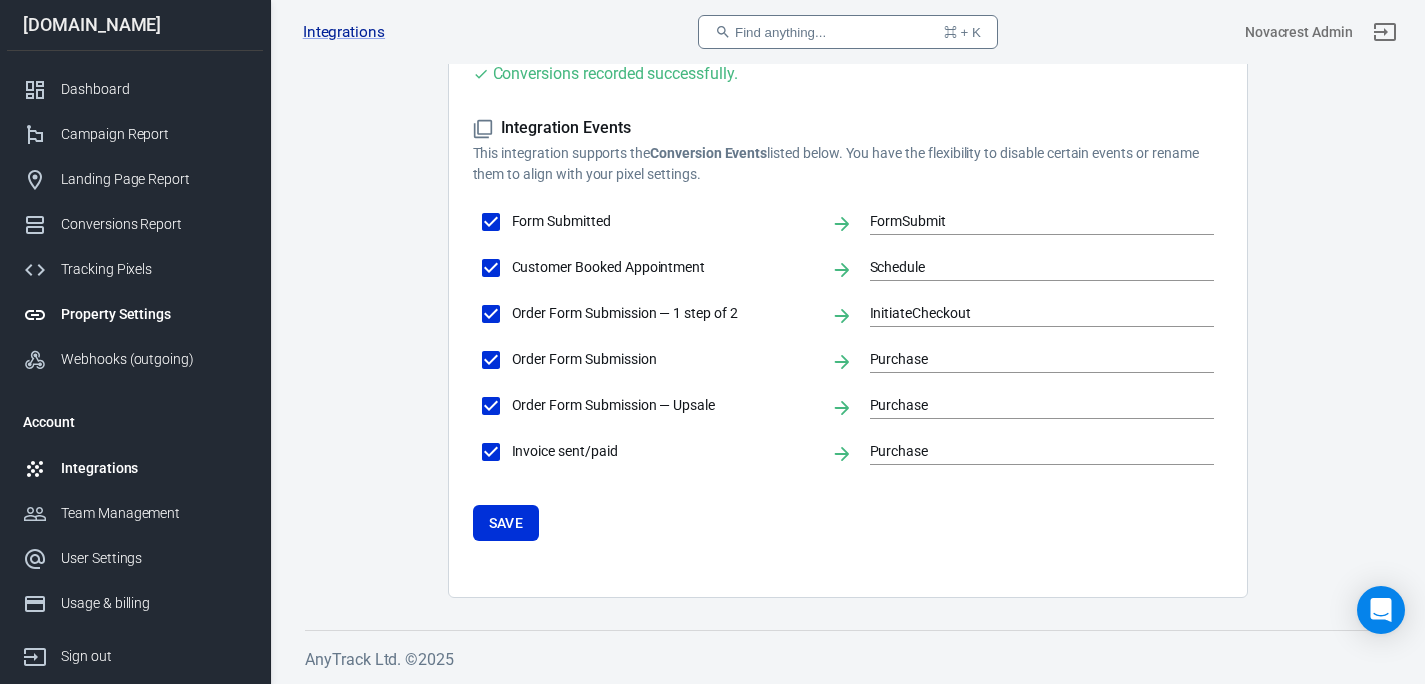click on "Property Settings" at bounding box center (135, 314) 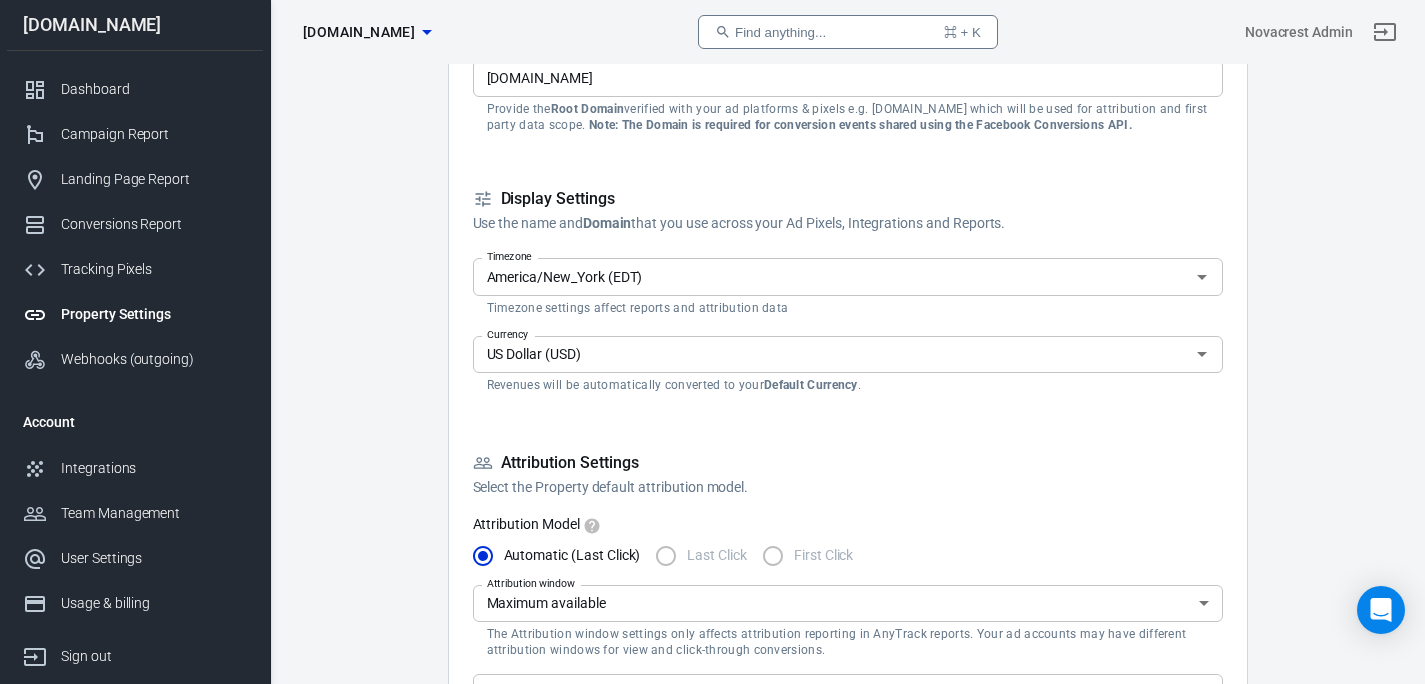 scroll, scrollTop: 0, scrollLeft: 0, axis: both 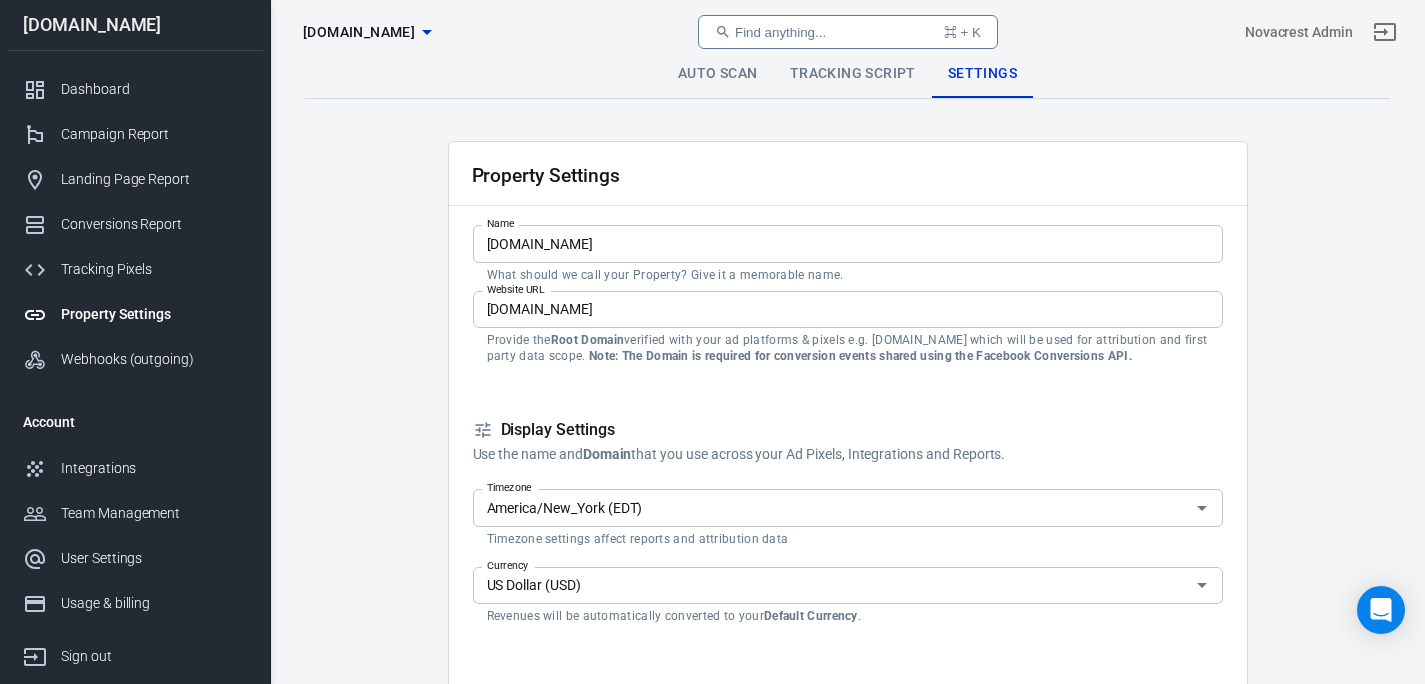 click on "Find anything... ⌘ + K" at bounding box center (847, 32) 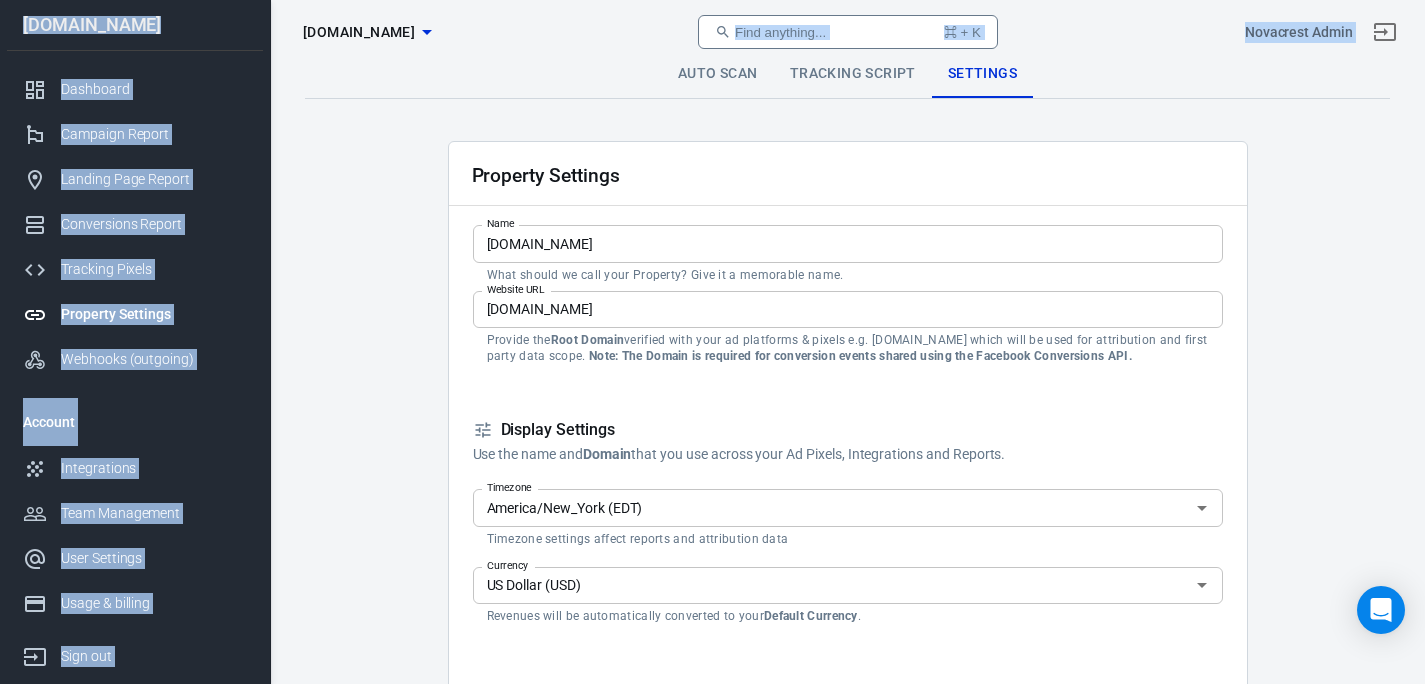 click on "Property Settings [DOMAIN_NAME] Find anything... ⌘ + K Novacrest Admin [DOMAIN_NAME] Dashboard Campaign Report Landing Page Report Conversions Report Tracking Pixels Property Settings Webhooks (outgoing) Account Integrations Team Management User Settings Usage & billing Sign out Support Documentation and Help Auto Scan Tracking Script Settings Property Settings Name [DOMAIN_NAME] Name What should we call your Property? Give it a memorable name. Website URL [DOMAIN_NAME] Website URL Provide the  Root Domain  verified with your ad platforms & pixels e.g. [DOMAIN_NAME] which will be used for attribution and first party data scope.   Note: The Domain is required for conversion events shared using the Facebook Conversions API. Display Settings Use the name and  Domain  that you use across your Ad Pixels, Integrations and Reports. Timezone America/New_York (EDT) Timezone Timezone settings affect reports and attribution data Currency US Dollar (USD) Currency Revenues will be automatically converted to your  .   0" at bounding box center [712, 1390] 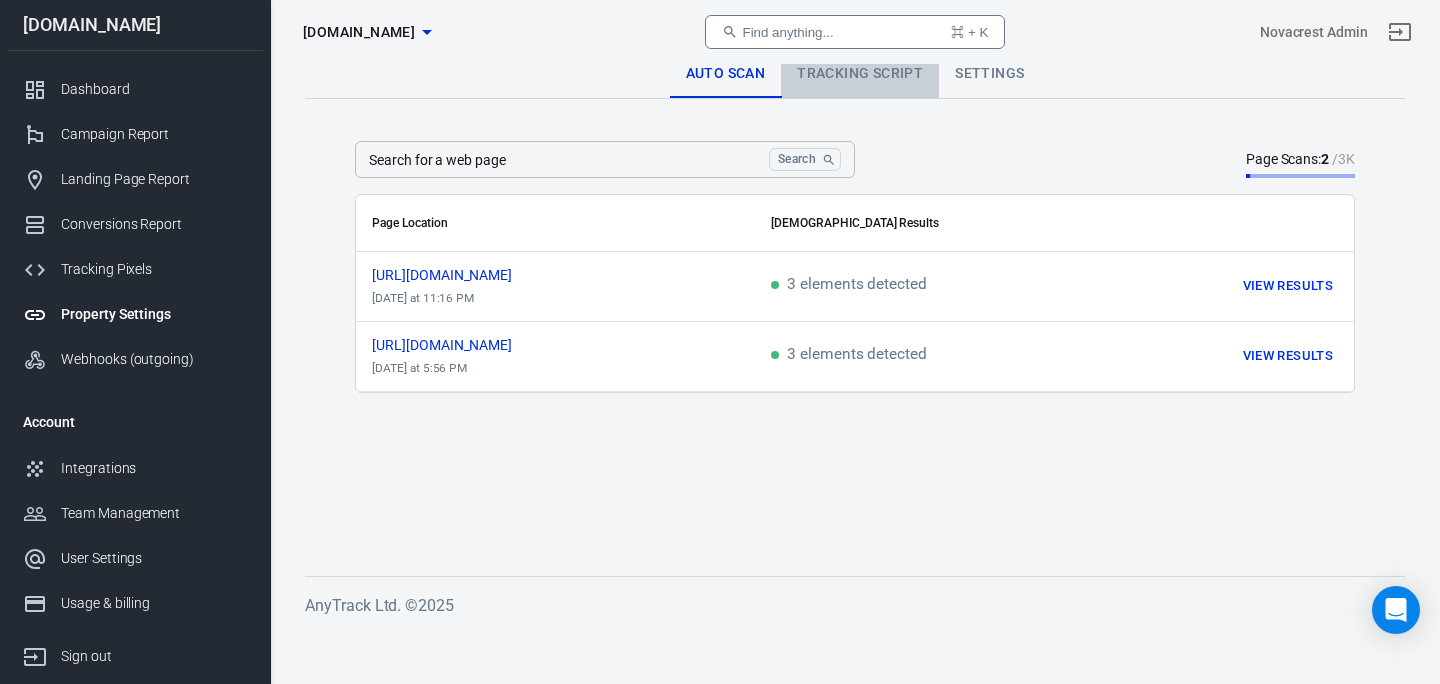 click on "Tracking Script" at bounding box center [860, 74] 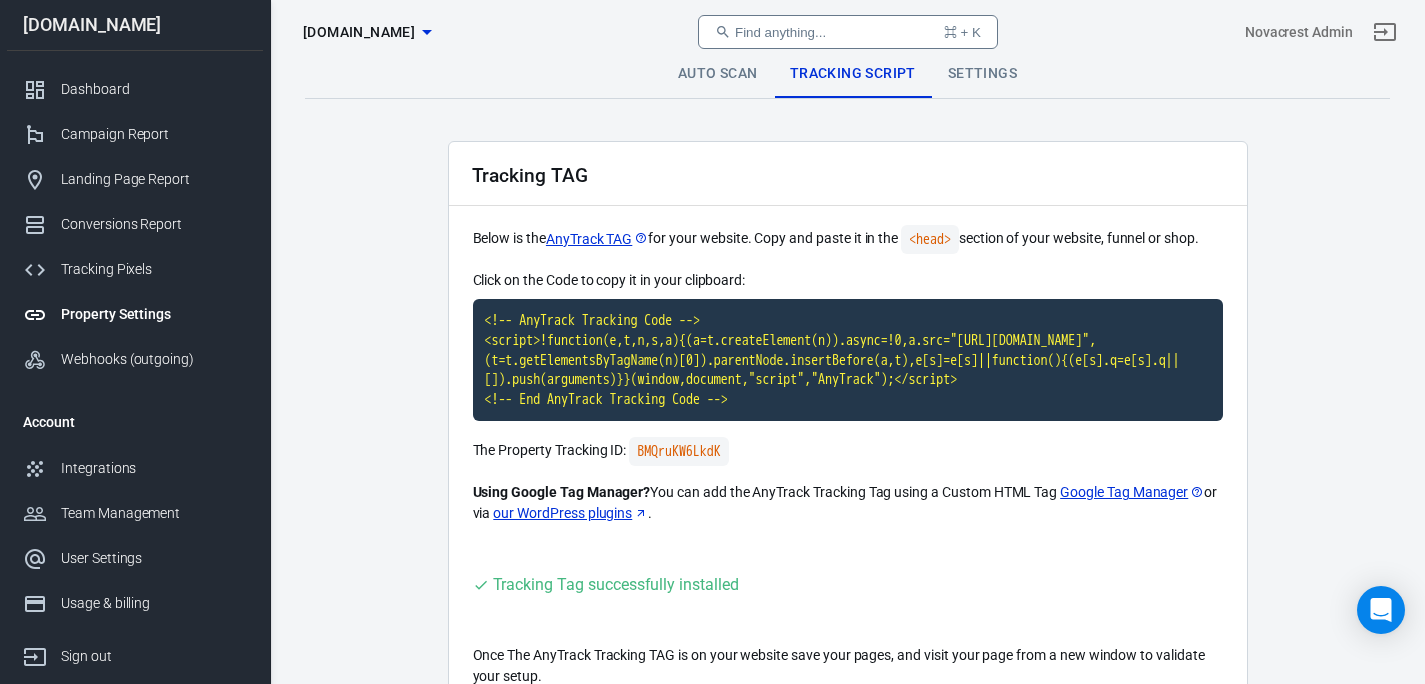 scroll, scrollTop: 134, scrollLeft: 0, axis: vertical 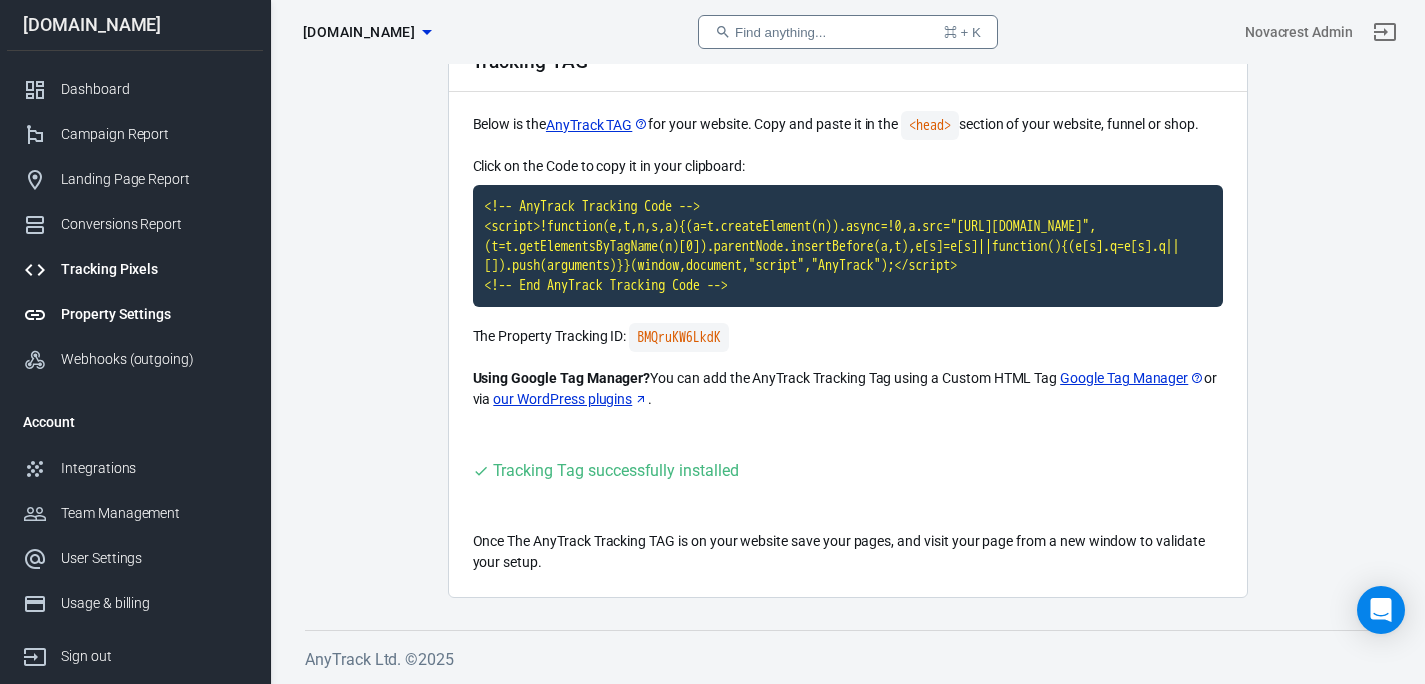 click on "Tracking Pixels" at bounding box center [154, 269] 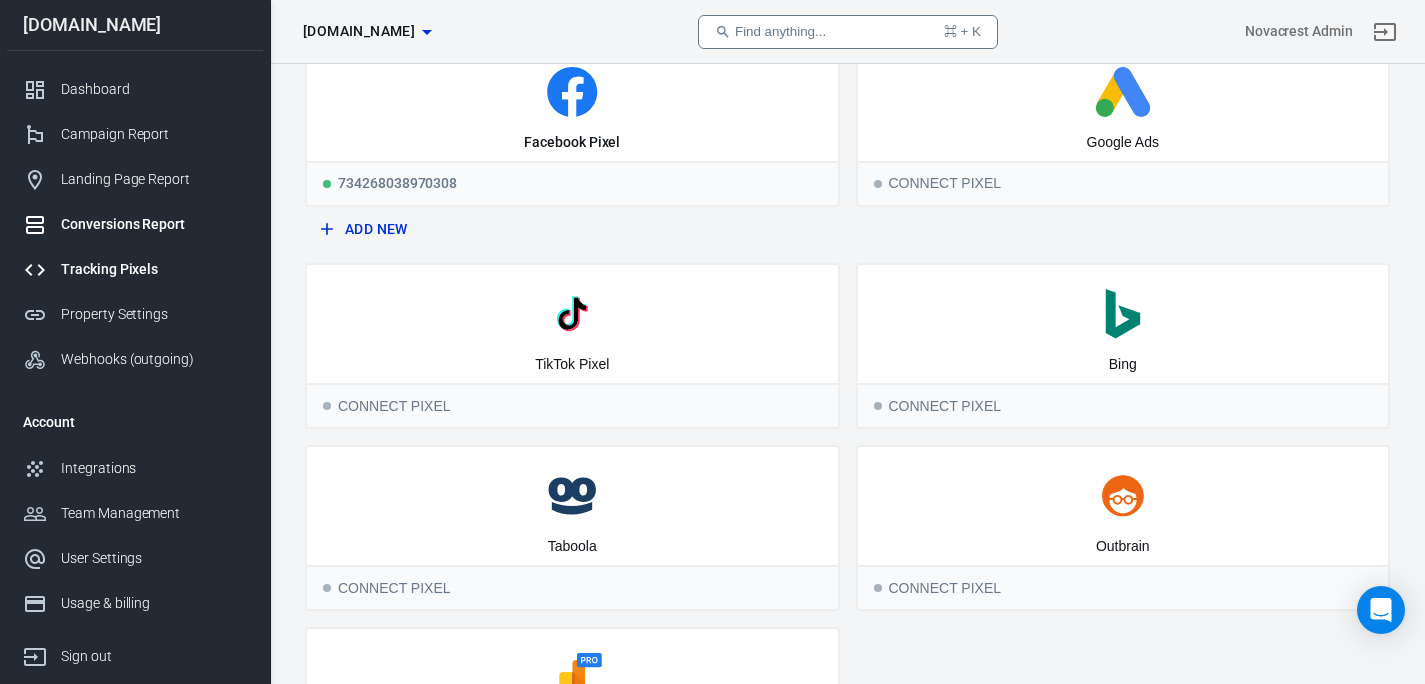 scroll, scrollTop: 0, scrollLeft: 0, axis: both 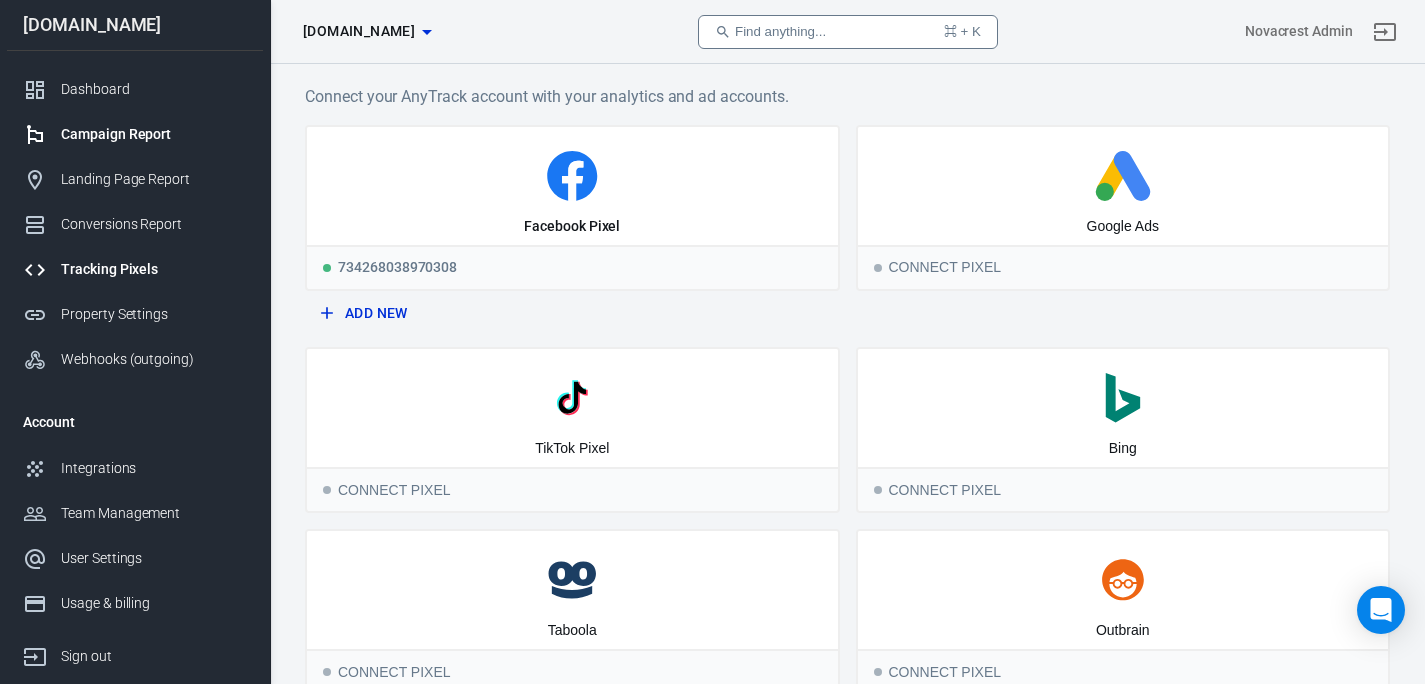click on "Campaign Report" at bounding box center (154, 134) 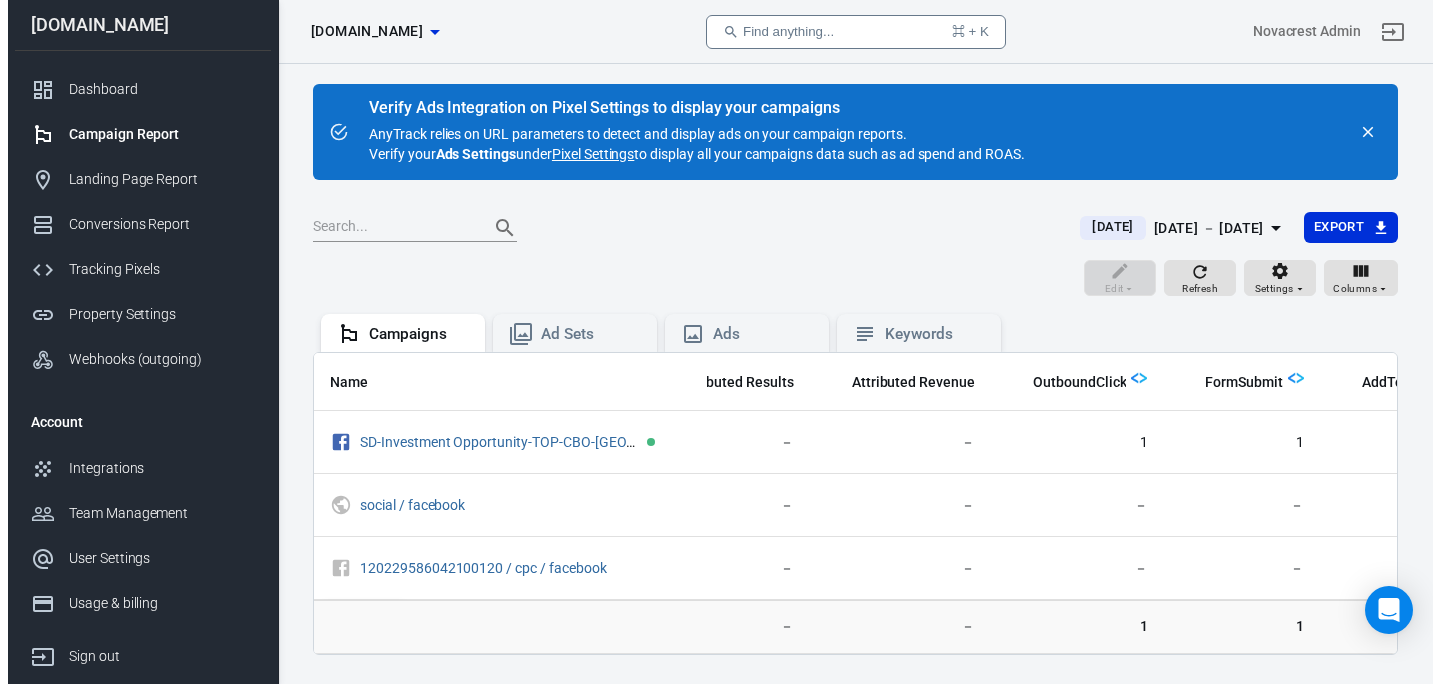 scroll, scrollTop: 0, scrollLeft: 1170, axis: horizontal 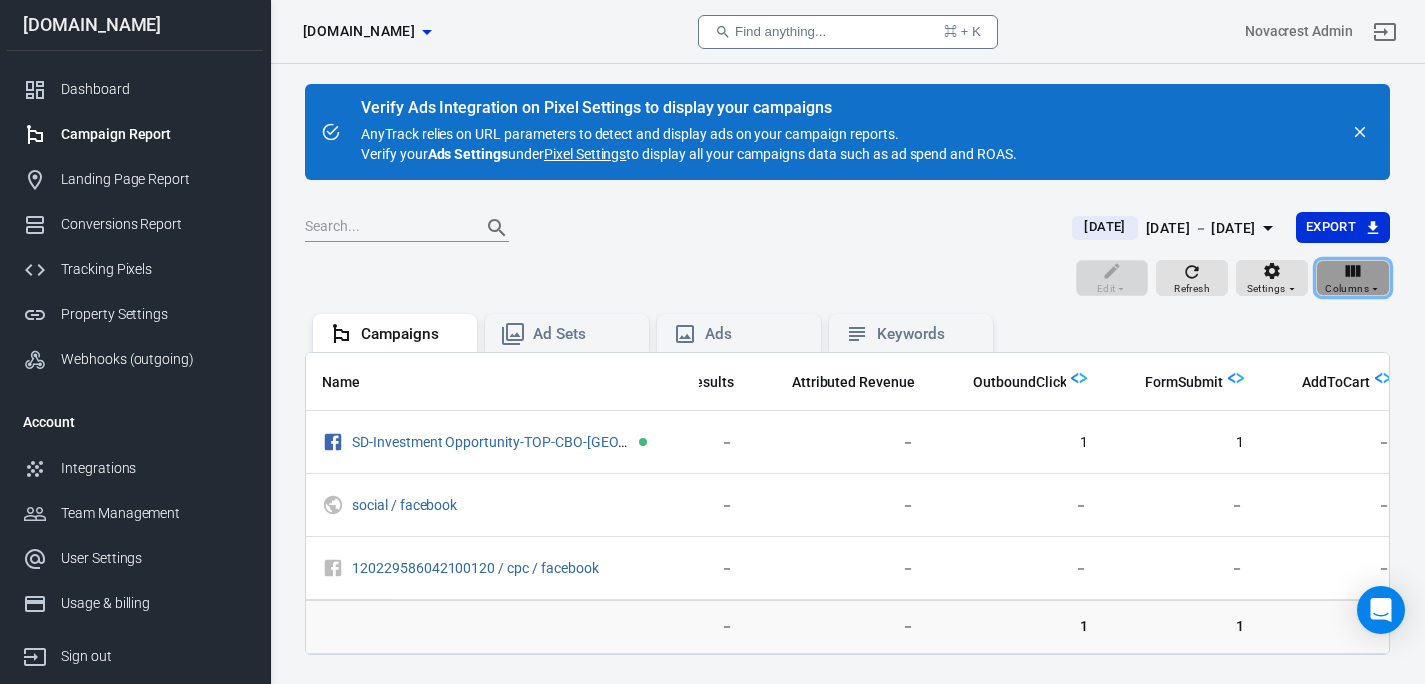 click on "Columns" at bounding box center [1347, 289] 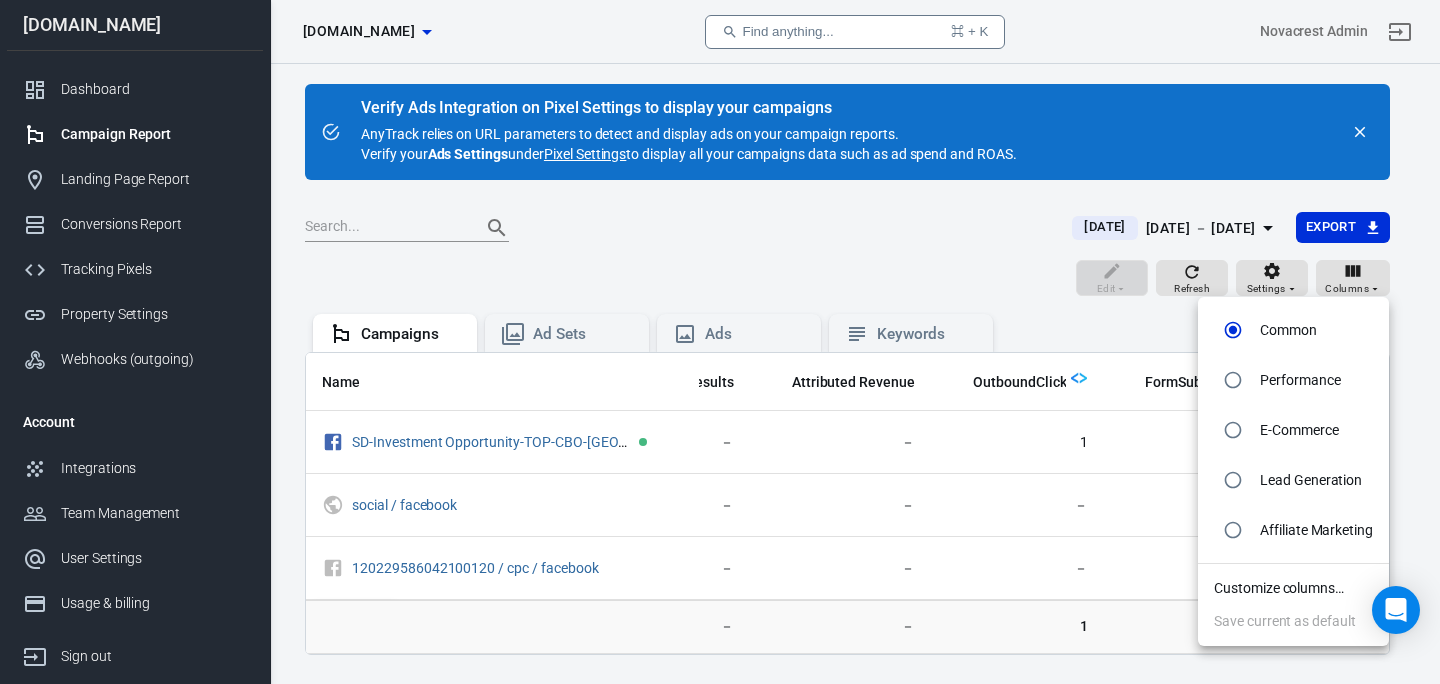 click on "Customize columns…" at bounding box center (1293, 588) 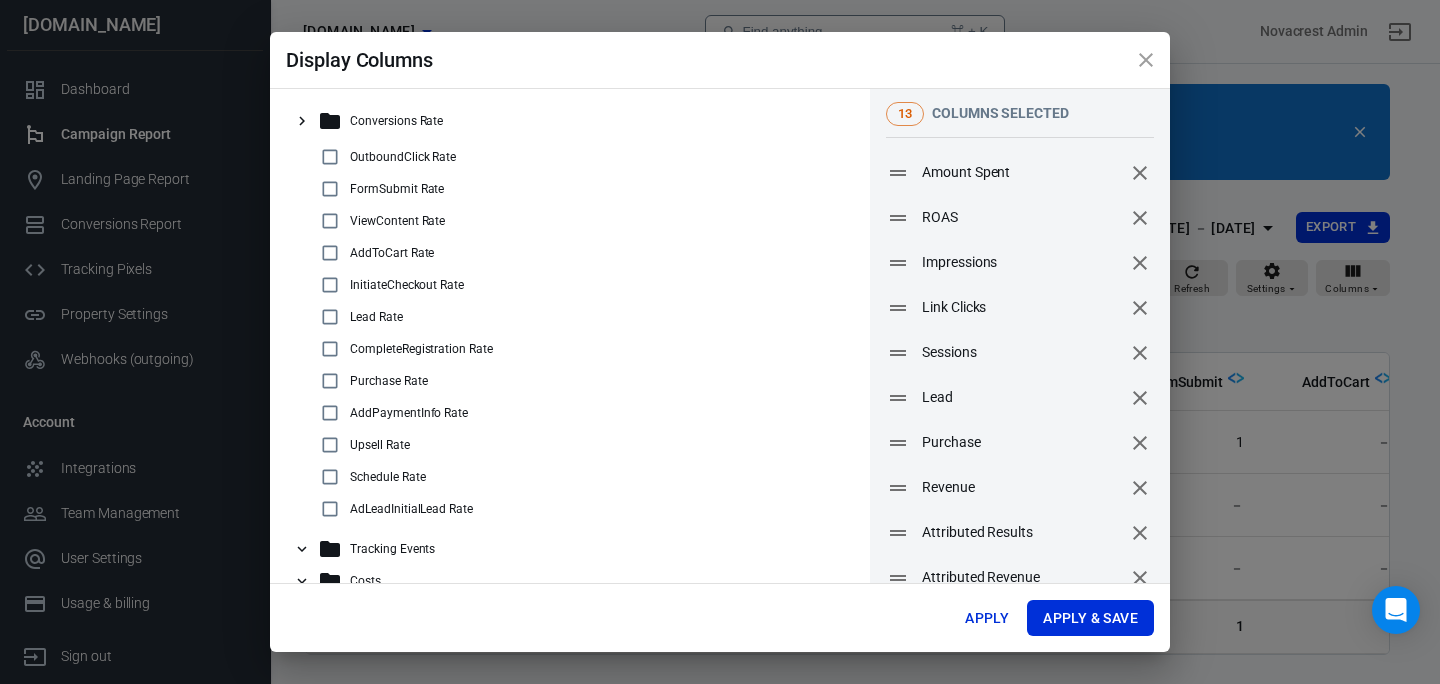 scroll, scrollTop: 0, scrollLeft: 1155, axis: horizontal 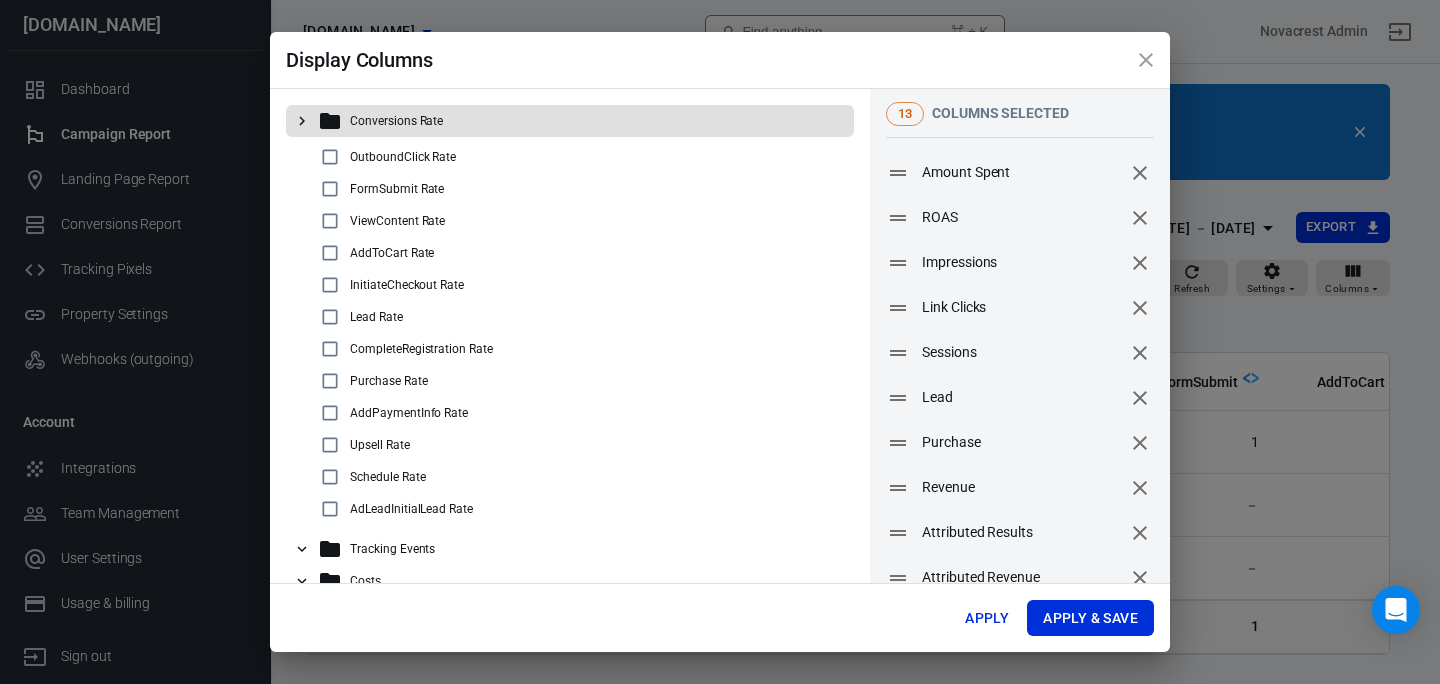click on "Conversions Rate" at bounding box center [396, 121] 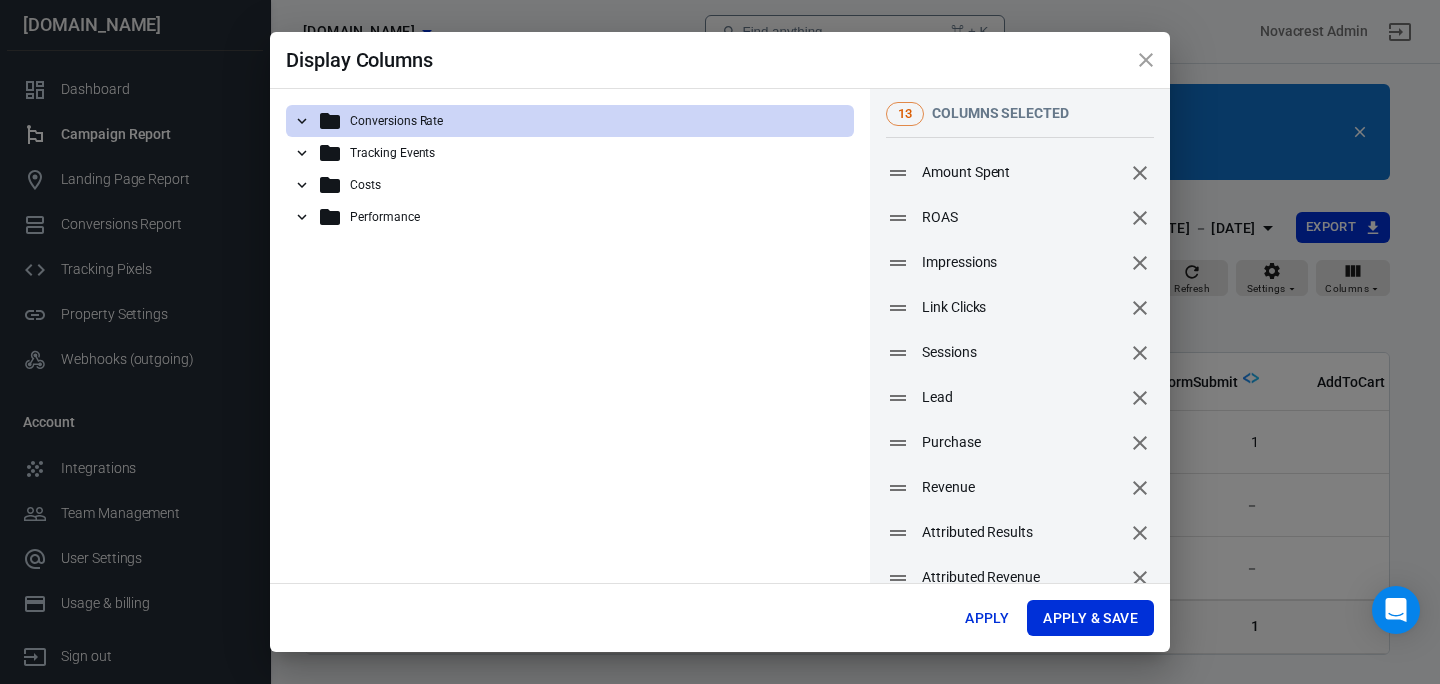 click on "Tracking Events" at bounding box center [392, 153] 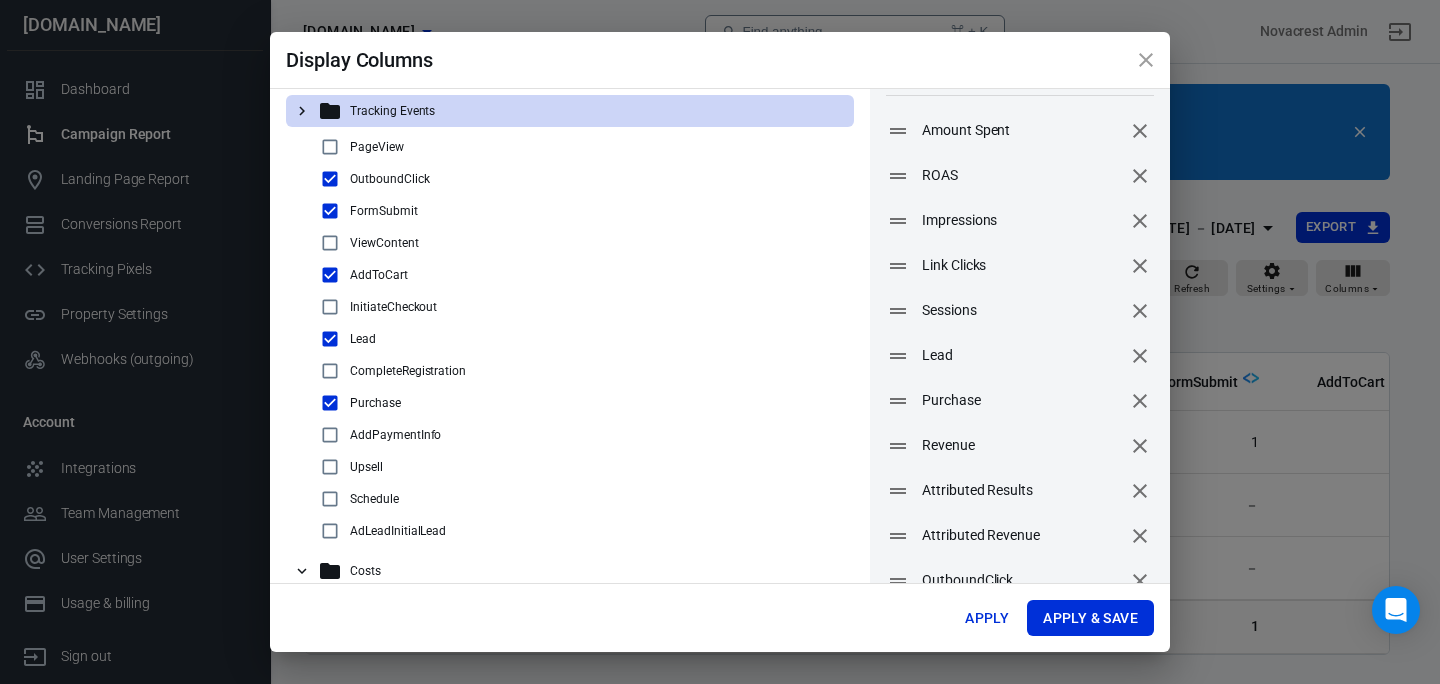 scroll, scrollTop: 142, scrollLeft: 0, axis: vertical 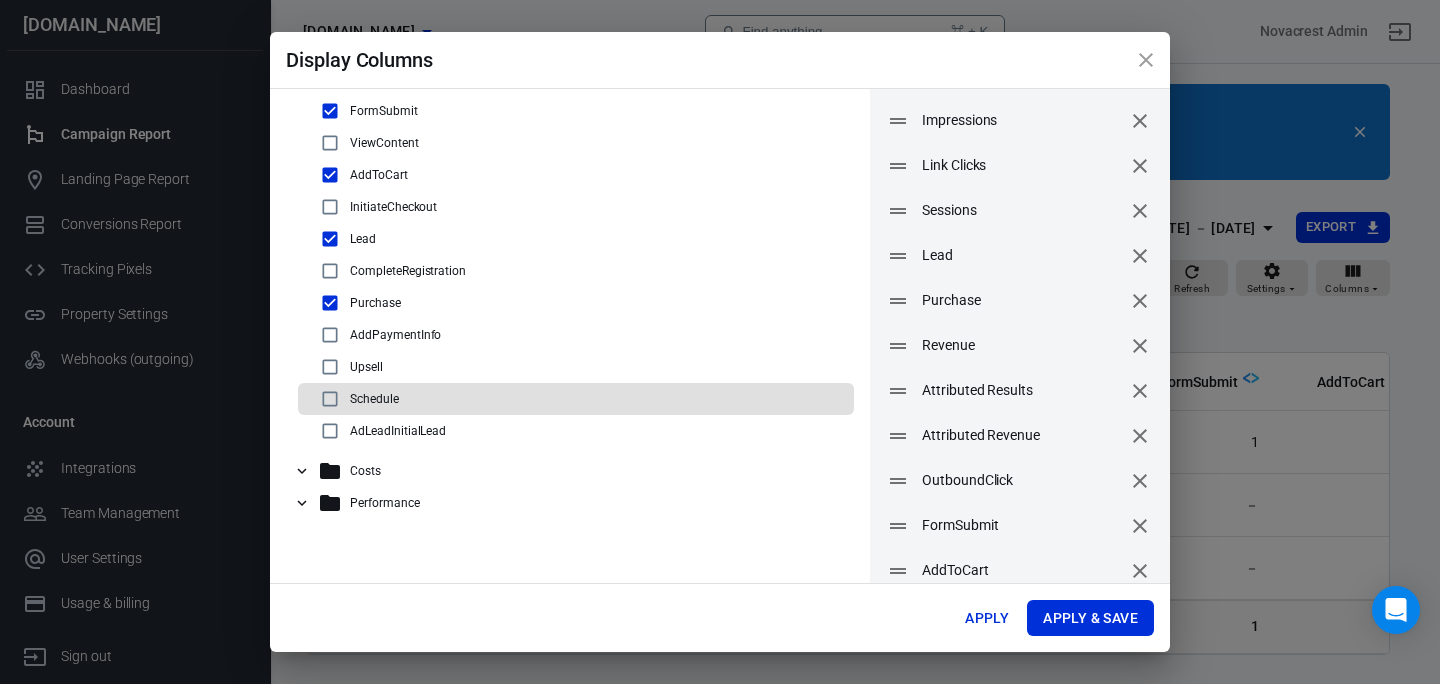 click on "Schedule" at bounding box center [588, 399] 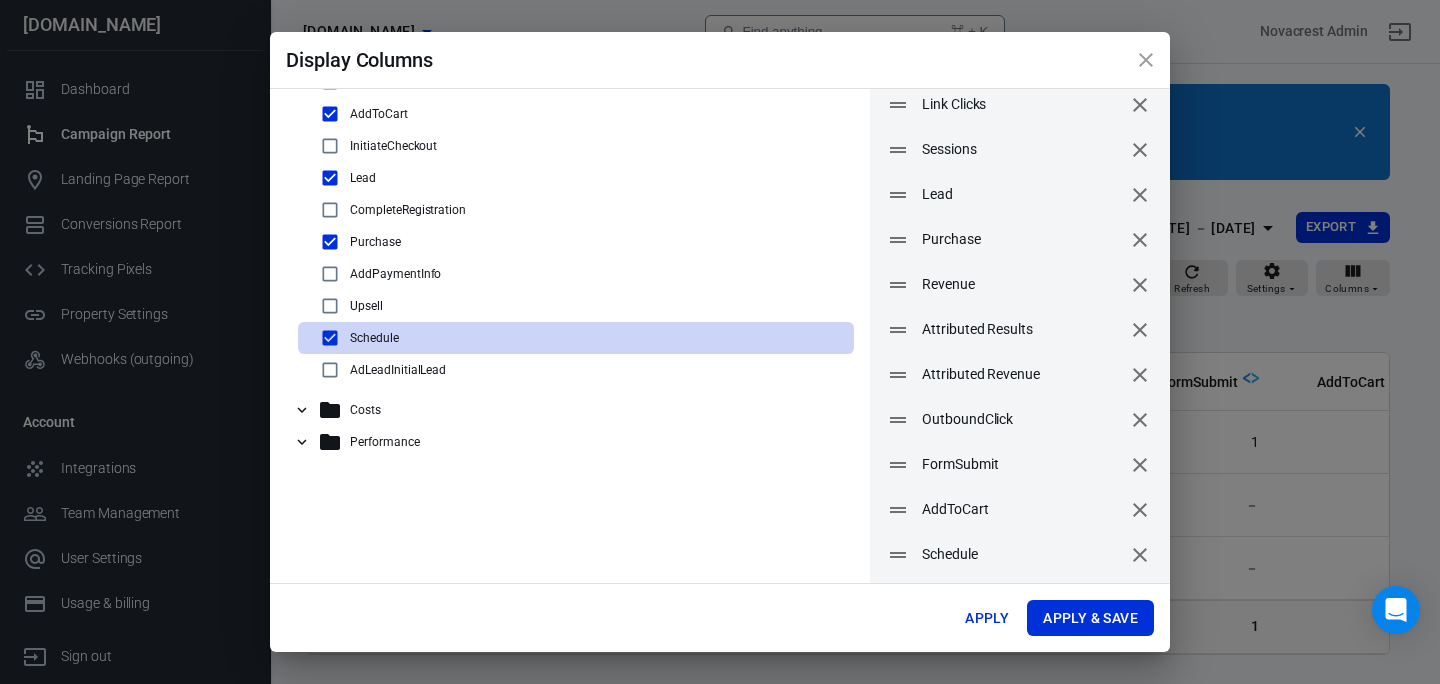 scroll, scrollTop: 205, scrollLeft: 0, axis: vertical 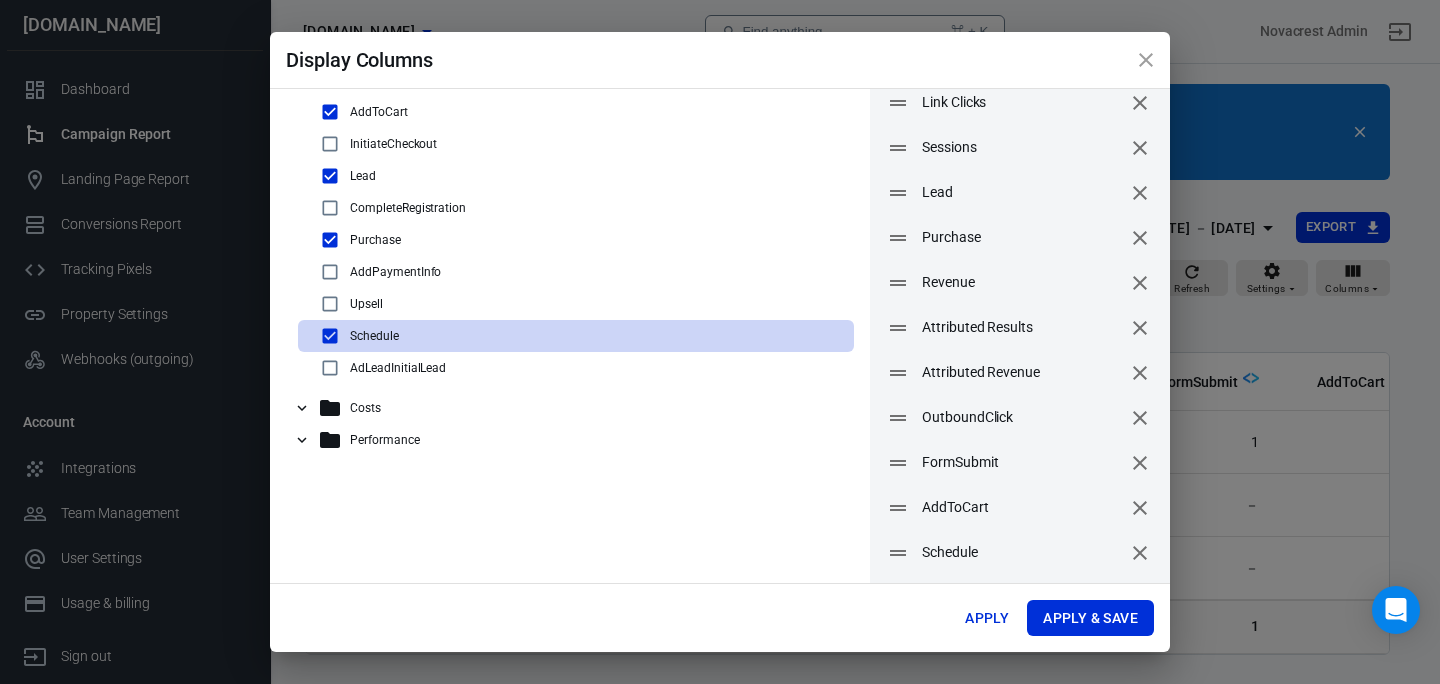 click 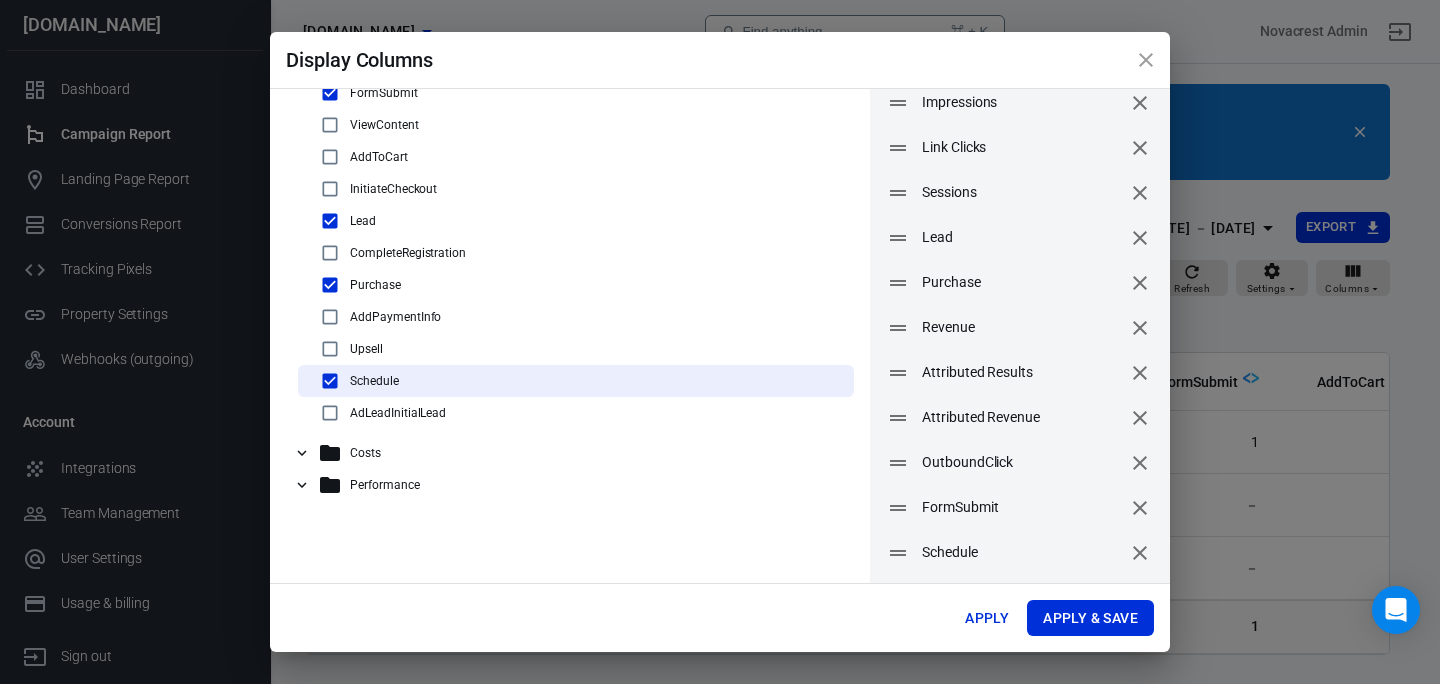 scroll, scrollTop: 160, scrollLeft: 0, axis: vertical 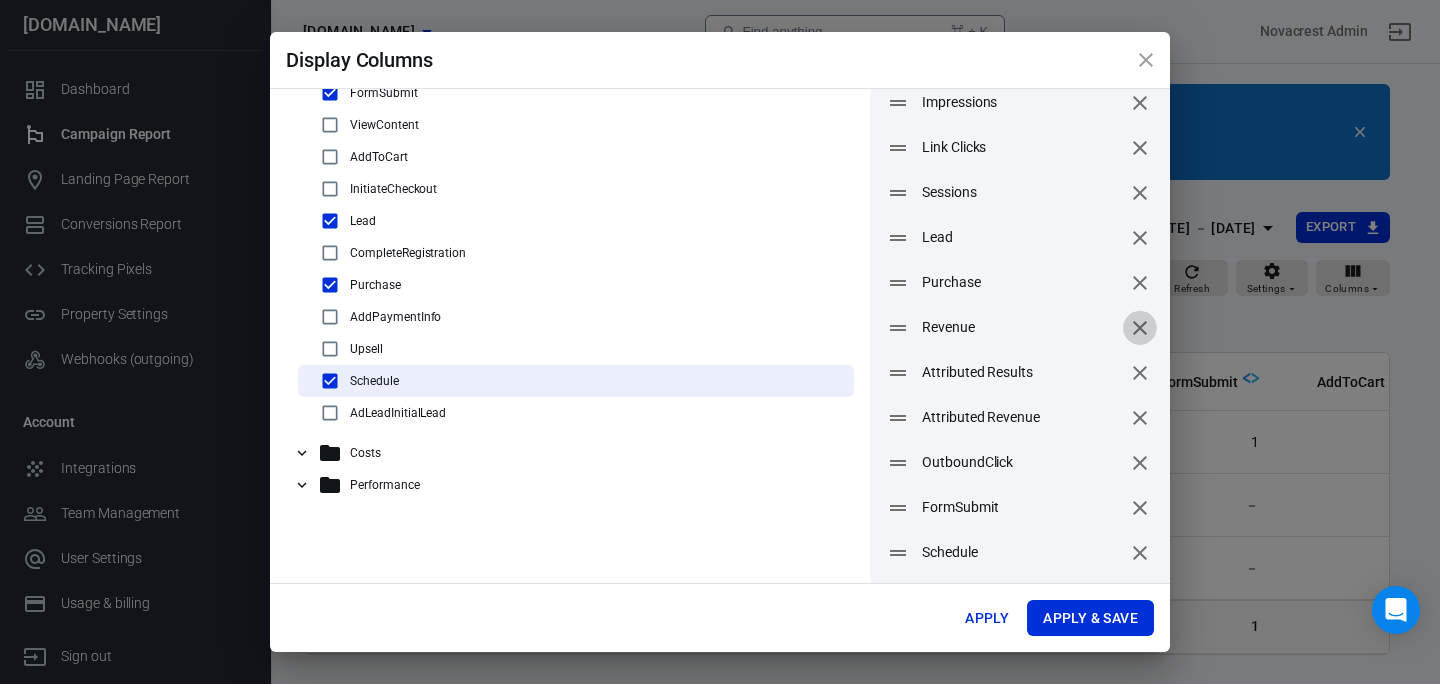 click at bounding box center [1140, 328] 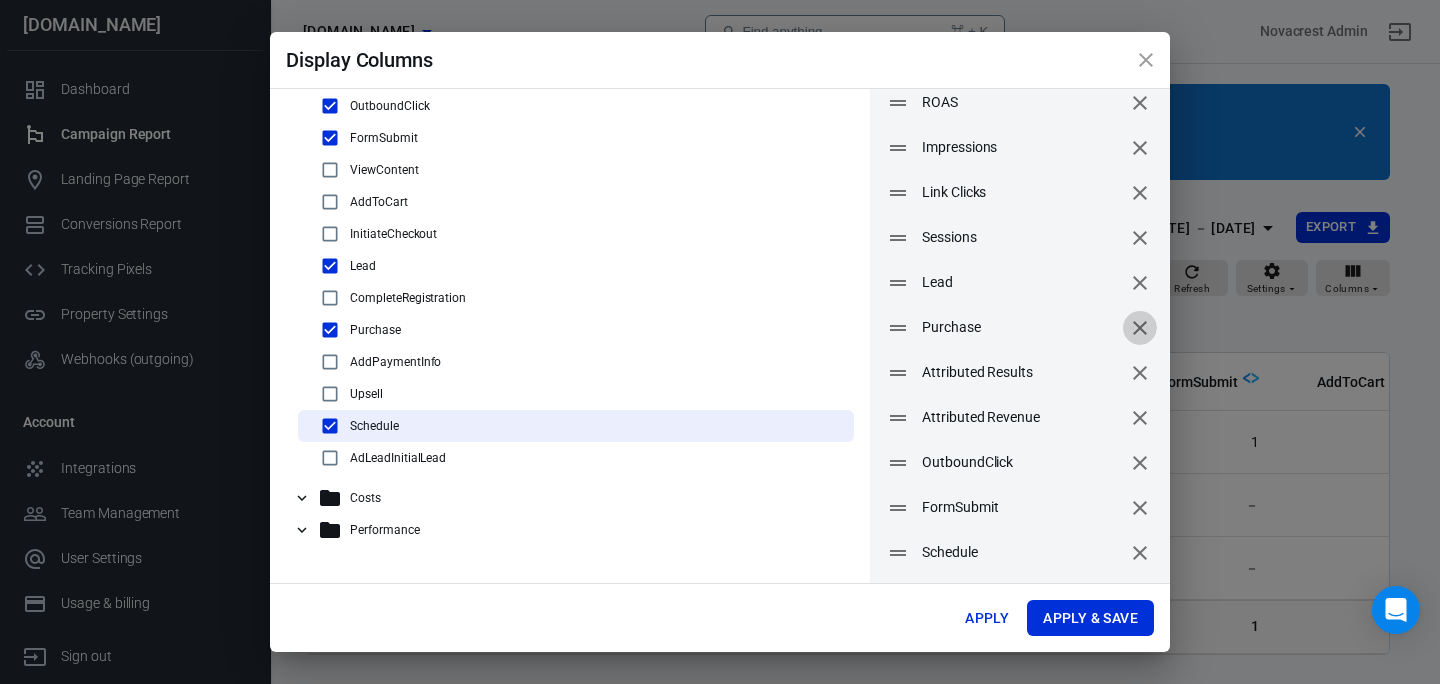 click 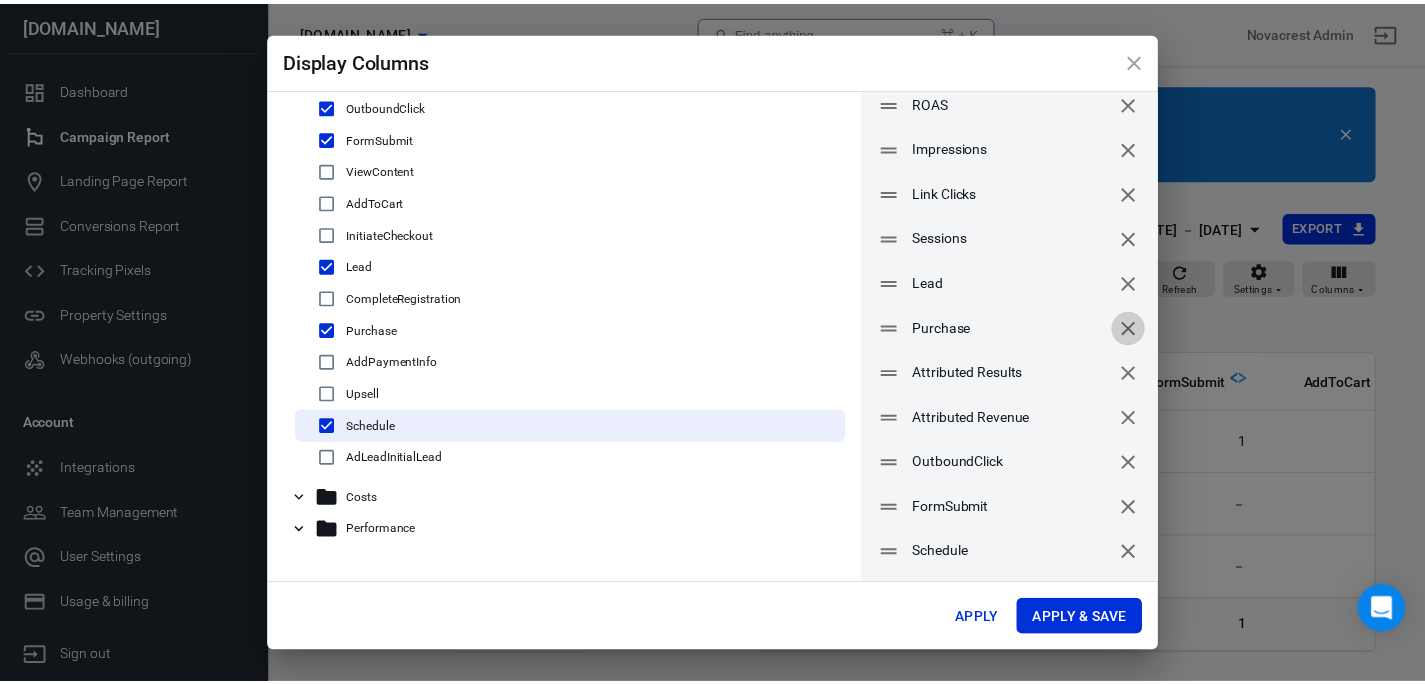 scroll, scrollTop: 94, scrollLeft: 0, axis: vertical 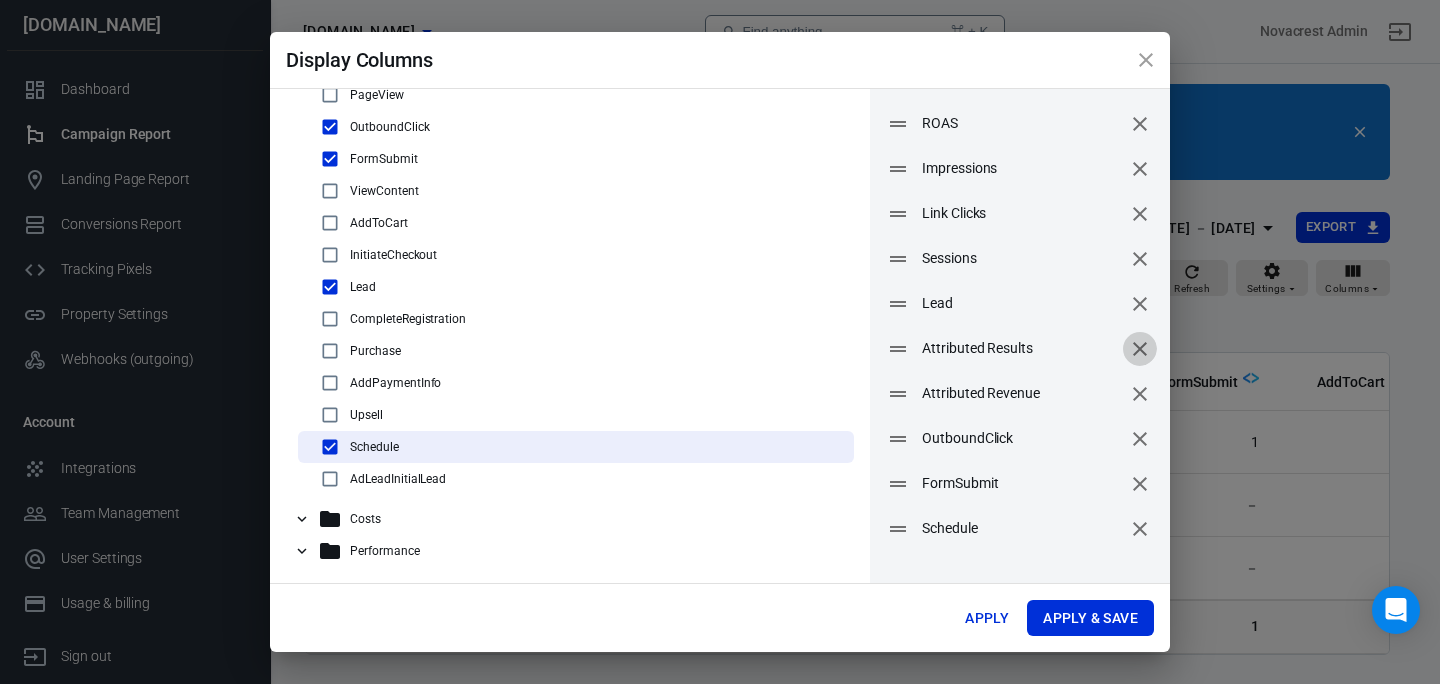 click 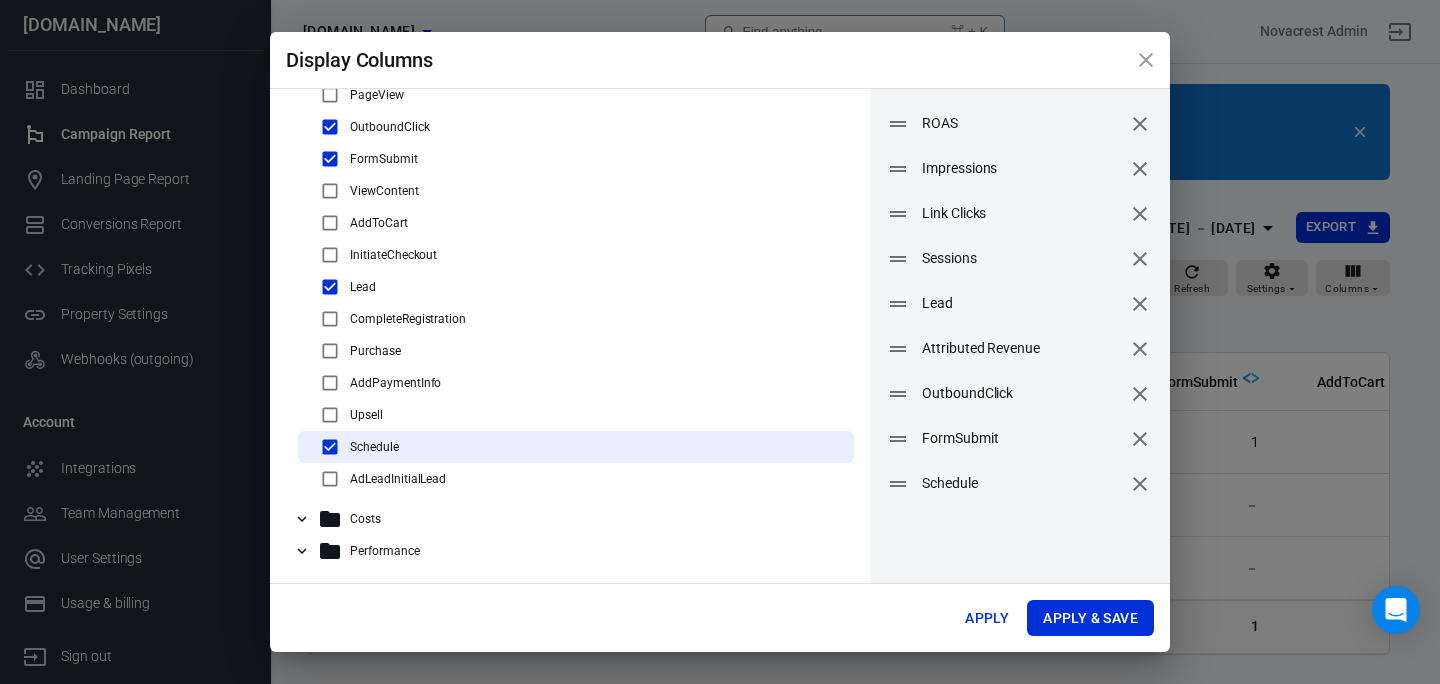 click at bounding box center [1140, 349] 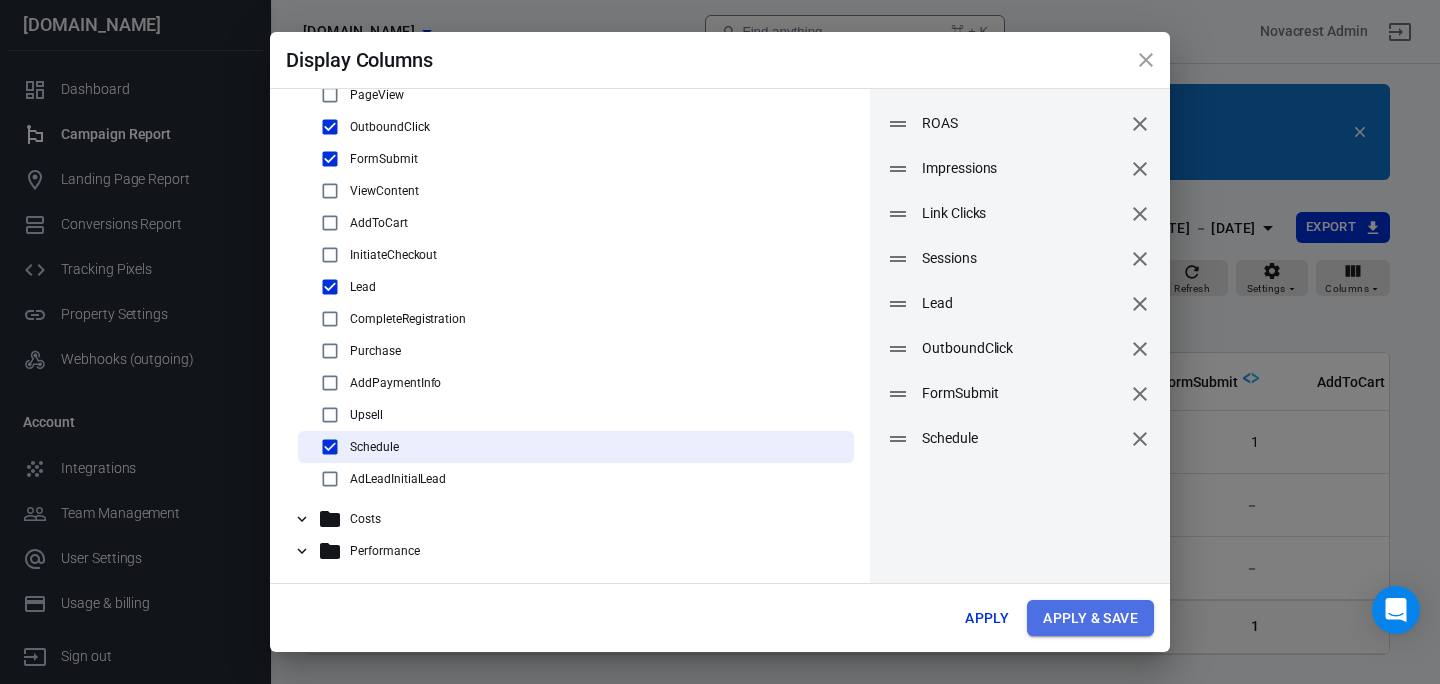 click on "Apply & Save" at bounding box center [1090, 618] 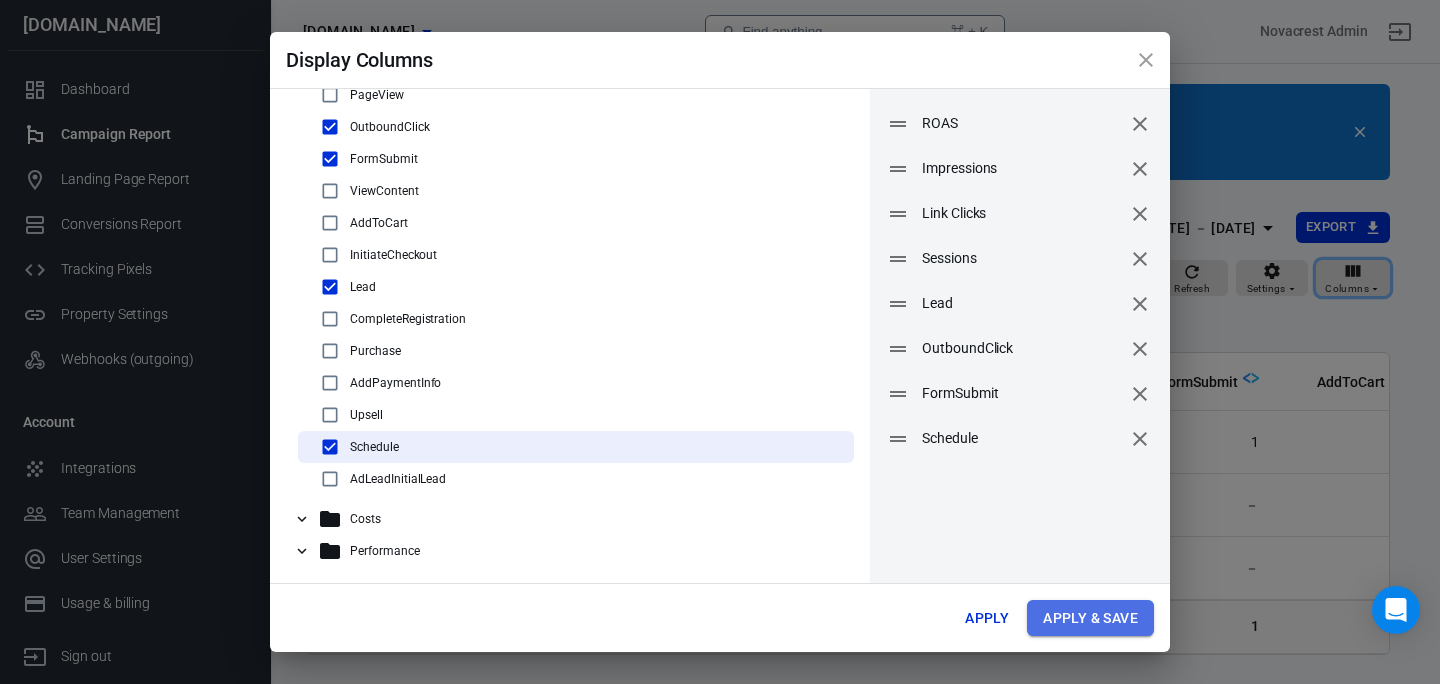 radio on "false" 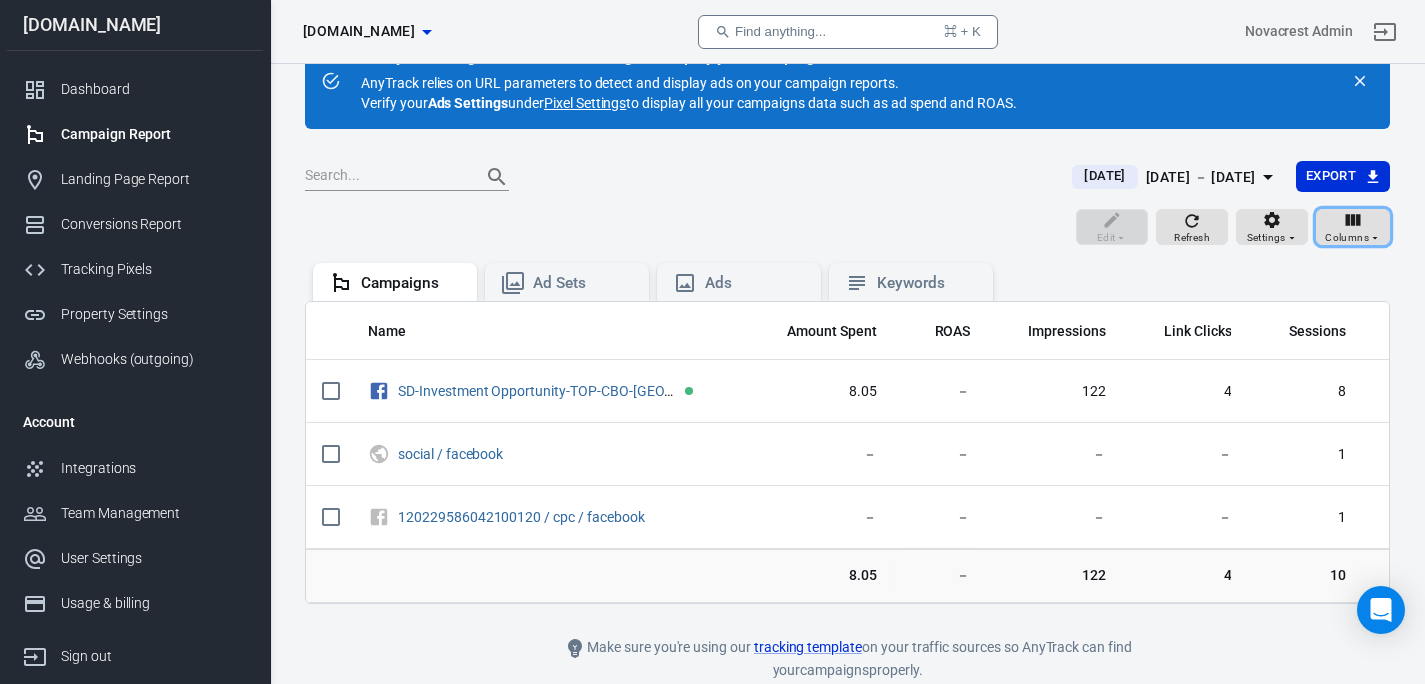 scroll, scrollTop: 149, scrollLeft: 0, axis: vertical 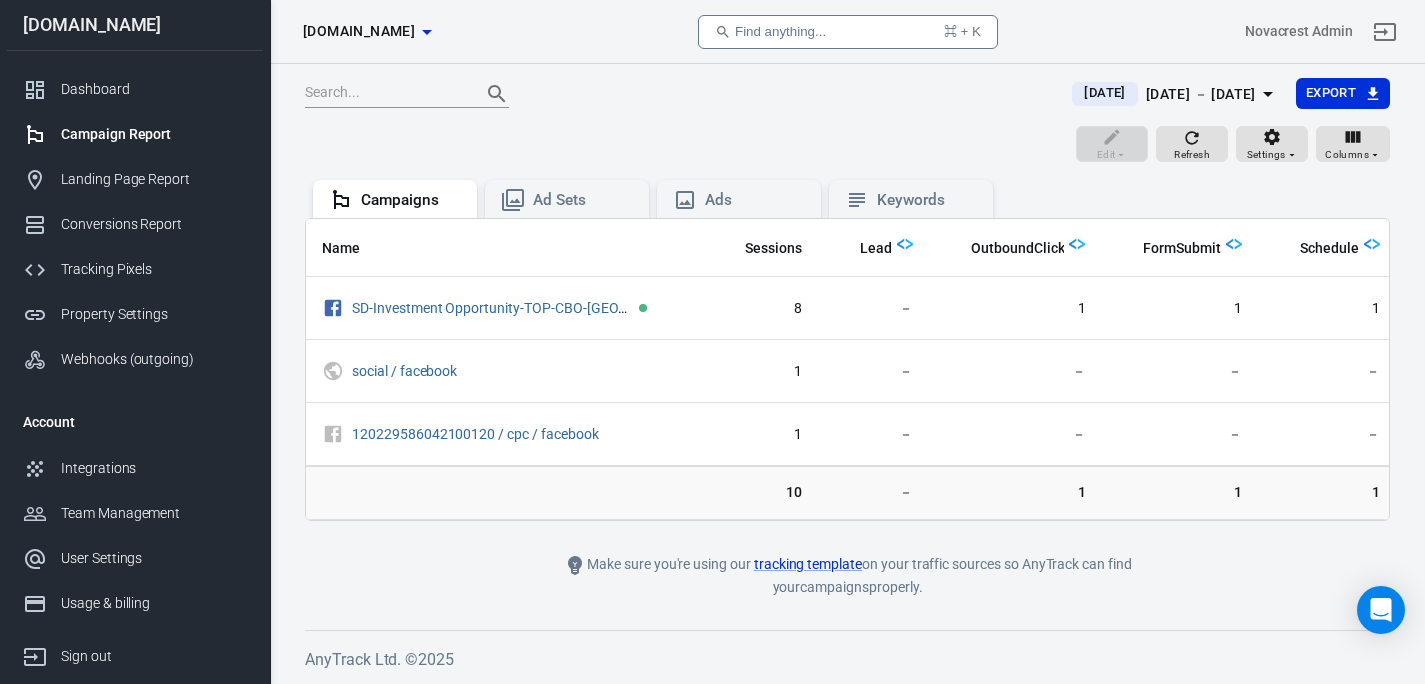 click on "Verify Ads Integration on Pixel Settings to display your campaigns AnyTrack relies on URL parameters to detect and display ads on your campaign reports. Verify your  Ads Settings  under  Pixel Settings  to display all your campaigns data such as ad spend and ROAS. Attribution may be inaccurate in the first 48 hours Please allow AnyTrack 2-3 days to gather data on your users and collect accurate attributions for your campaigns. You can change the date ranges and choose  [DATE]  to see the most accurate data for the last day. [DATE] [DATE] － [DATE]   Export Edit Refresh Settings Columns Campaigns Ad Sets Ads Keywords Name Amount Spent   ROAS   Impressions   Link Clicks   Sessions Lead OutboundClick FormSubmit Schedule SD-Investment Opportunity-TOP-CBO-US-Leads   8.05 － 122 4 8 － 1 1 1 social / facebook   － － － － 1 － － － － 120229586042100120 / cpc / facebook   － － － － 1 － － － － 8.05 － 122 4 10 － 1 1 1  Make sure you're using our   tracking template campaigns  properly." at bounding box center [847, 274] 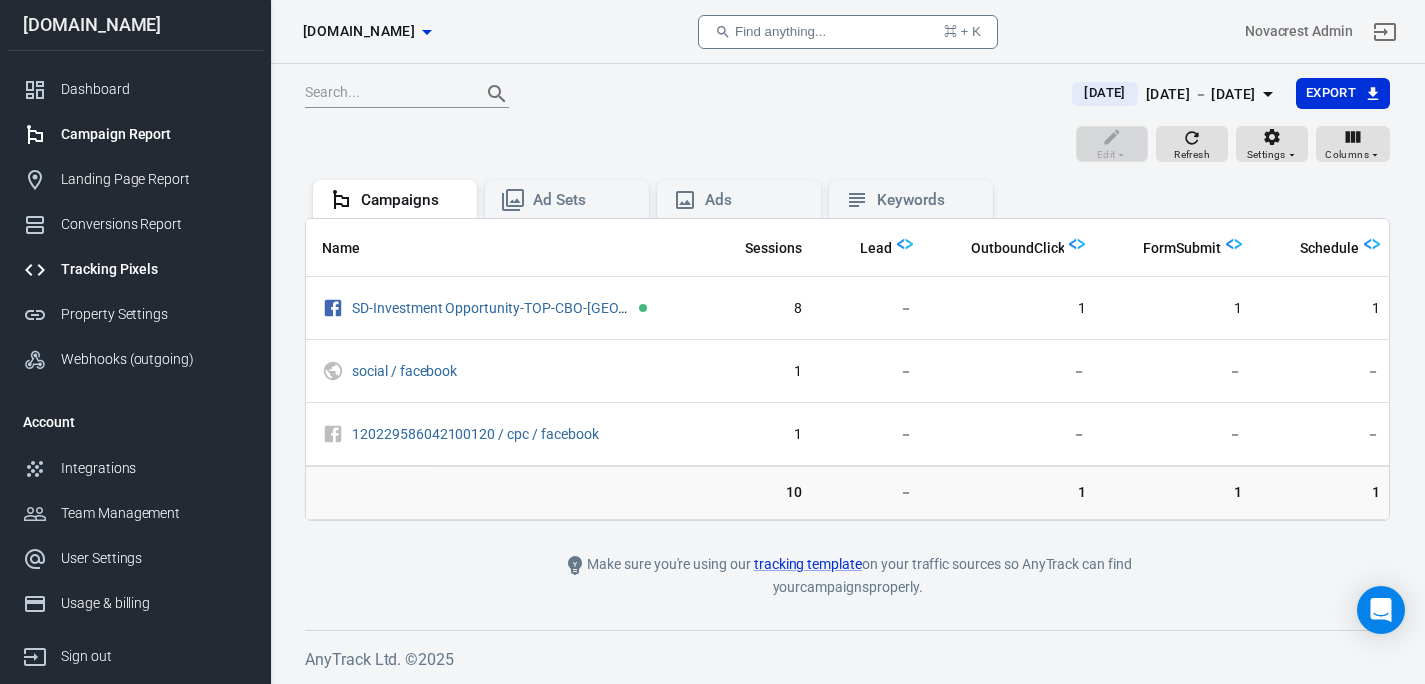 click on "Tracking Pixels" at bounding box center [154, 269] 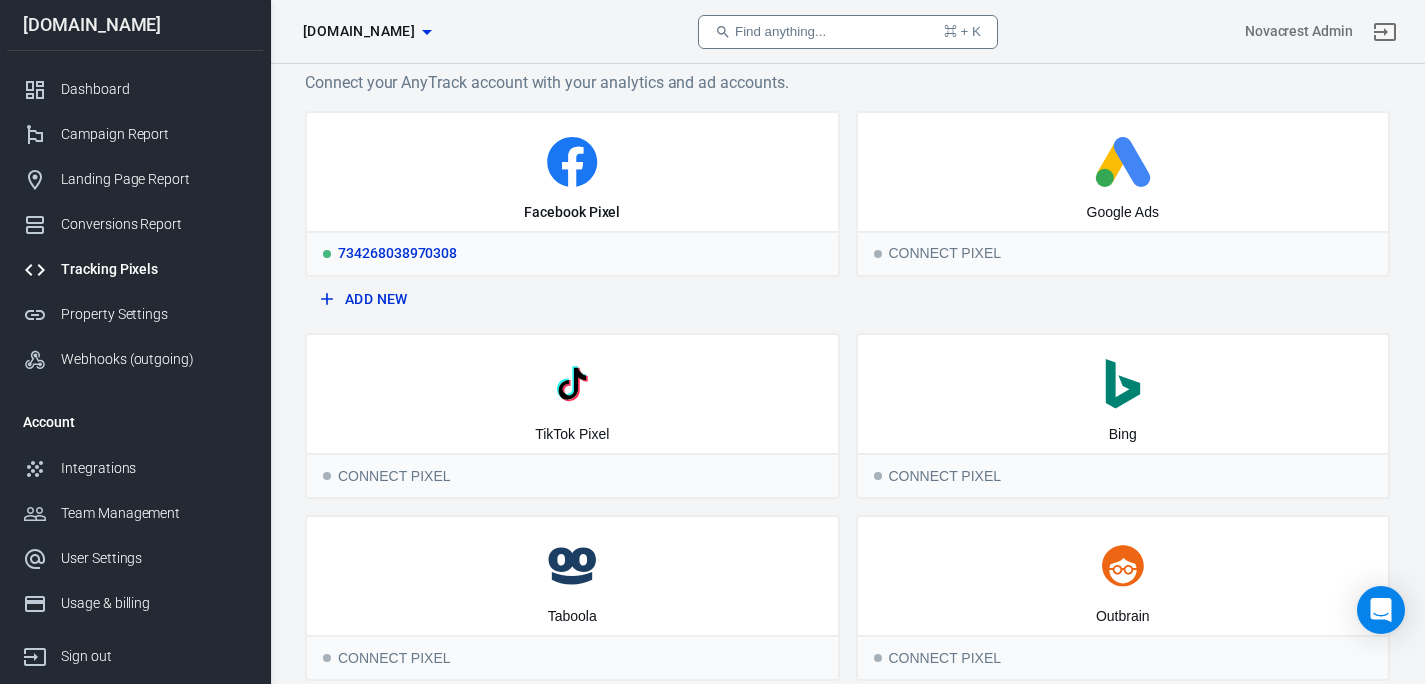 scroll, scrollTop: 0, scrollLeft: 0, axis: both 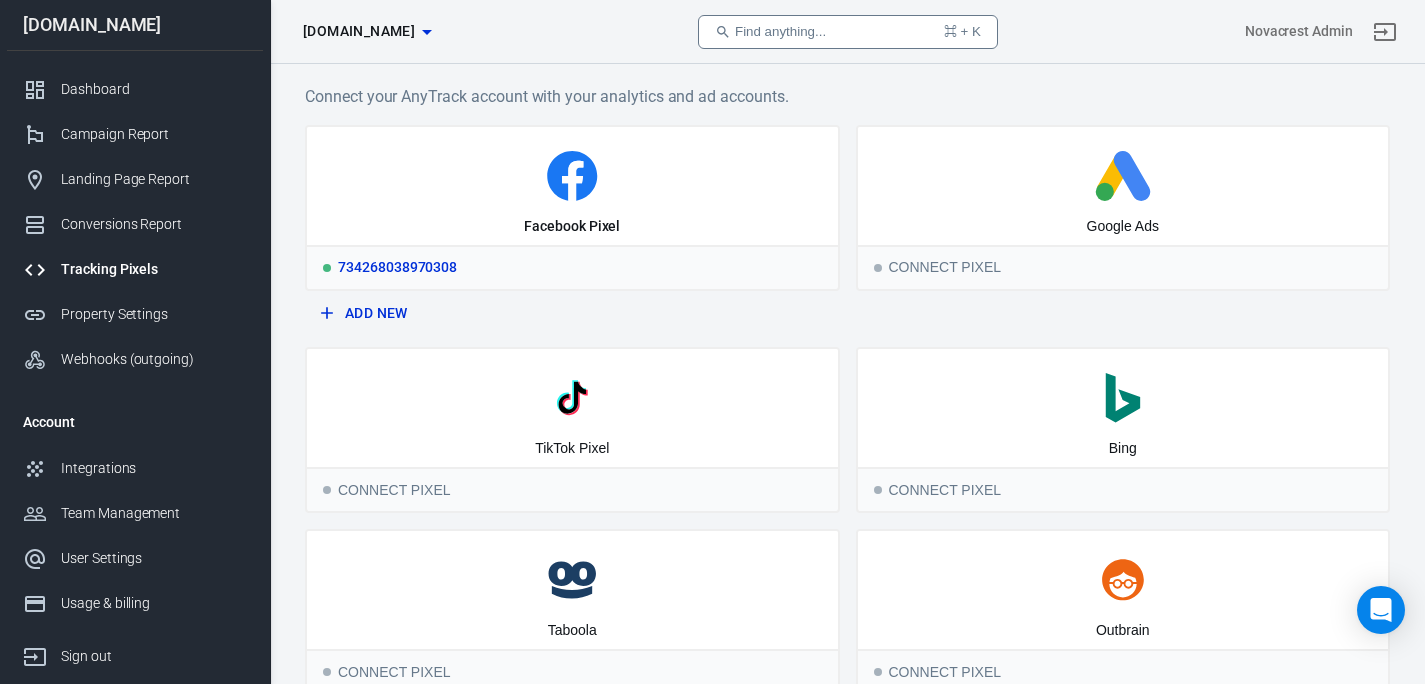 click 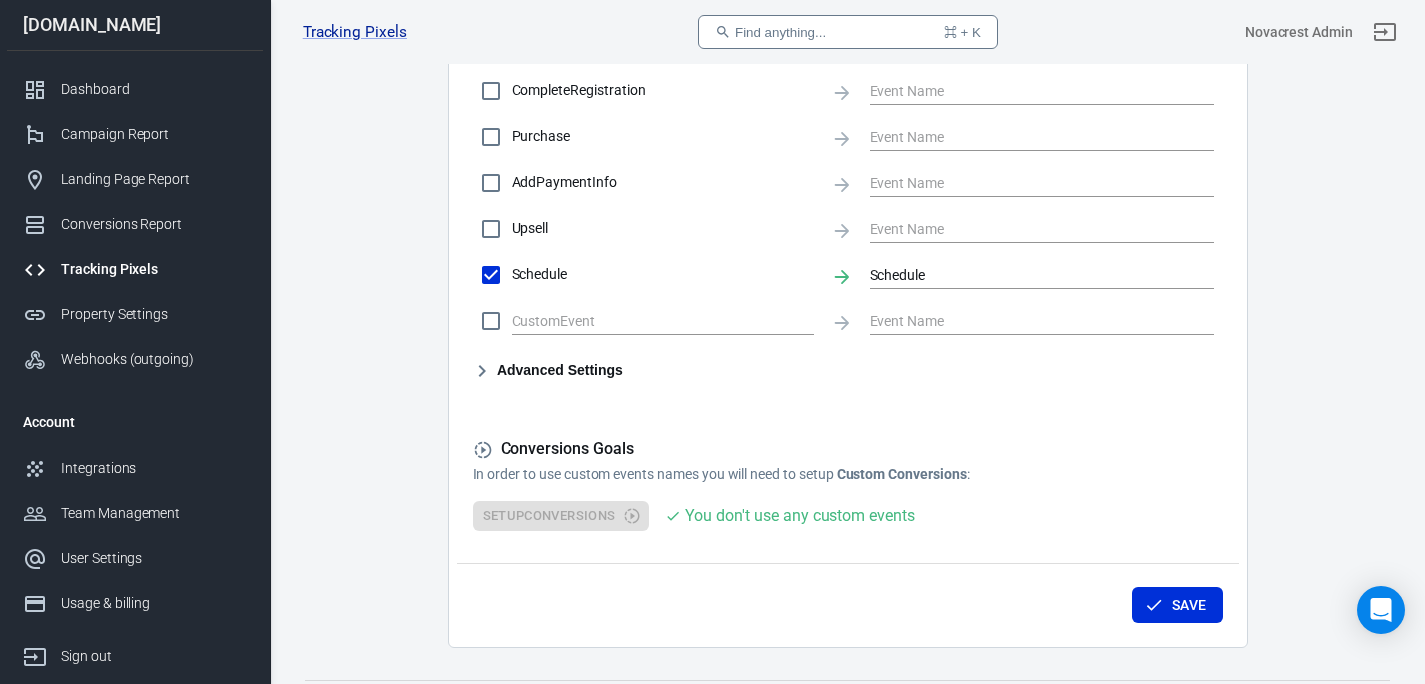 scroll, scrollTop: 1080, scrollLeft: 0, axis: vertical 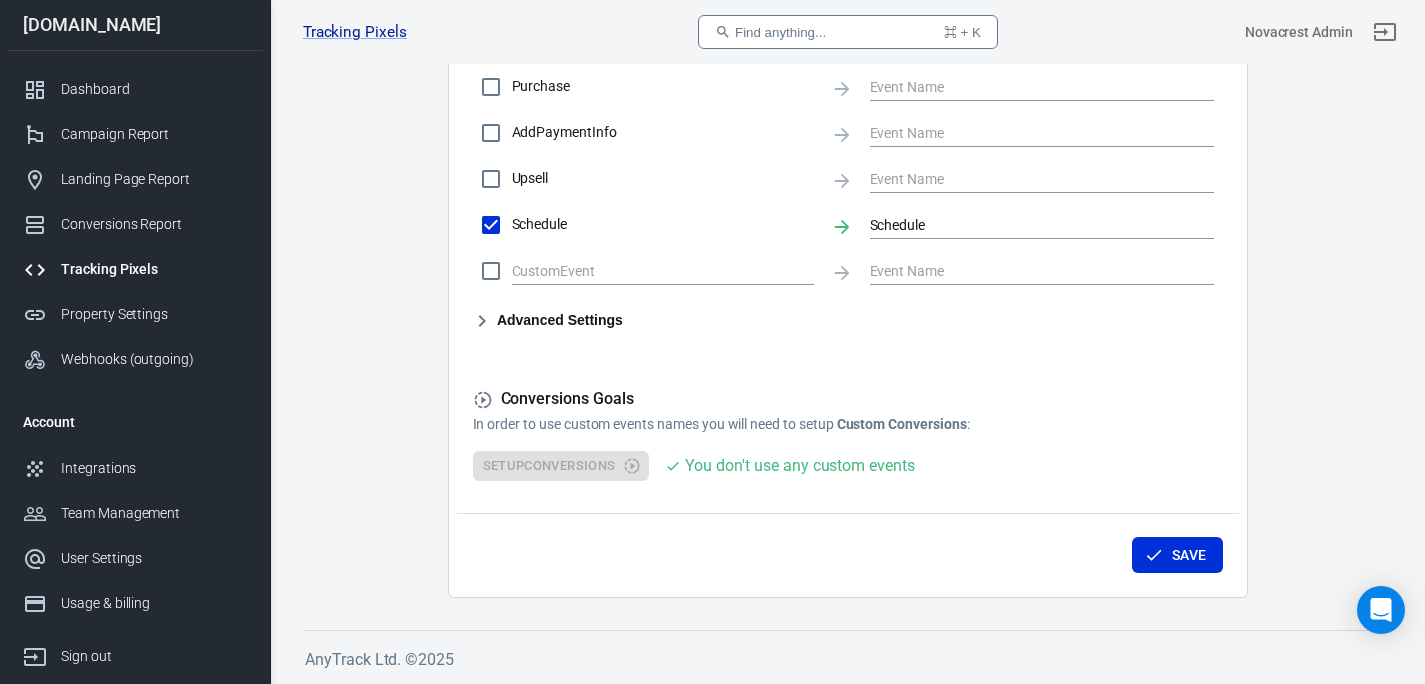 click on "Setup  Conversions You don't use any custom events" at bounding box center [848, 466] 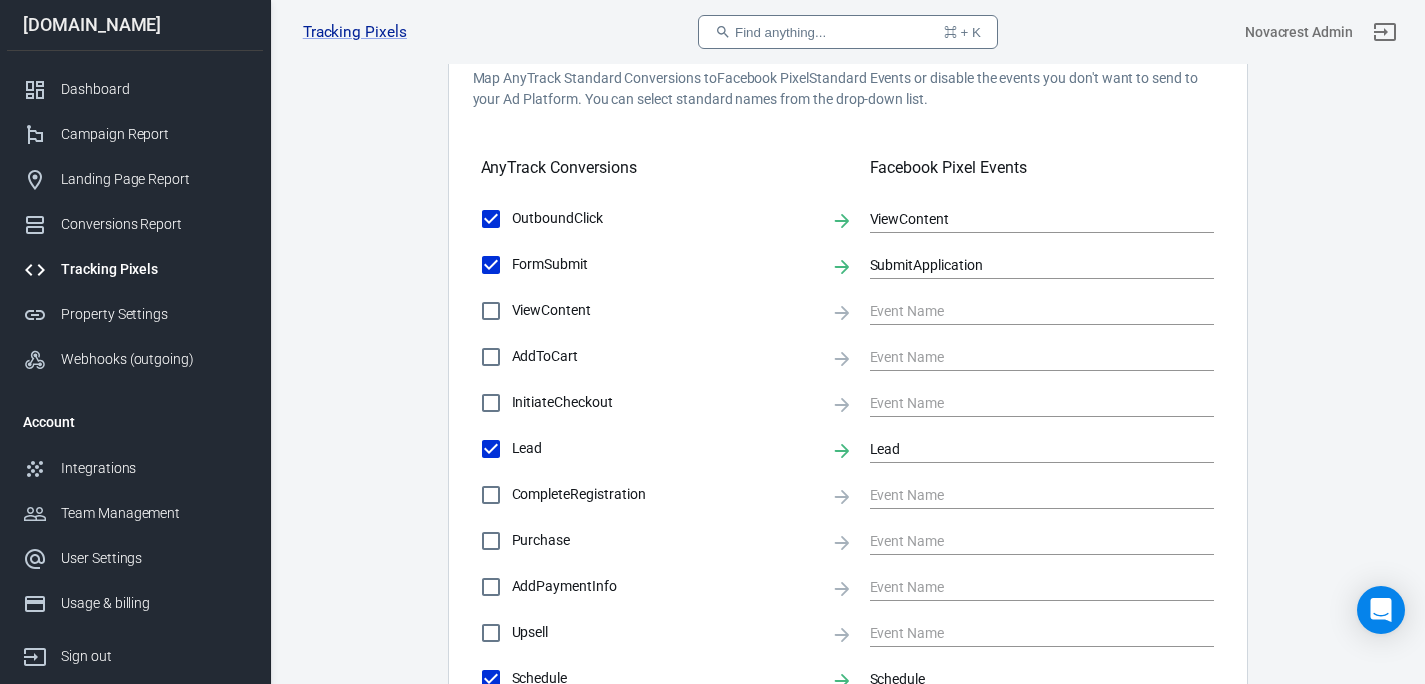 scroll, scrollTop: 596, scrollLeft: 0, axis: vertical 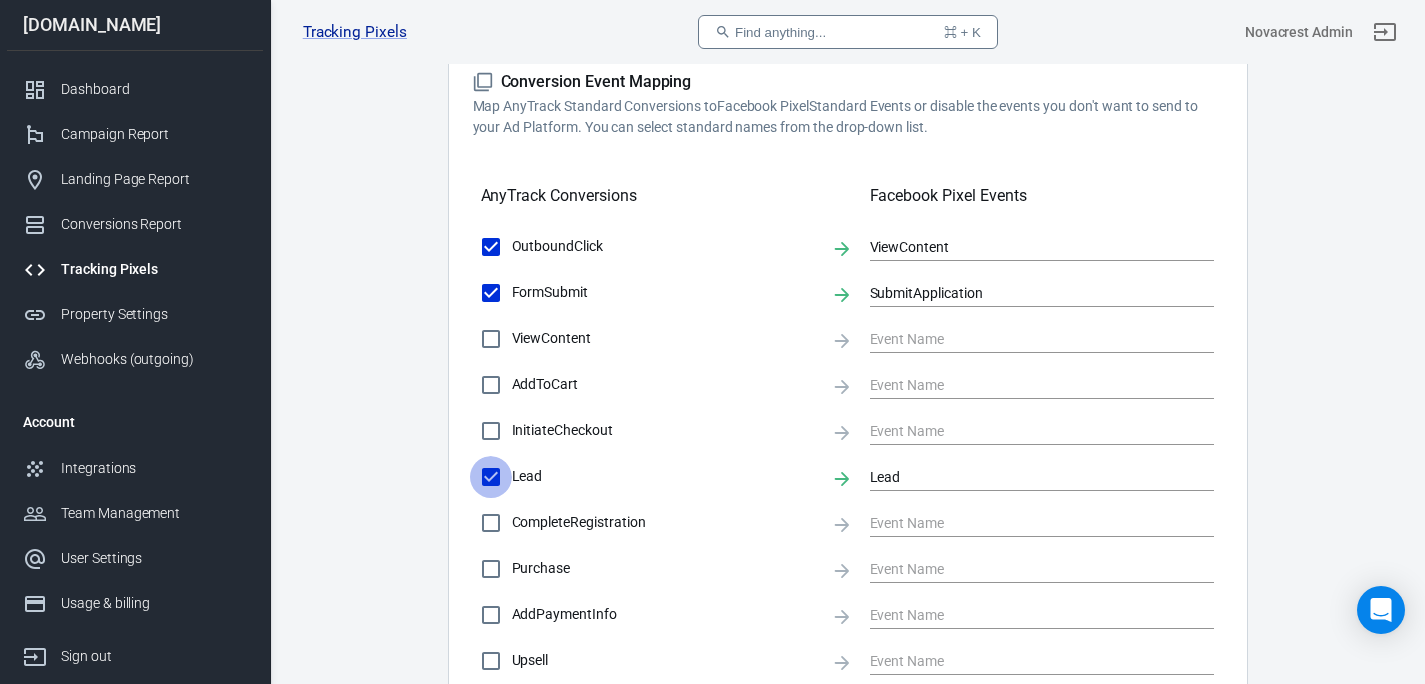 click on "Lead" at bounding box center [491, 477] 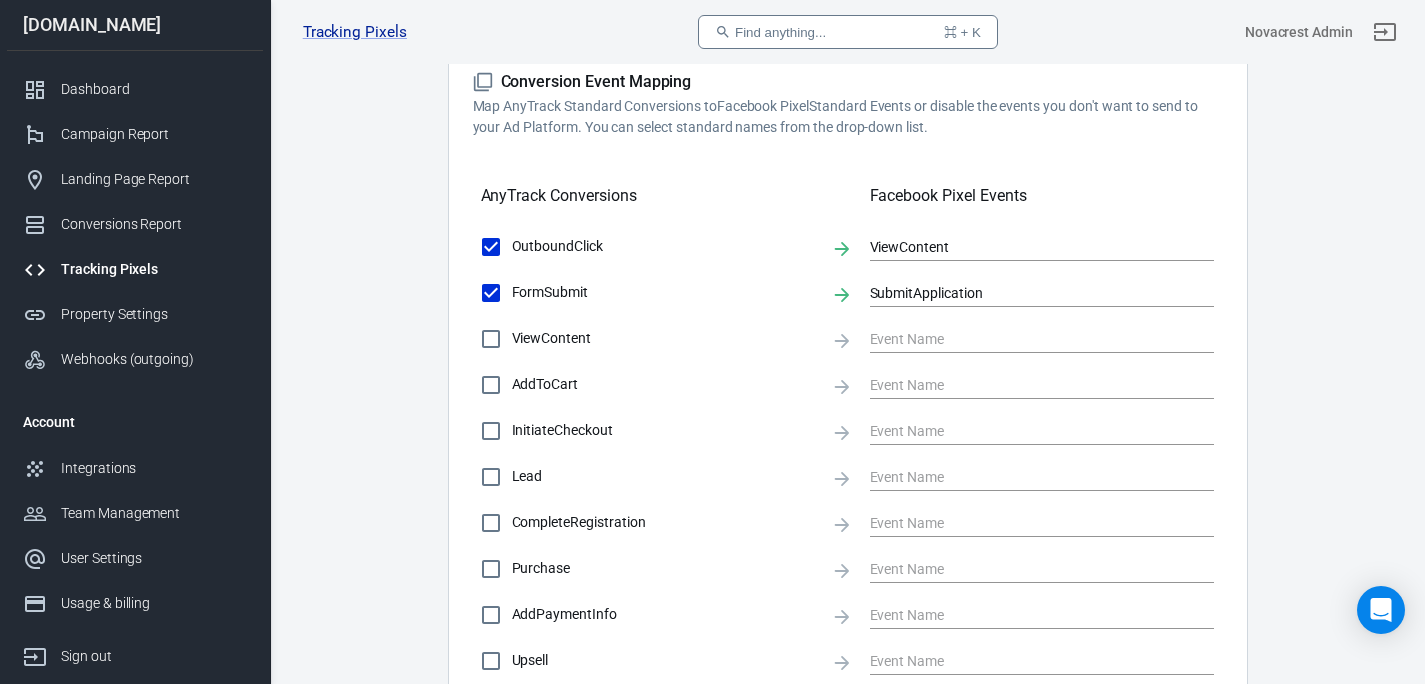 click on "OutboundClick" at bounding box center [491, 247] 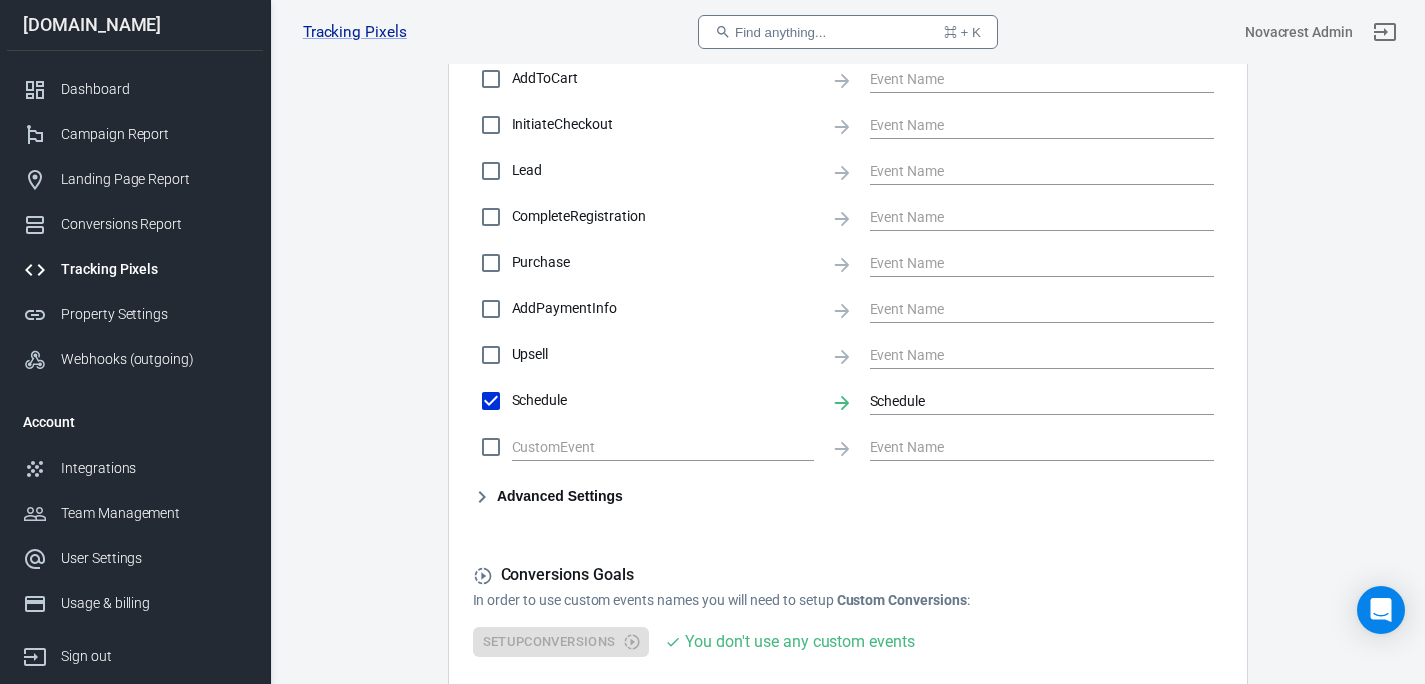 scroll, scrollTop: 995, scrollLeft: 0, axis: vertical 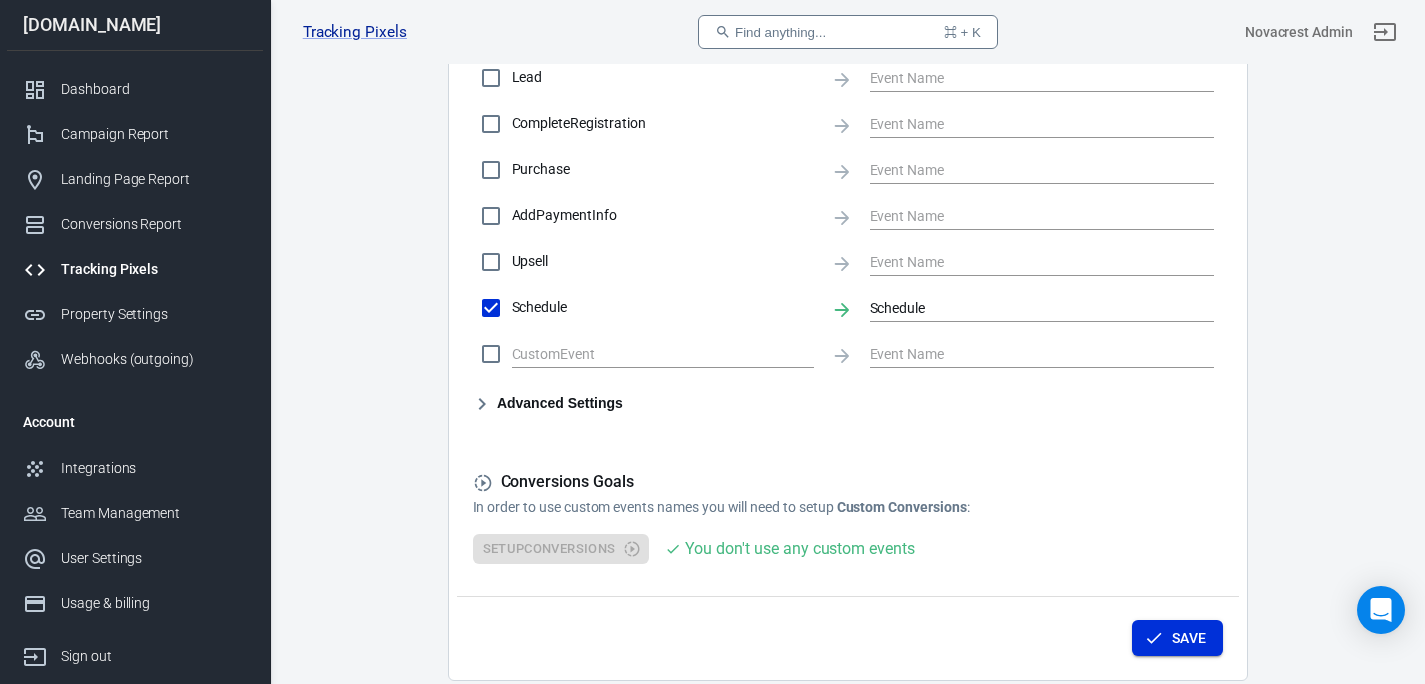 click on "Save" at bounding box center (1189, 638) 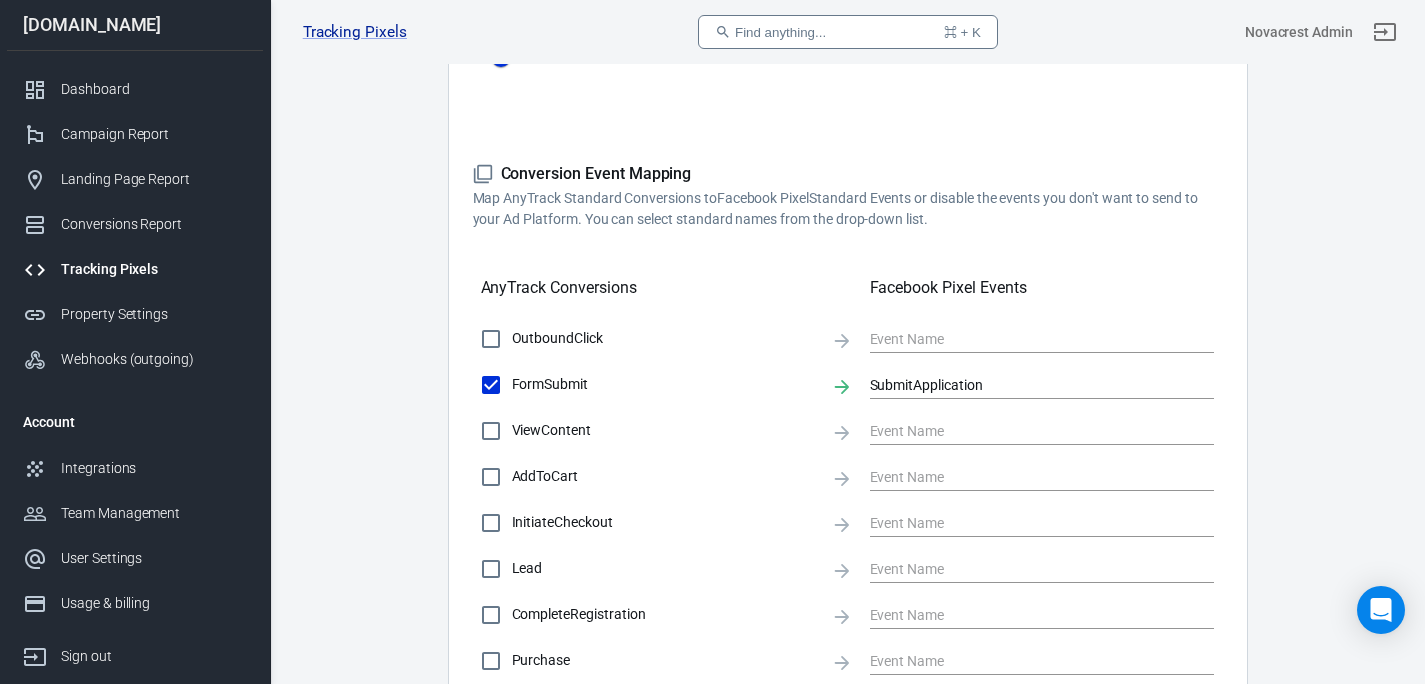 scroll, scrollTop: 0, scrollLeft: 0, axis: both 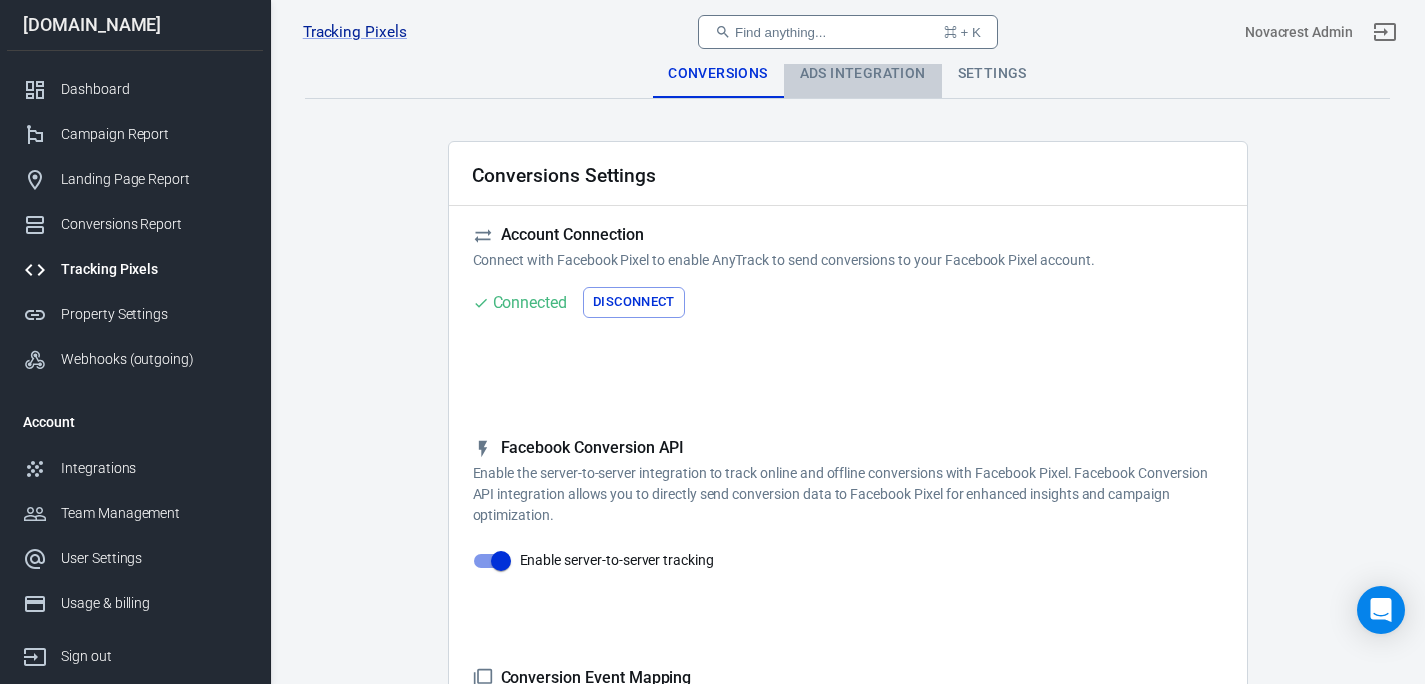 click on "Ads Integration" at bounding box center [863, 74] 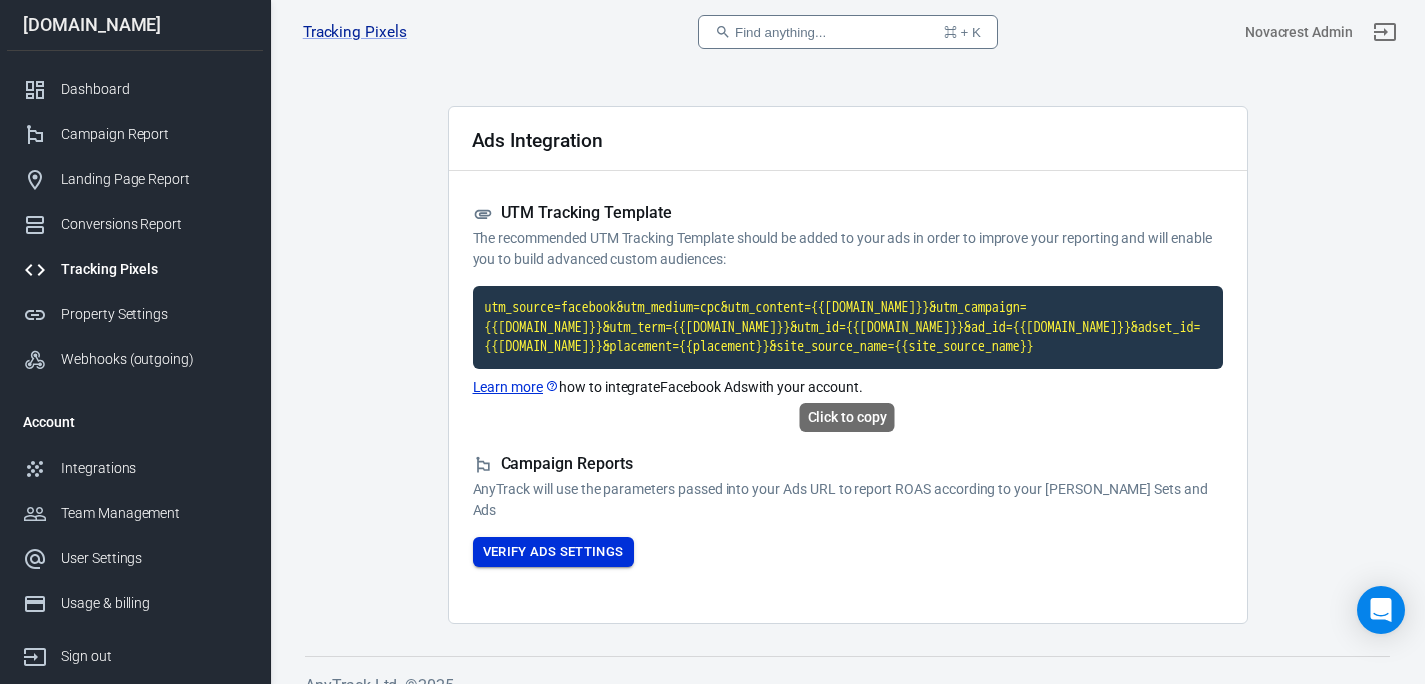 scroll, scrollTop: 38, scrollLeft: 0, axis: vertical 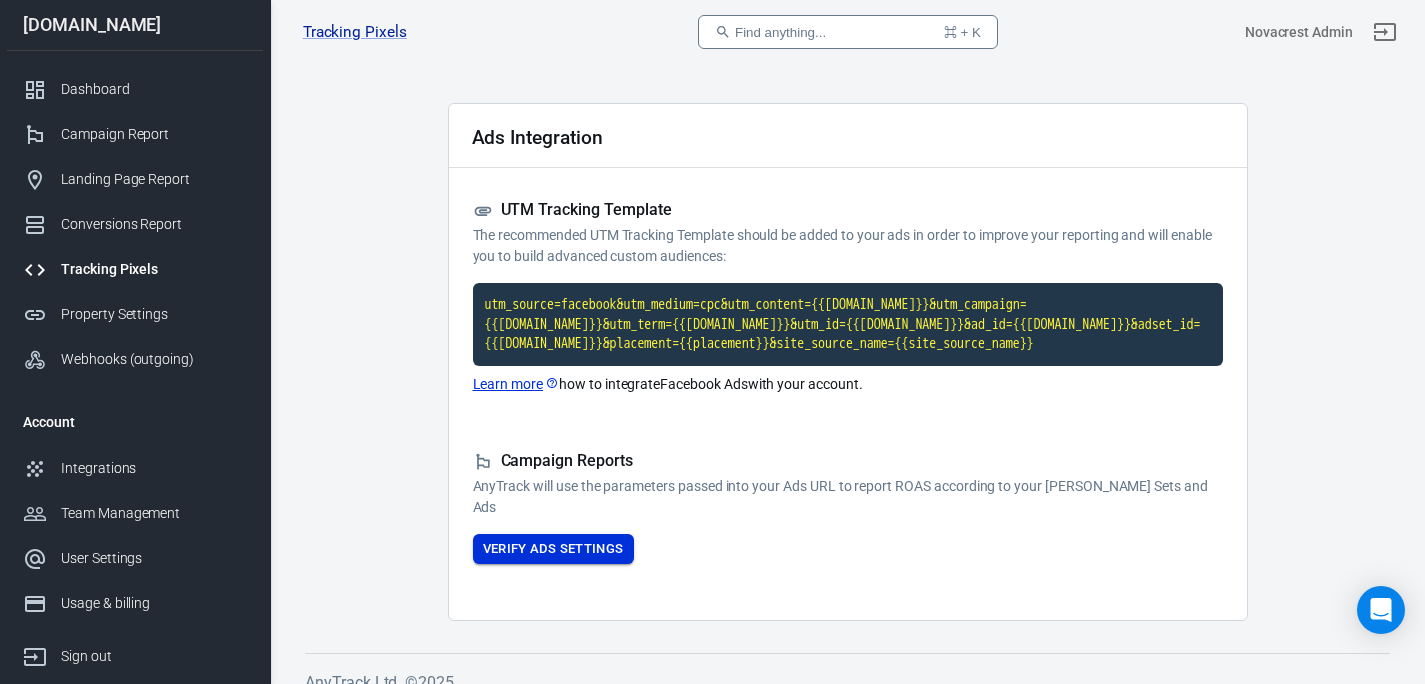 click on "Verify Ads Settings" at bounding box center (553, 549) 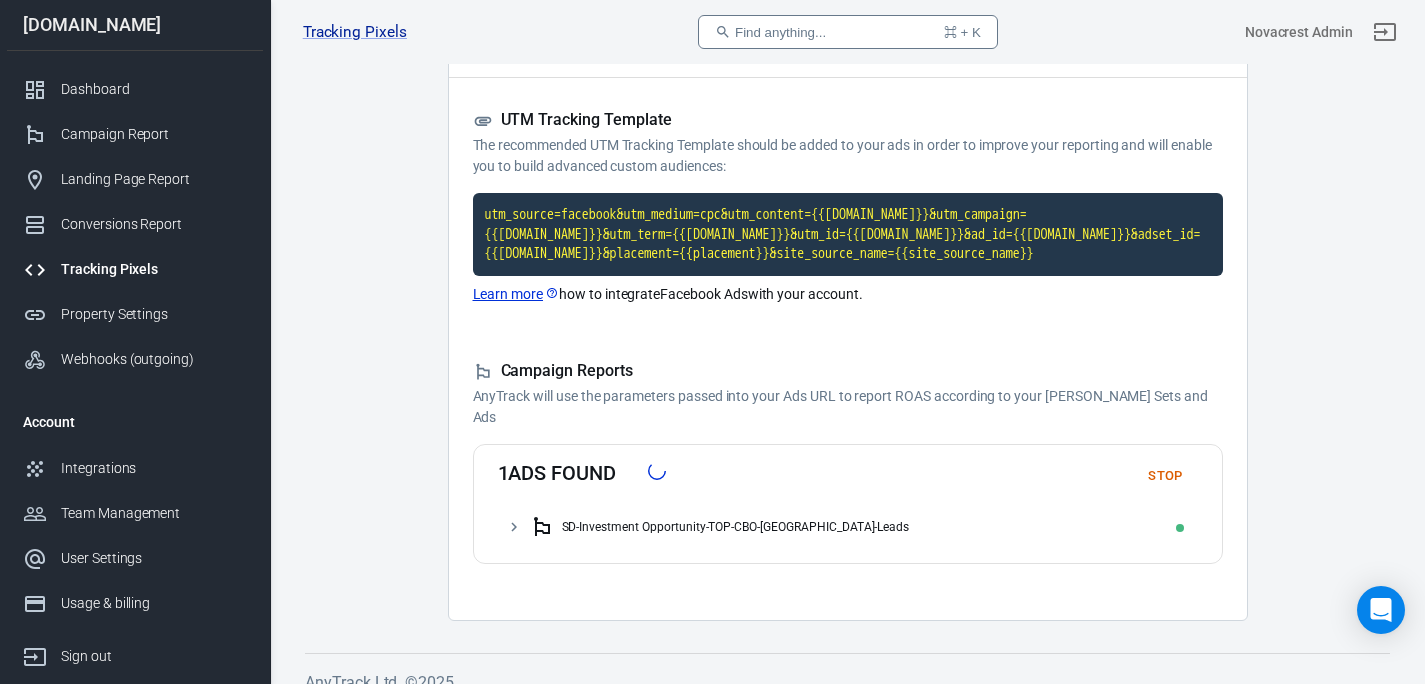 scroll, scrollTop: 159, scrollLeft: 0, axis: vertical 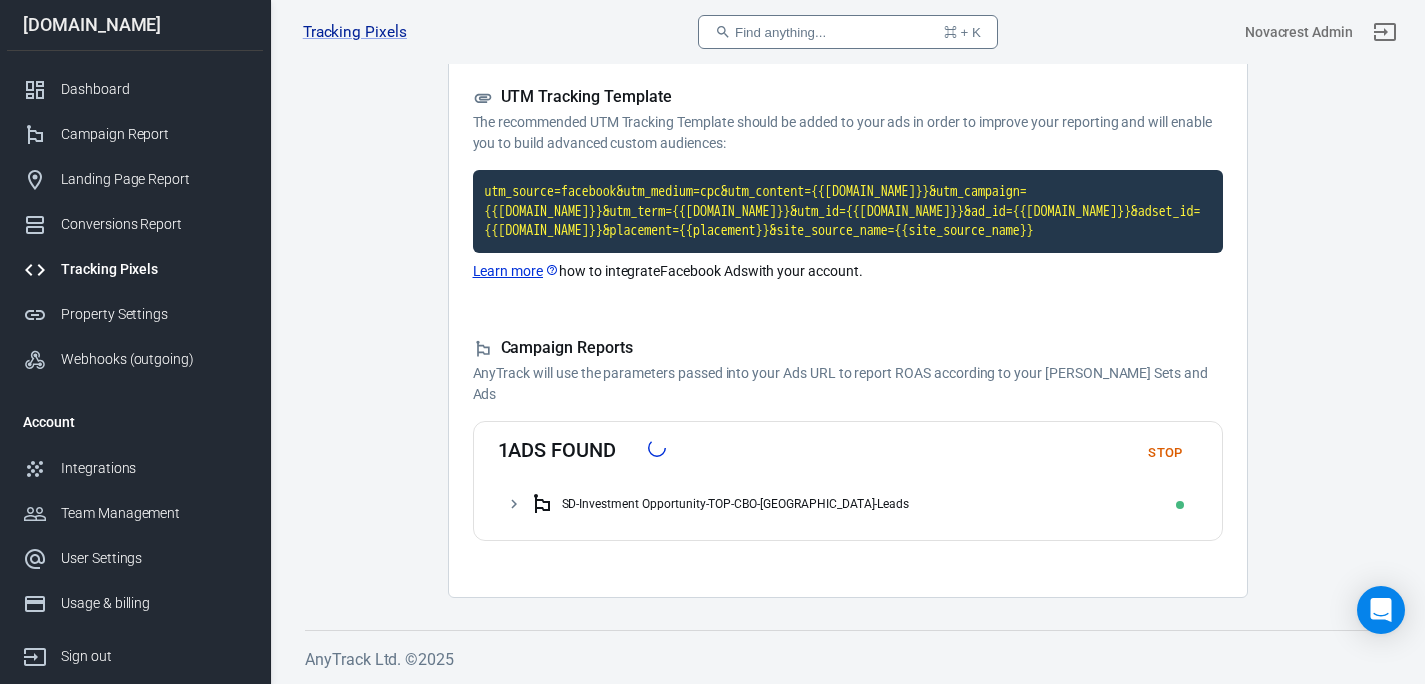 click 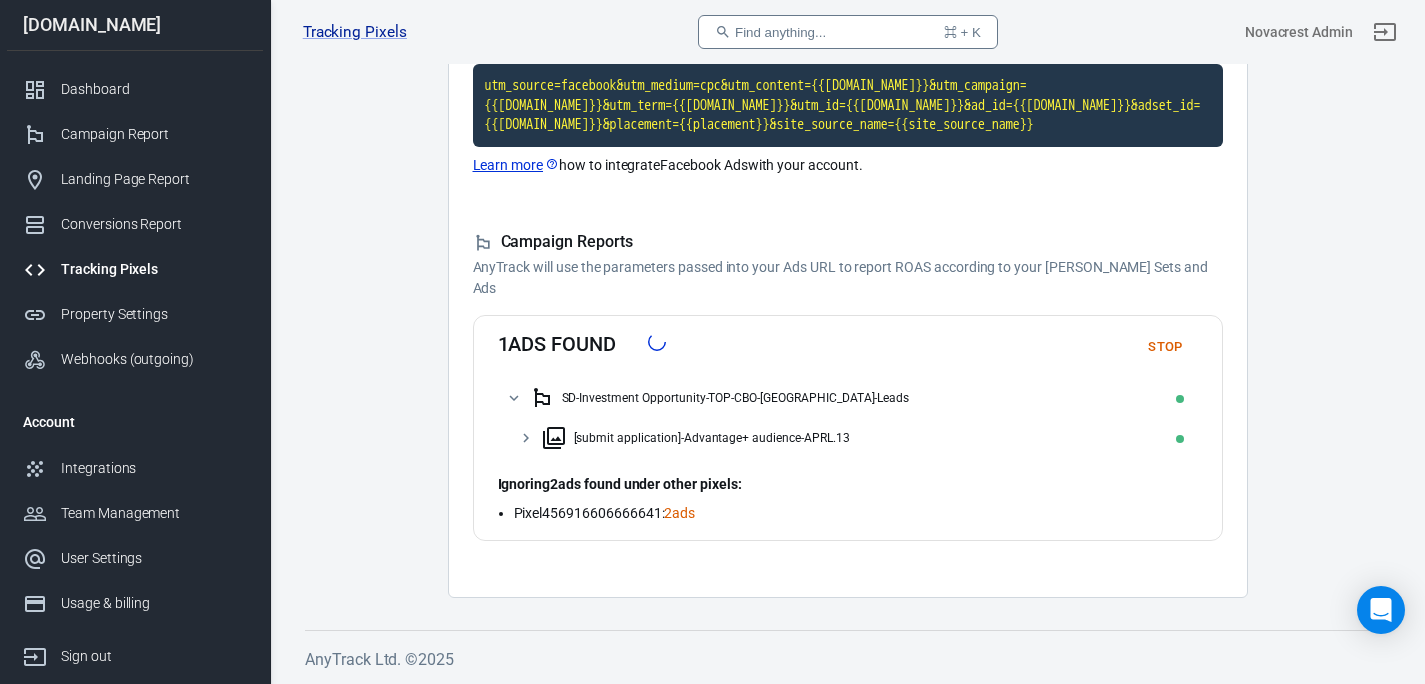 scroll, scrollTop: 278, scrollLeft: 0, axis: vertical 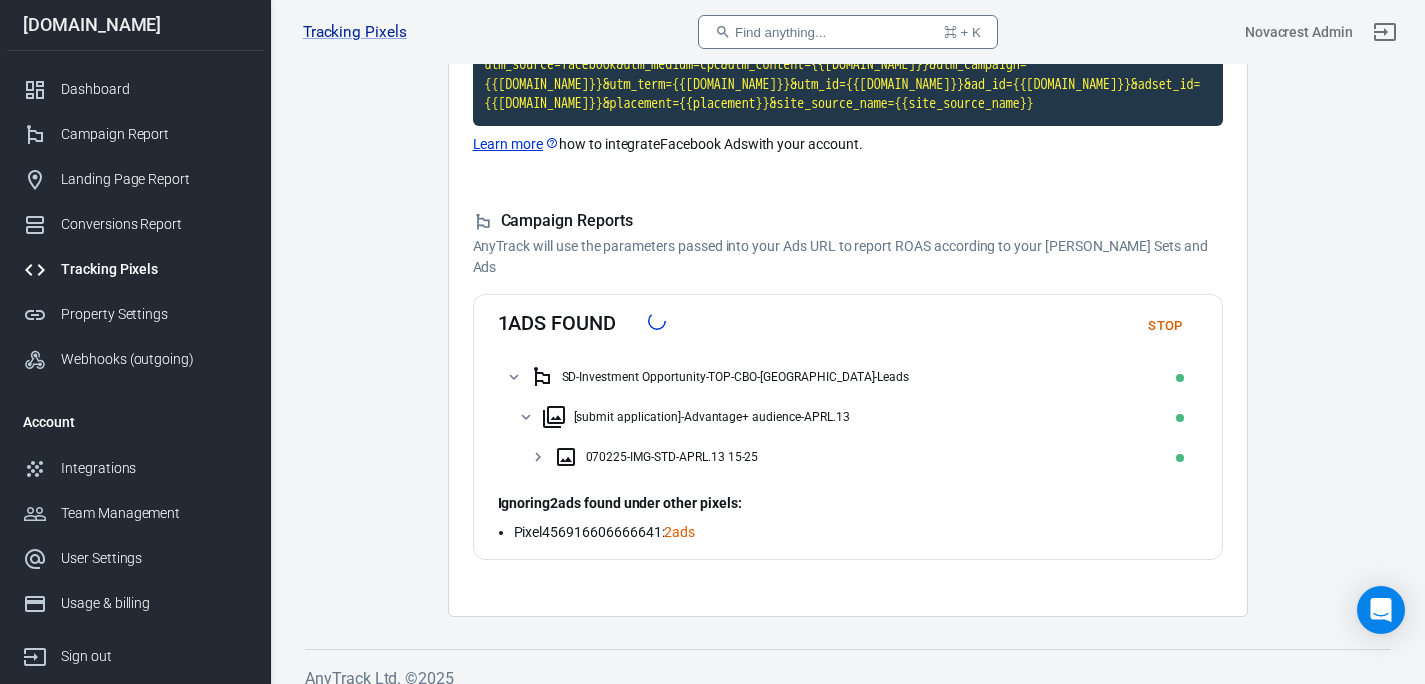 click 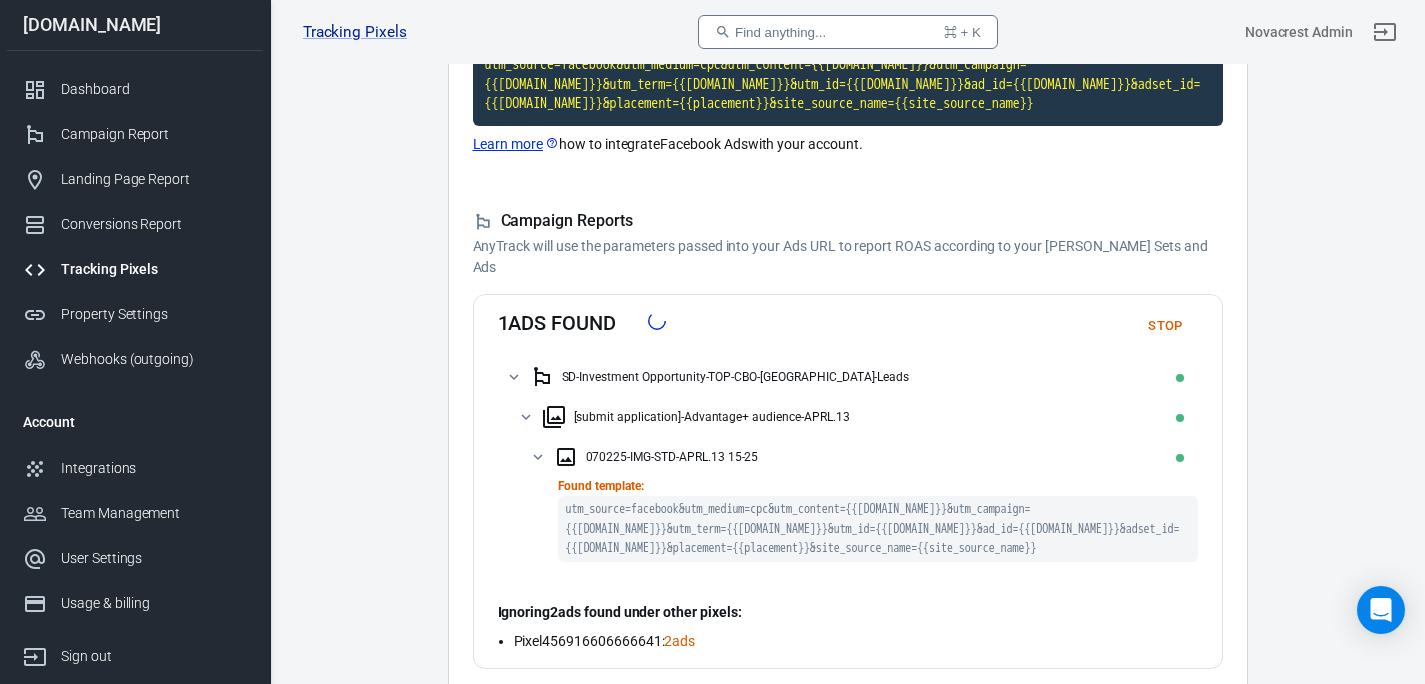 click 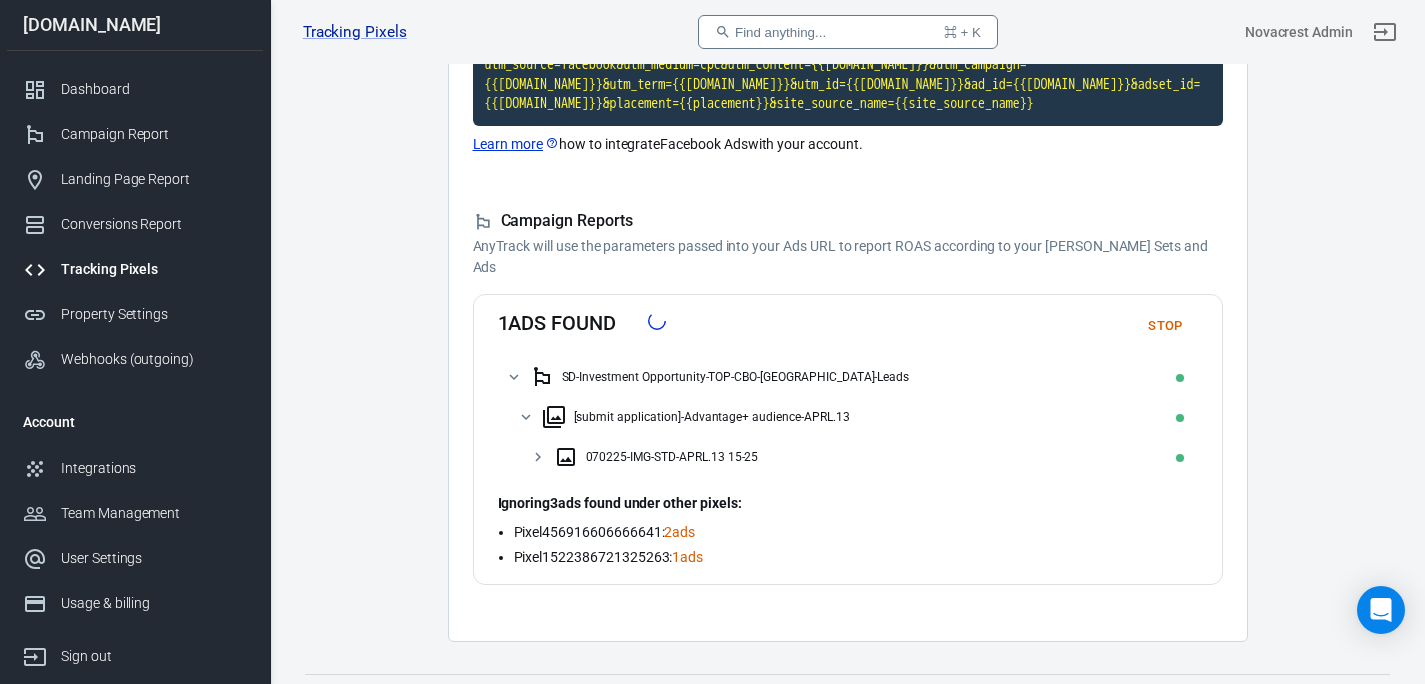 click 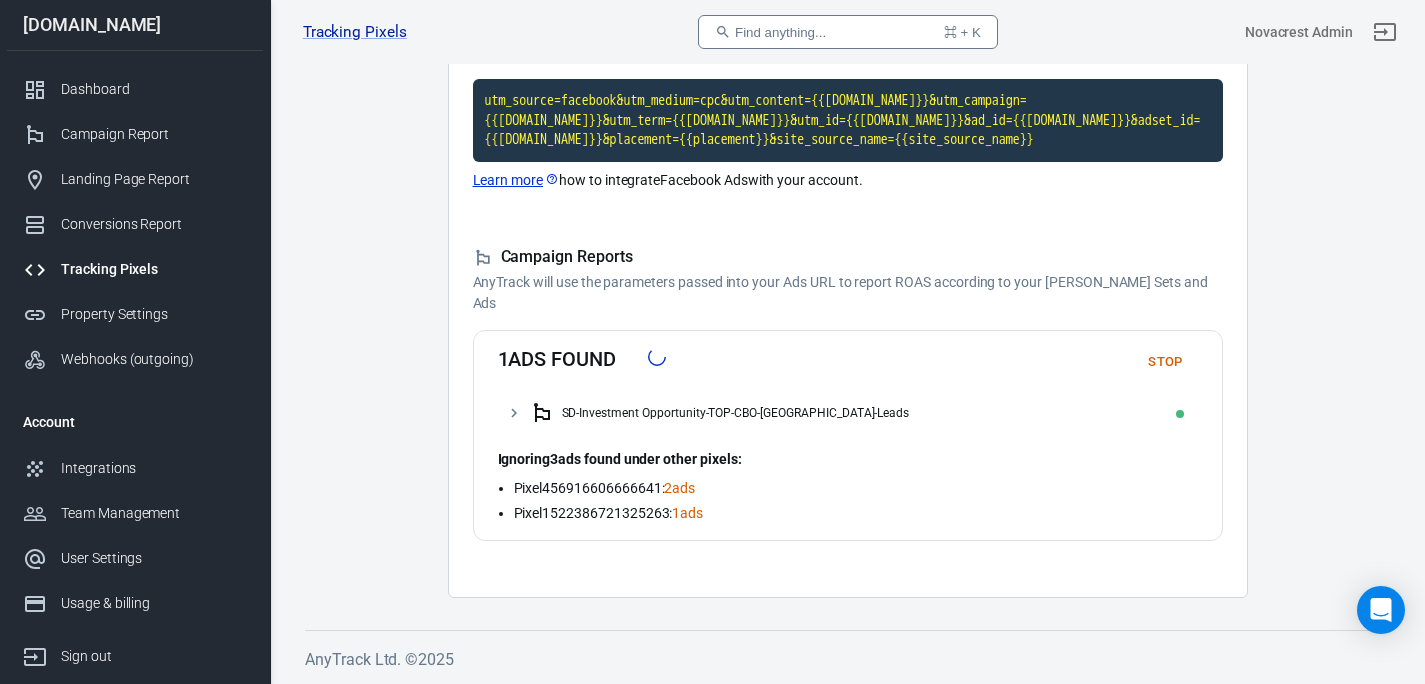 click 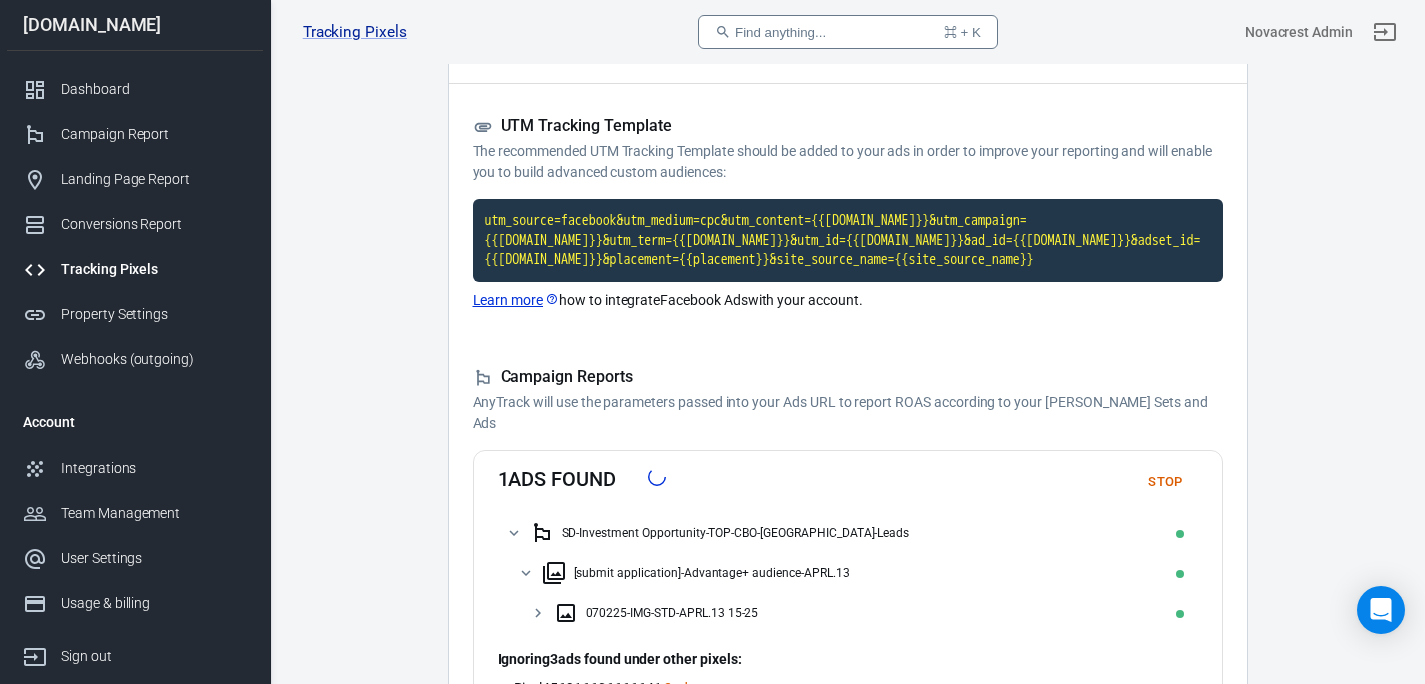 scroll, scrollTop: 0, scrollLeft: 0, axis: both 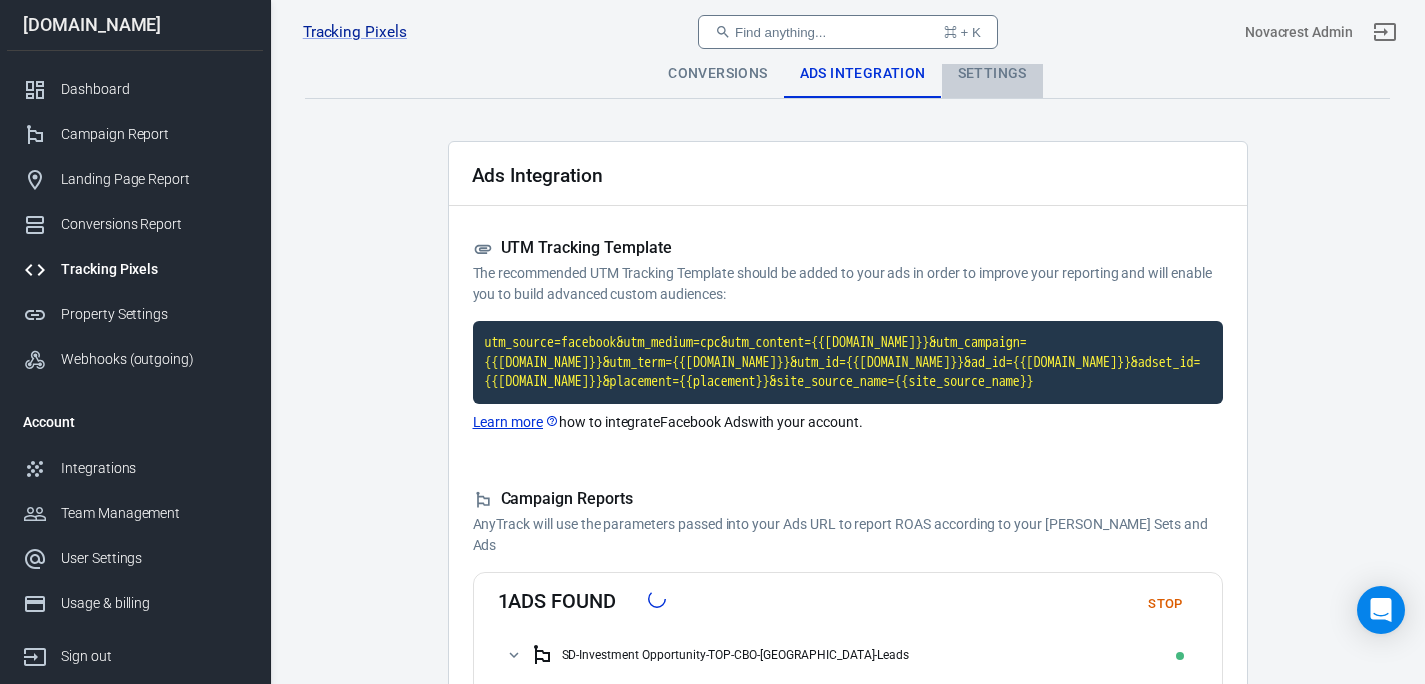 click on "Settings" at bounding box center [992, 74] 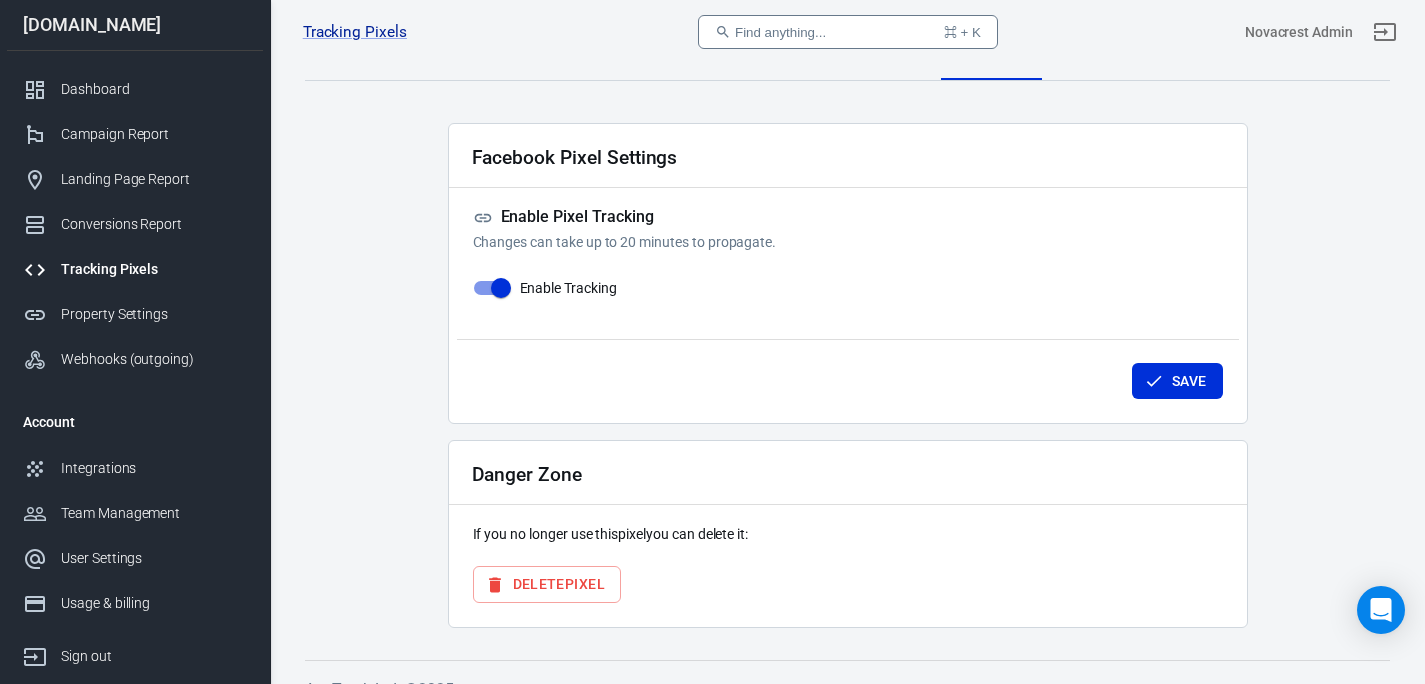 scroll, scrollTop: 48, scrollLeft: 0, axis: vertical 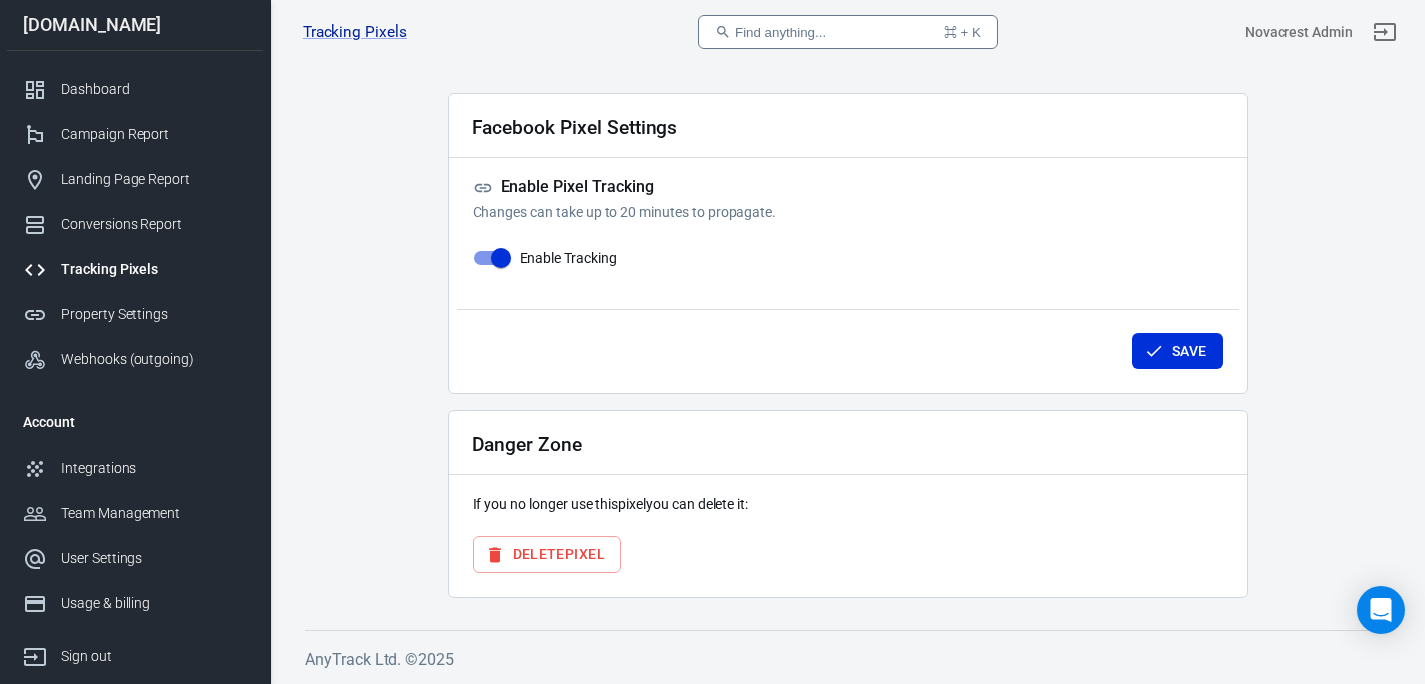 click on "Enable Pixel Tracking" at bounding box center (848, 187) 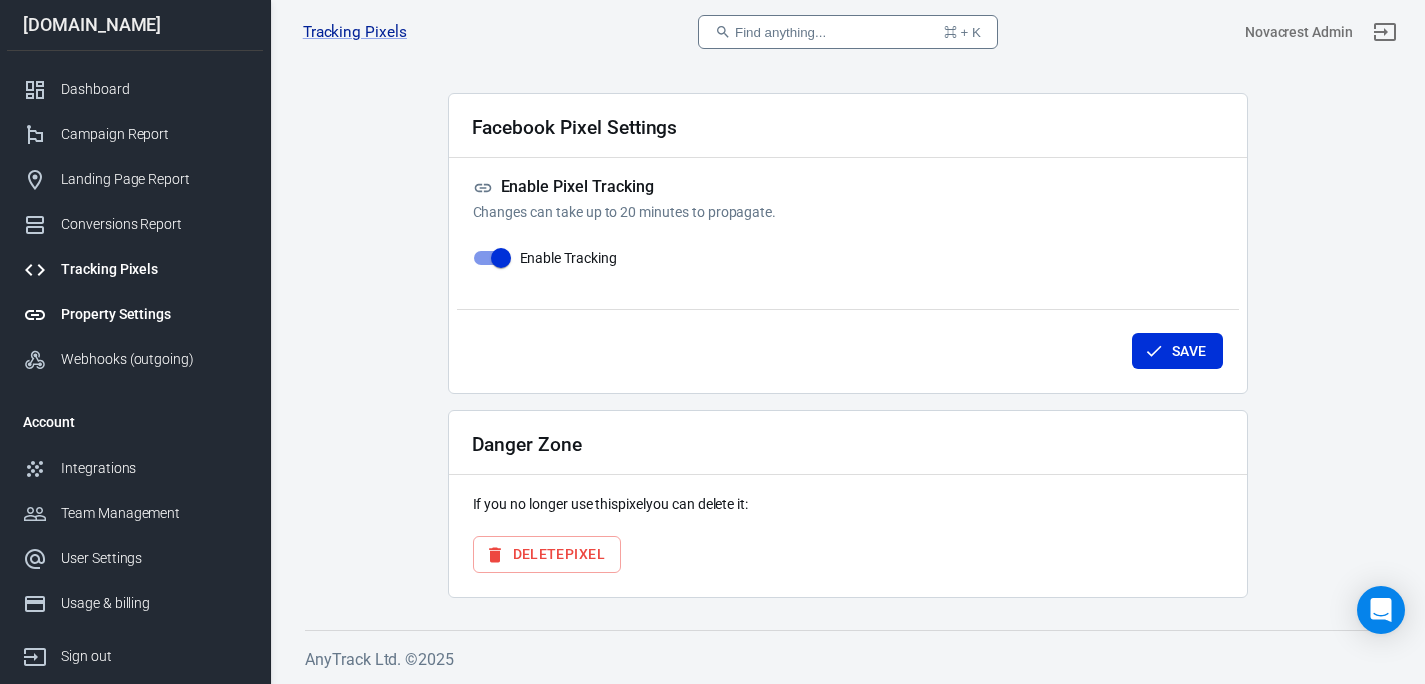click on "Property Settings" at bounding box center (154, 314) 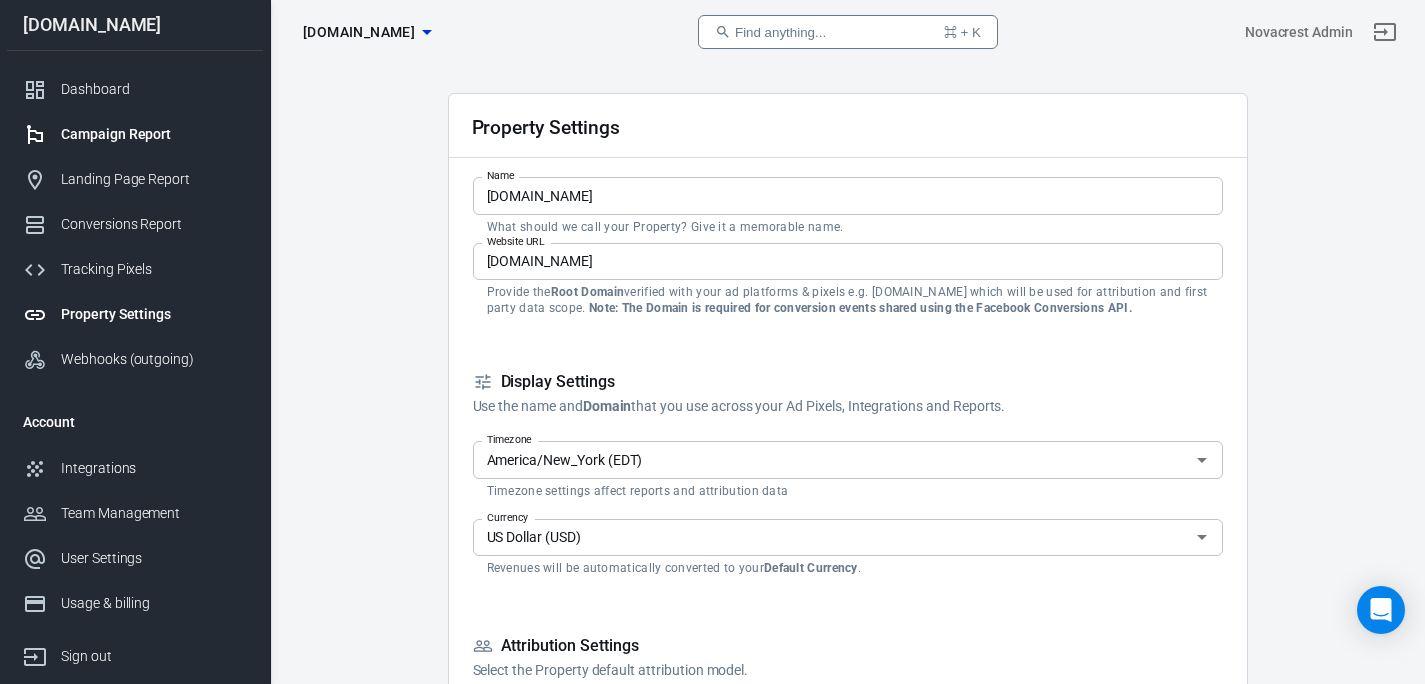 scroll, scrollTop: 0, scrollLeft: 0, axis: both 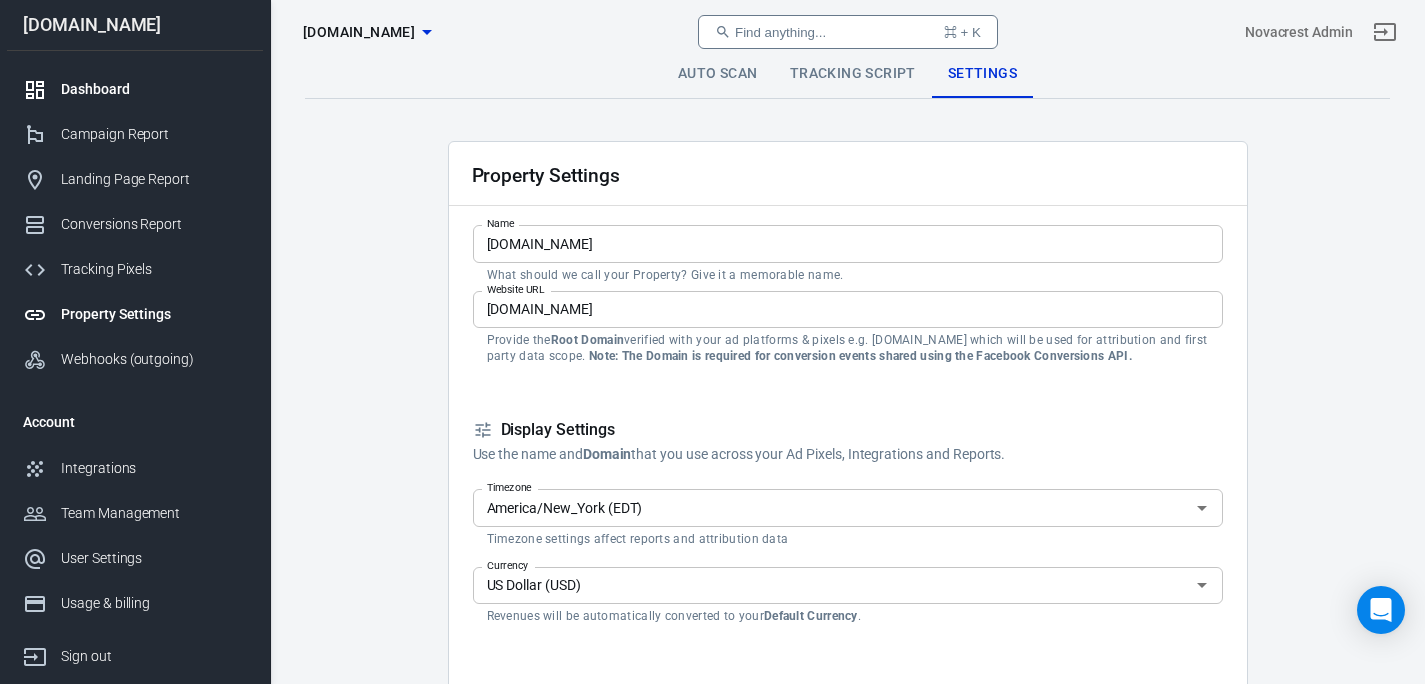 click on "Dashboard" at bounding box center (154, 89) 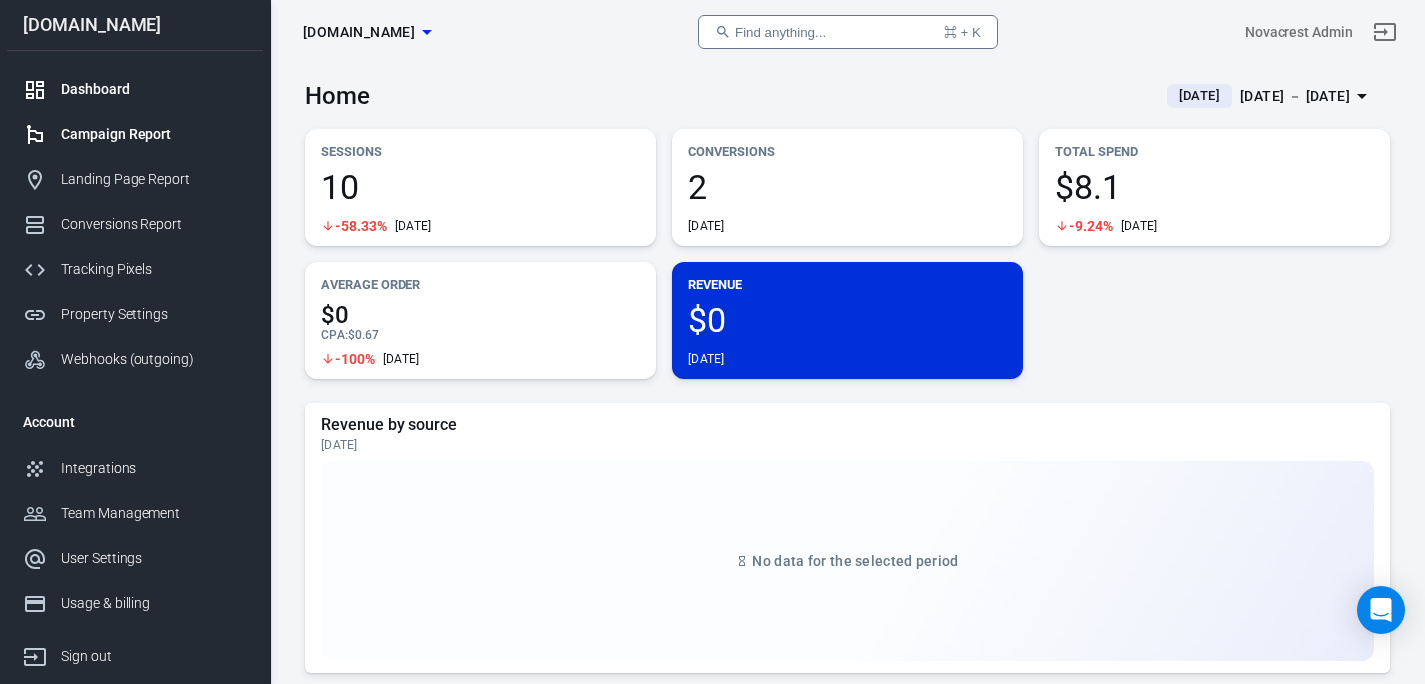 click on "Campaign Report" at bounding box center (135, 134) 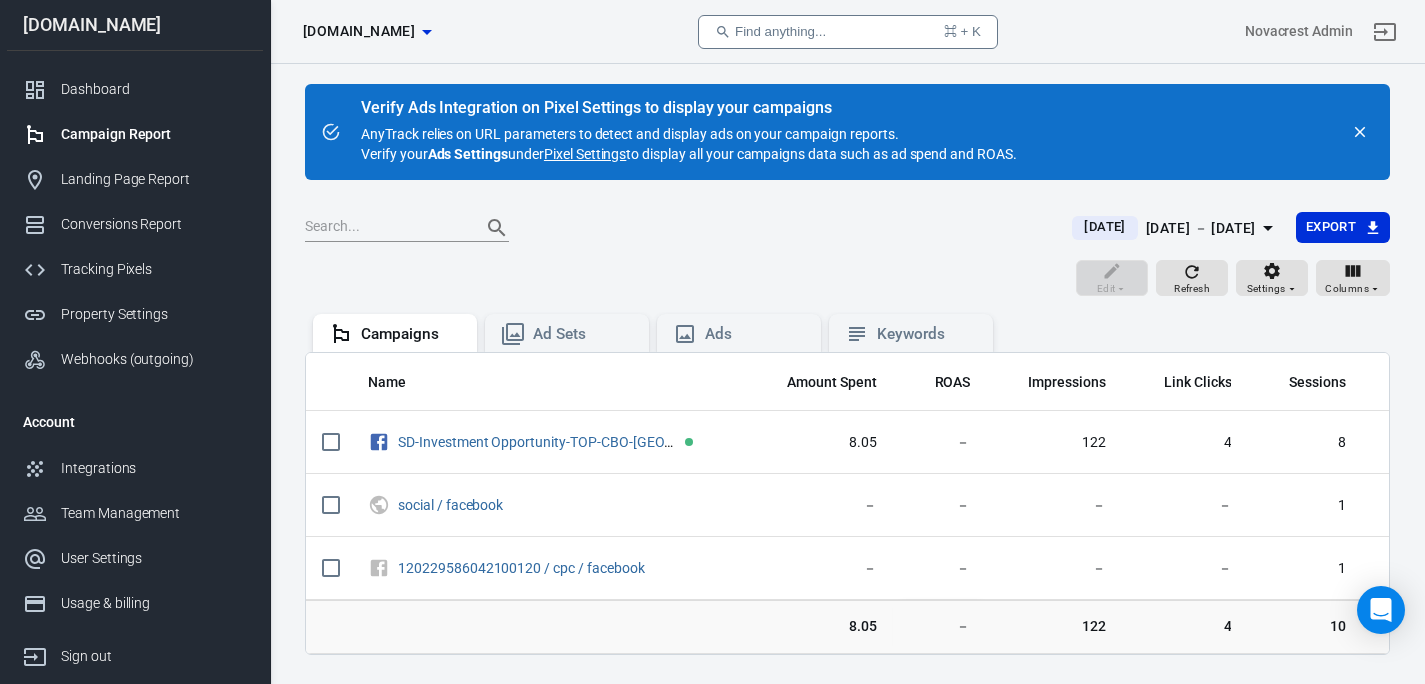 scroll, scrollTop: 149, scrollLeft: 0, axis: vertical 